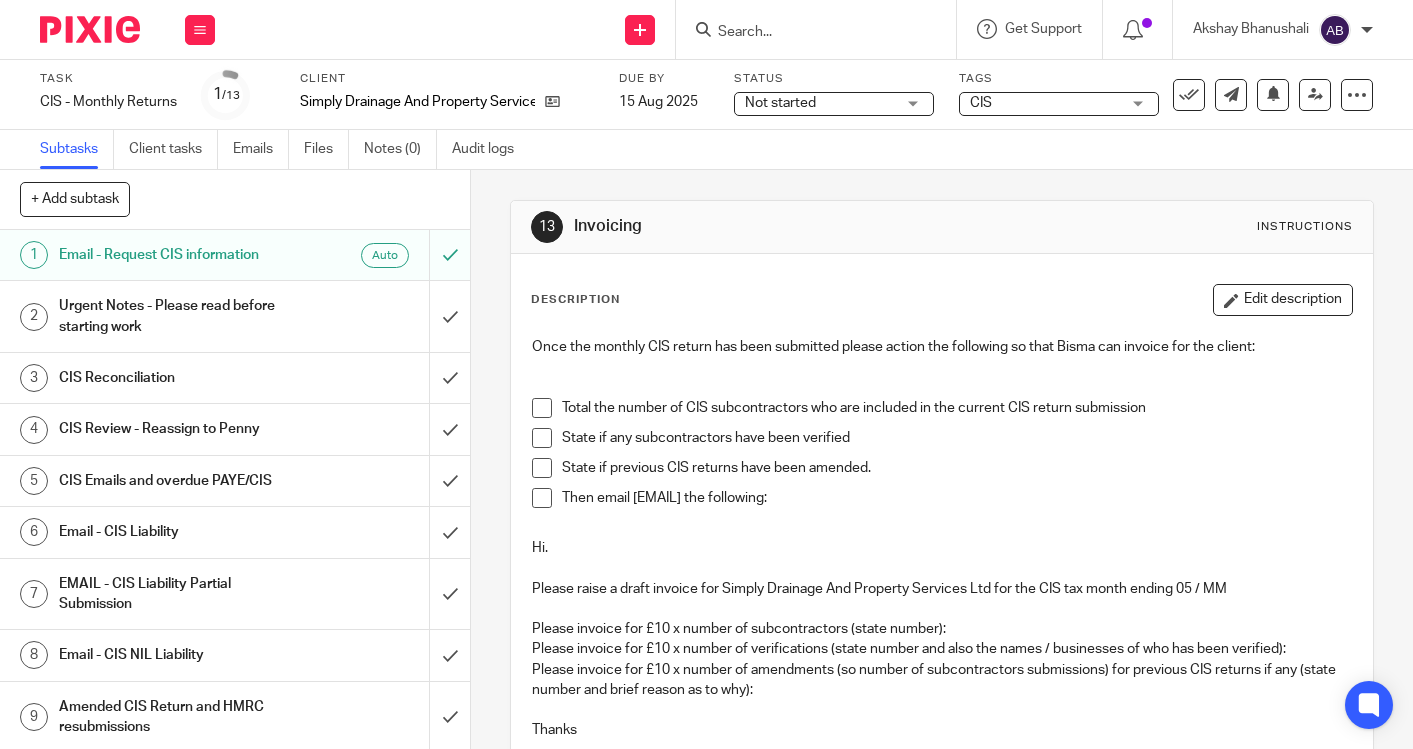 scroll, scrollTop: 0, scrollLeft: 0, axis: both 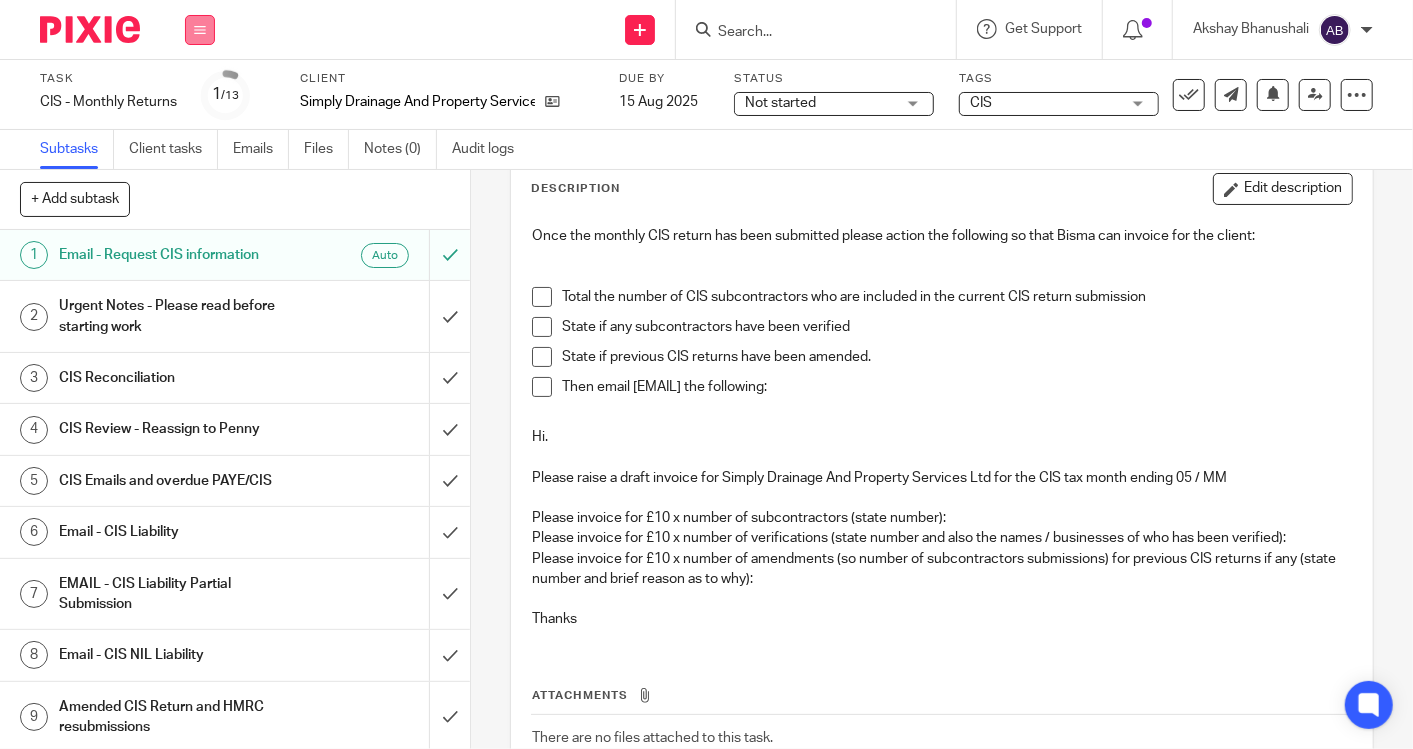 click at bounding box center (200, 30) 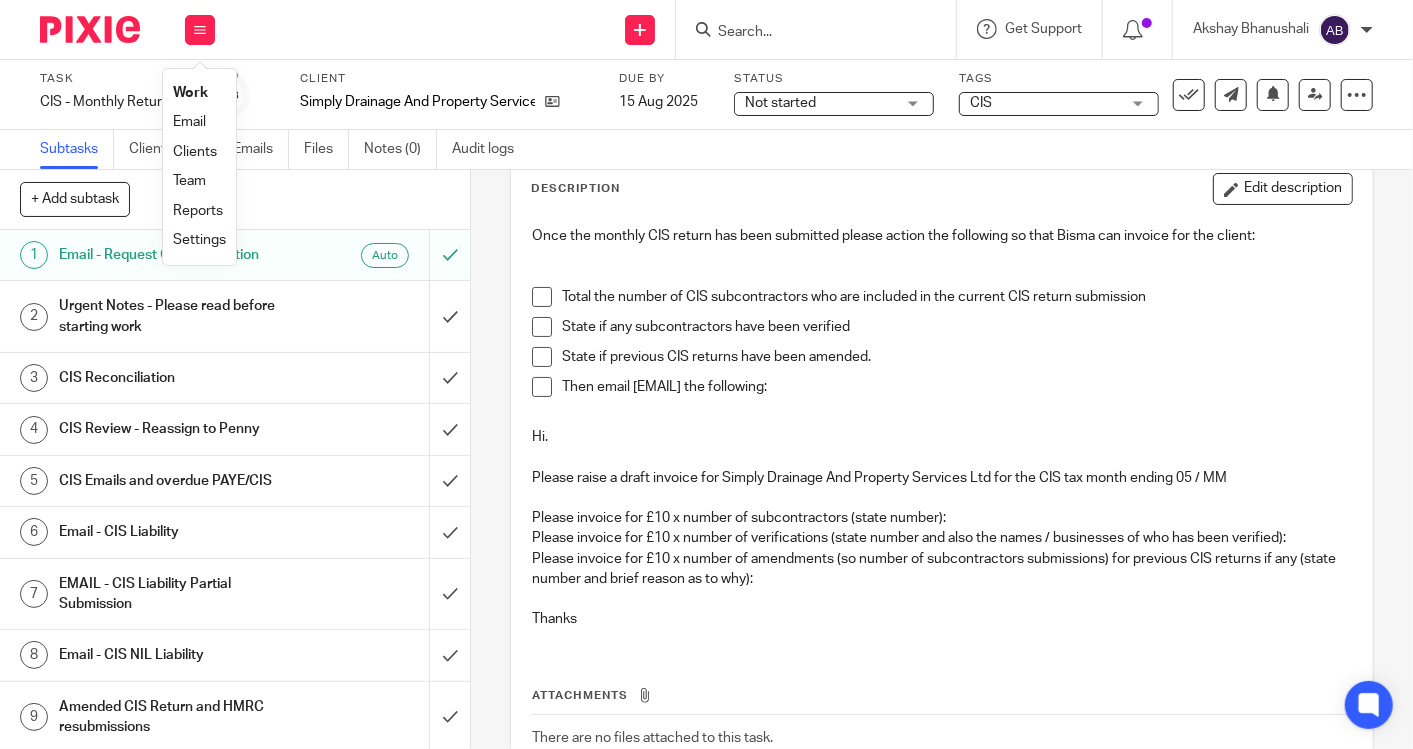 click on "Work" at bounding box center (190, 93) 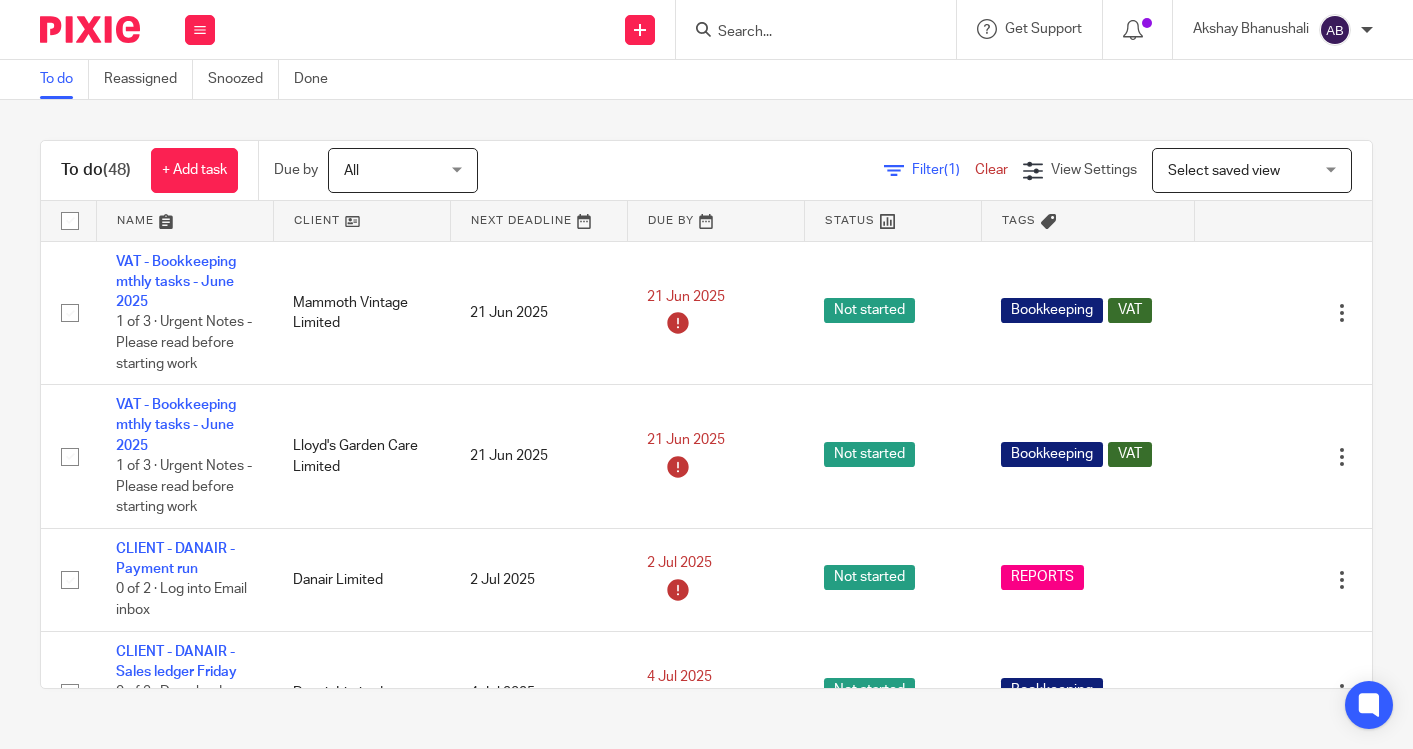 scroll, scrollTop: 0, scrollLeft: 0, axis: both 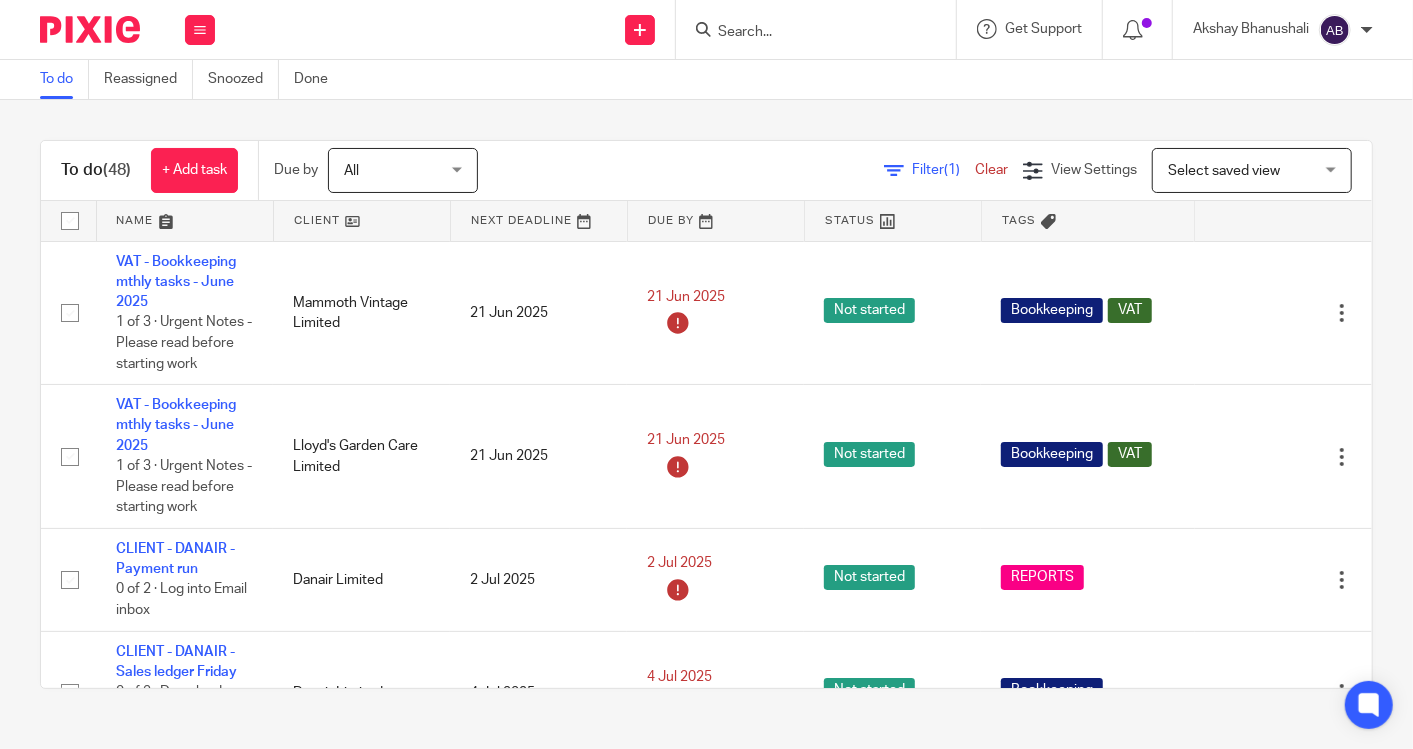 click at bounding box center (806, 33) 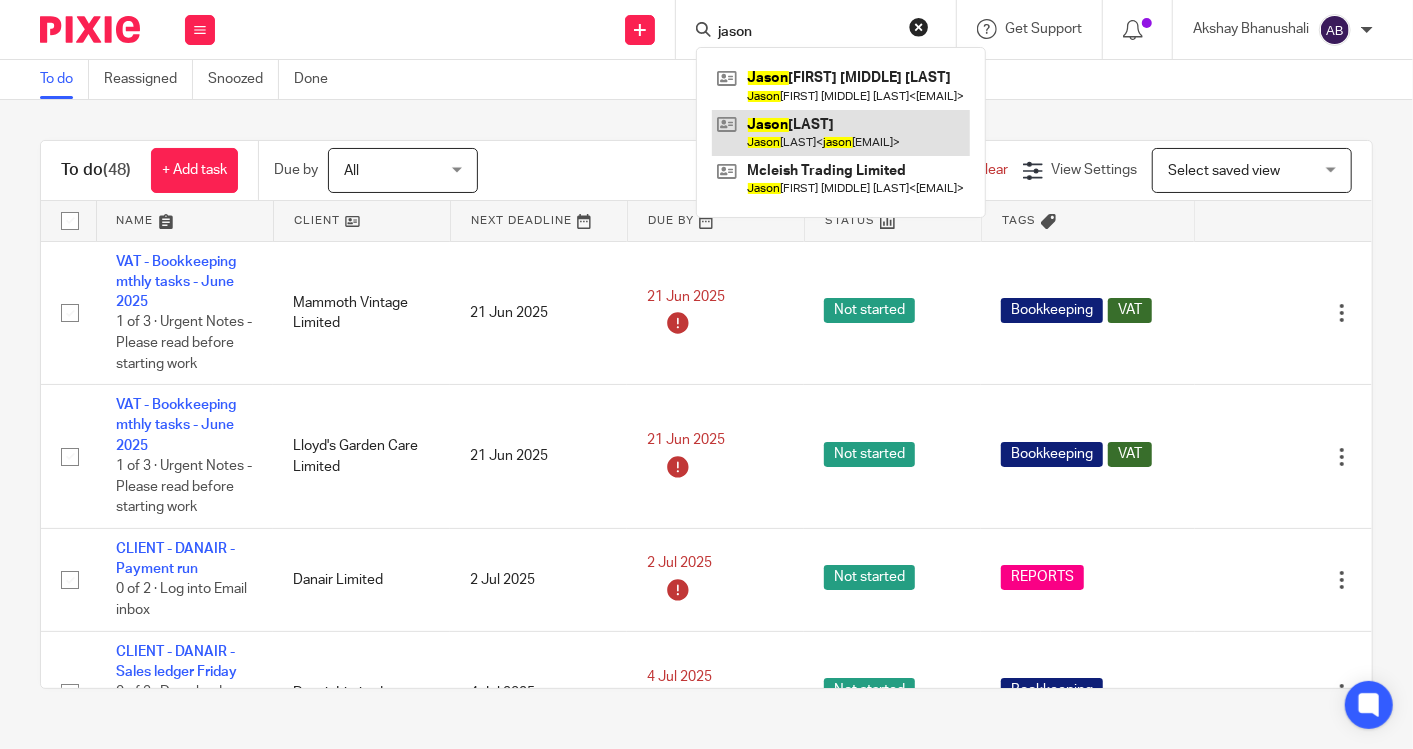 type on "jason" 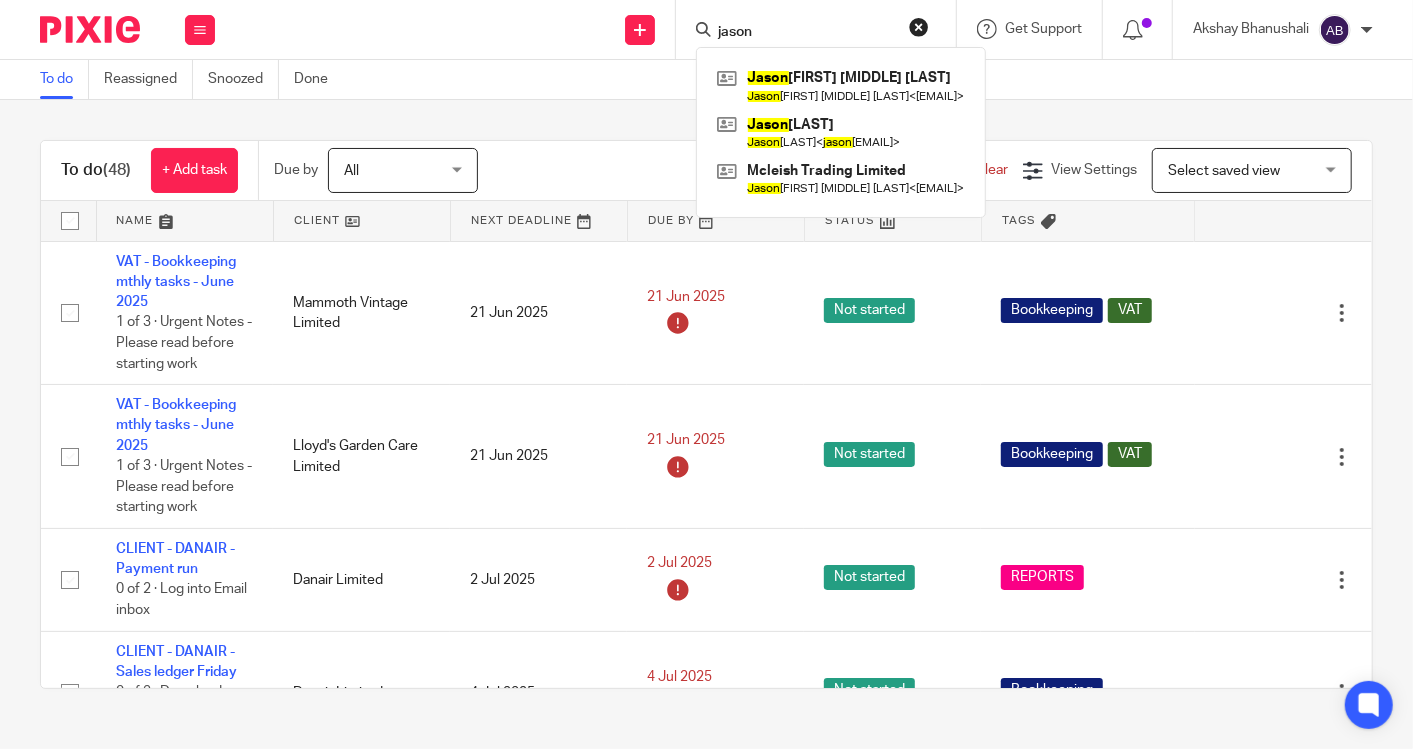 click on "To do
(48)
+ Add task
Due by
All
All
Today
Tomorrow
This week
Next week
This month
Next month
All
all     Filter
(1) Clear     View Settings   View Settings     (1) Filters   Clear   Save     Manage saved views
Select saved view
Select saved view
Select saved view
Name     Client     Next Deadline     Due By     Status   Tags
No client selected
No client selected
00 Investments Ltd
86 Bars Ltd
Aaron Botting
Aaron Botting
Aaron Mcleish
Aaron Mcleish" at bounding box center (706, 414) 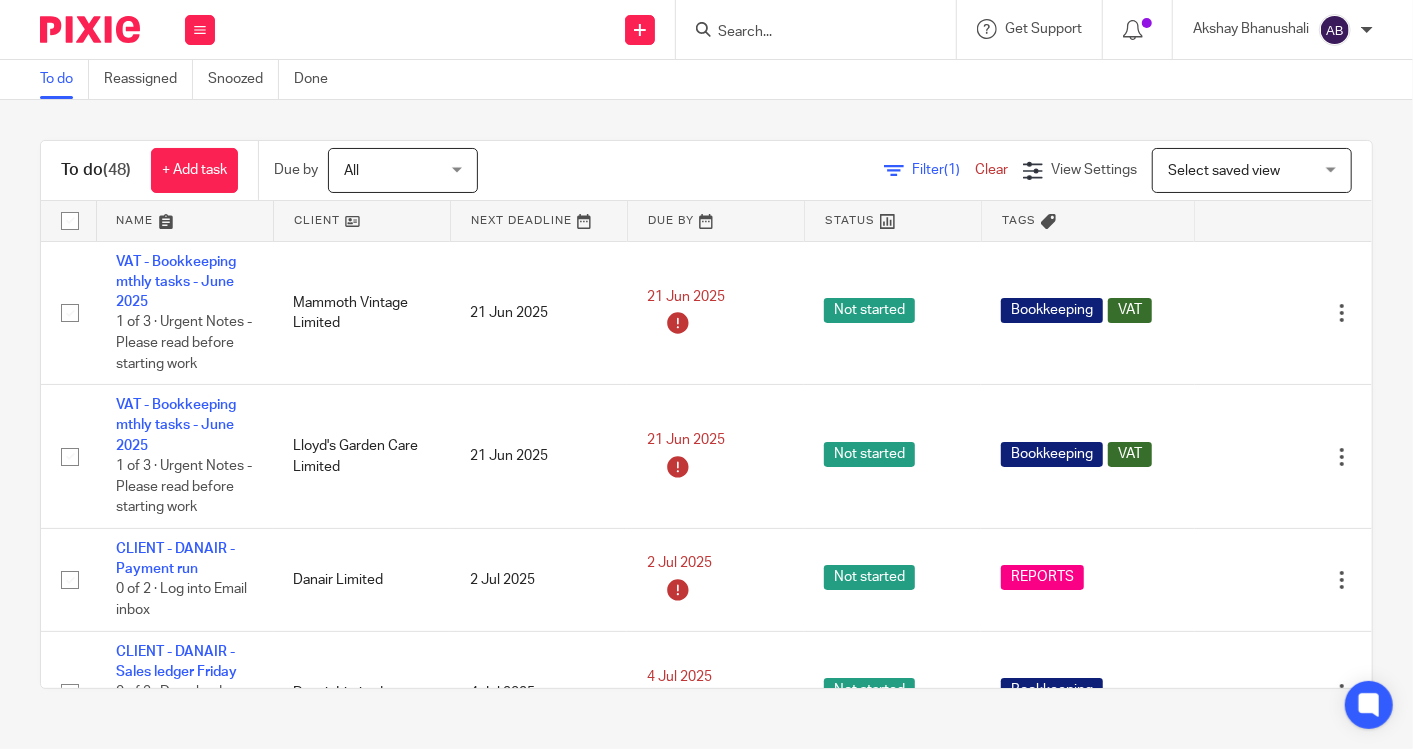 click at bounding box center (806, 33) 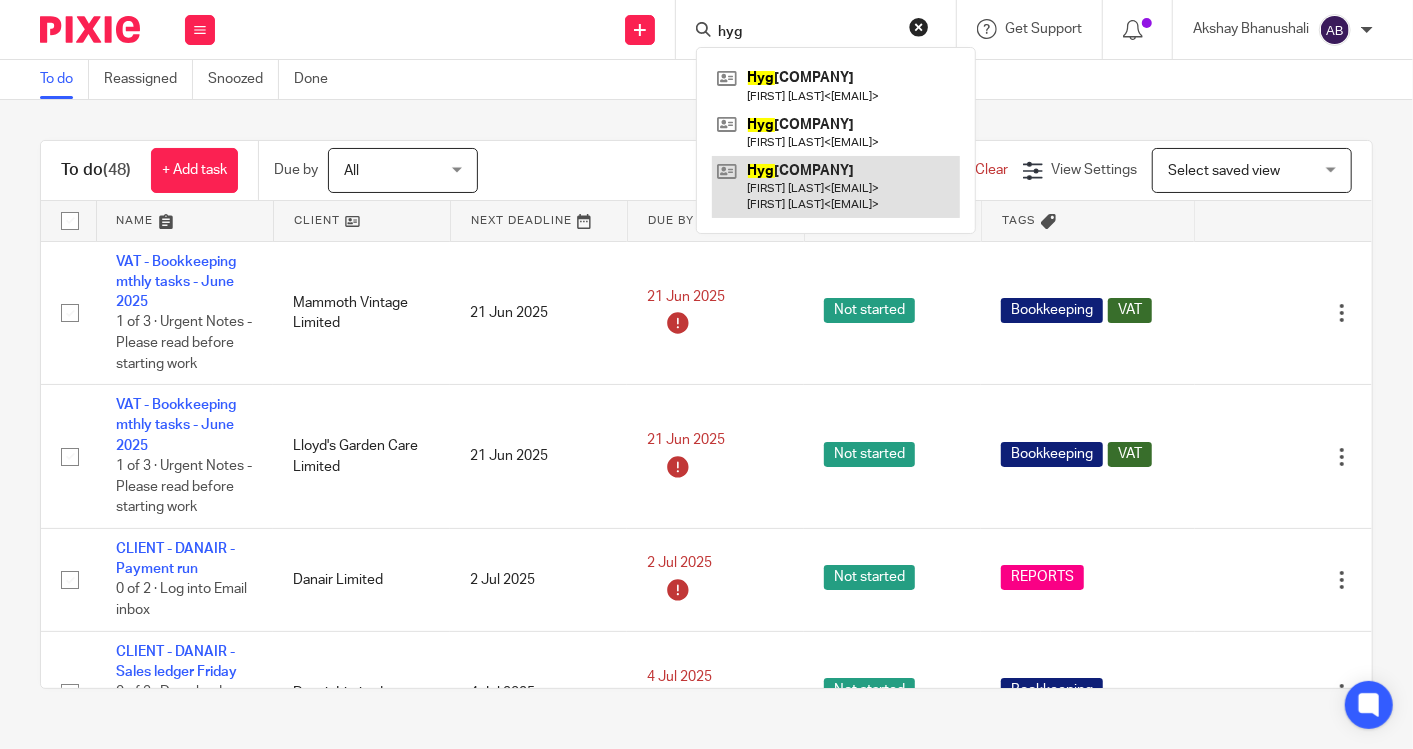 type on "hyg" 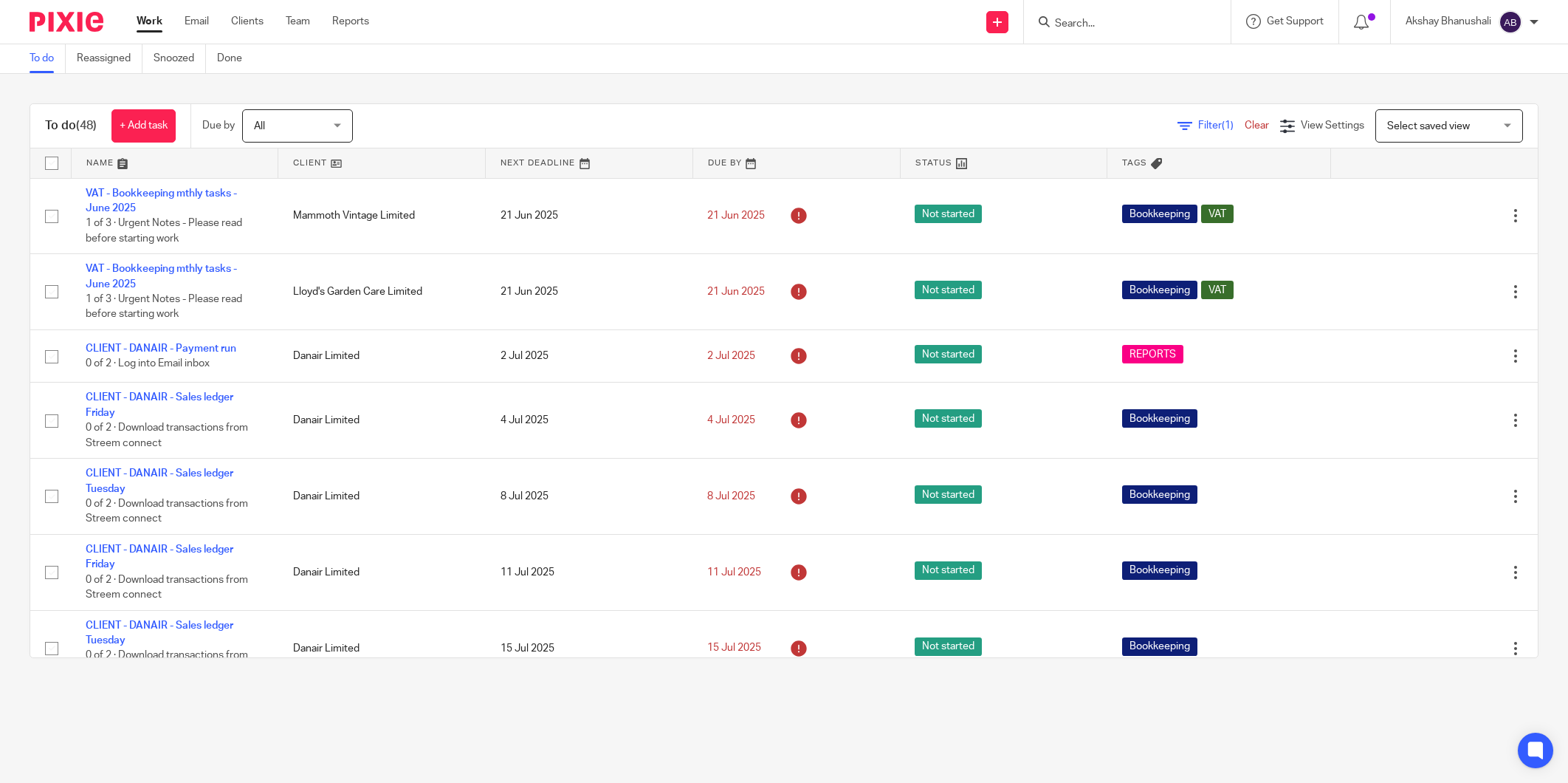 scroll, scrollTop: 0, scrollLeft: 0, axis: both 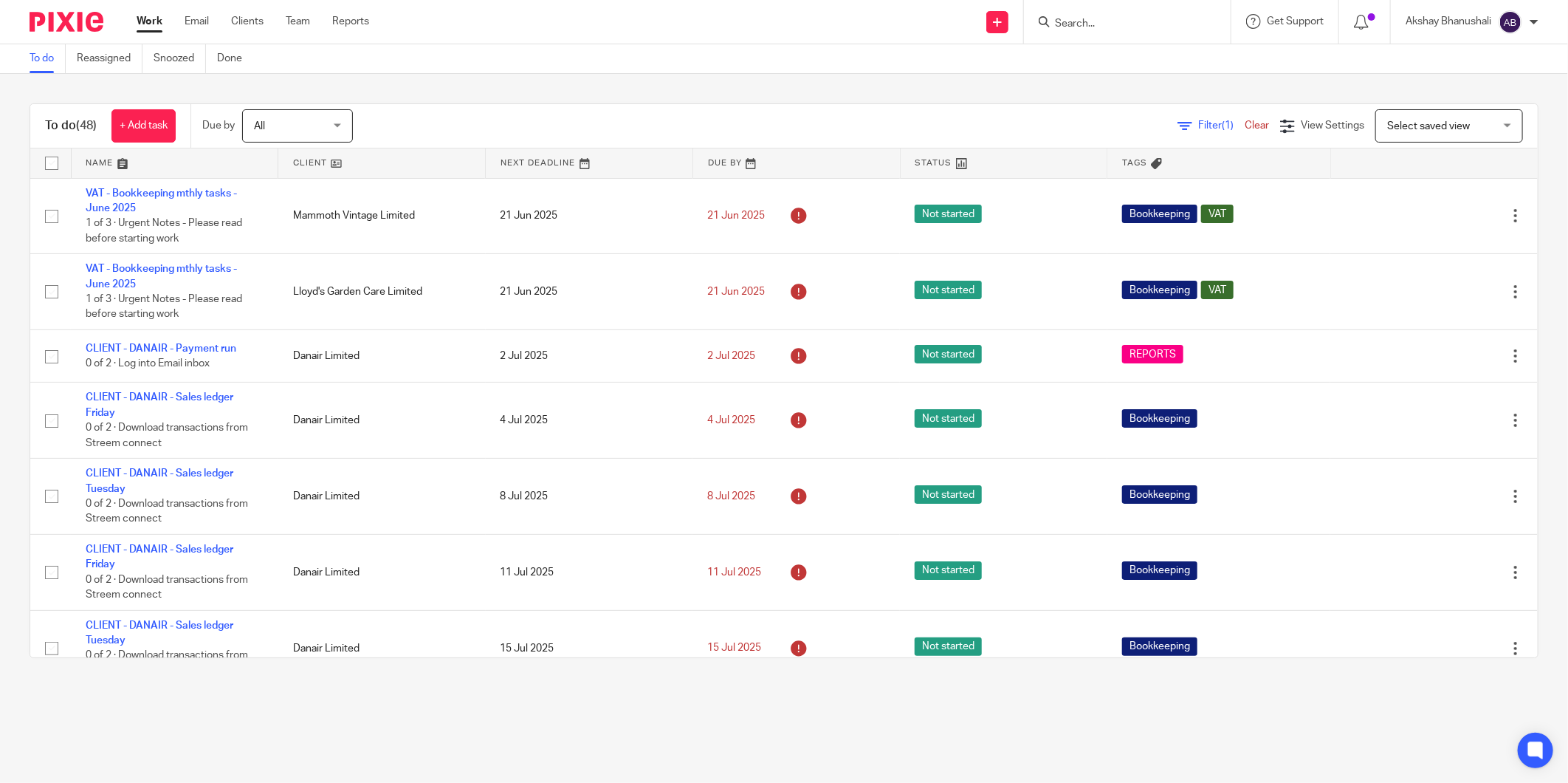 click on "To do
(48)
+ Add task
Due by
All
All
Today
Tomorrow
This week
Next week
This month
Next month
All
all     Filter
(1) Clear     View Settings   View Settings     (1) Filters   Clear   Save     Manage saved views
Select saved view
Select saved view
Select saved view
Name     Client     Next Deadline     Due By     Status   Tags
No client selected
No client selected
00 Investments Ltd
86 Bars Ltd
[FIRST] [LAST]
[FIRST] [LAST]
[FIRST] [LAST]
[FIRST] [LAST]" at bounding box center [784, 380] 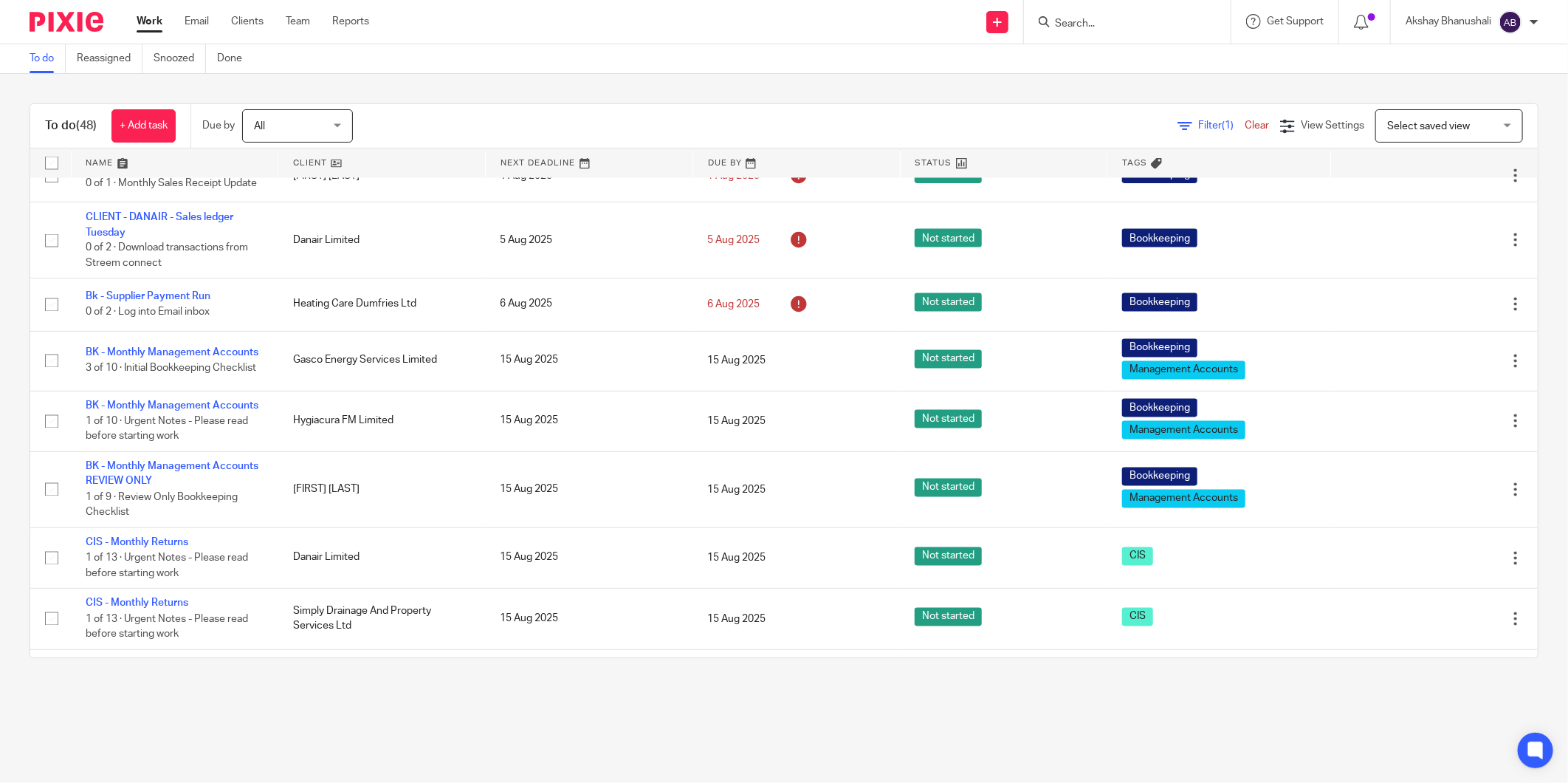 scroll, scrollTop: 1192, scrollLeft: 0, axis: vertical 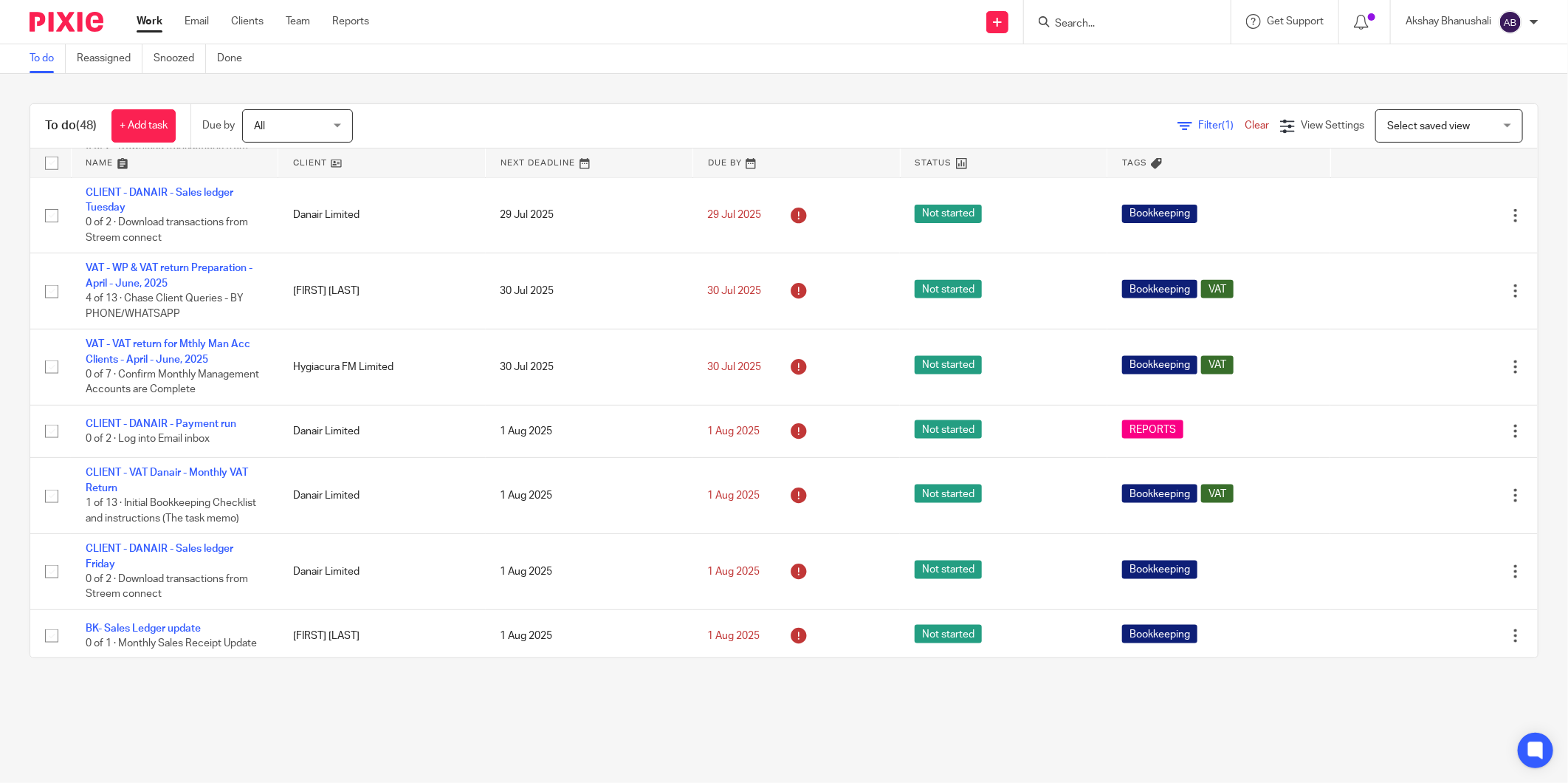 click at bounding box center [1127, 21] 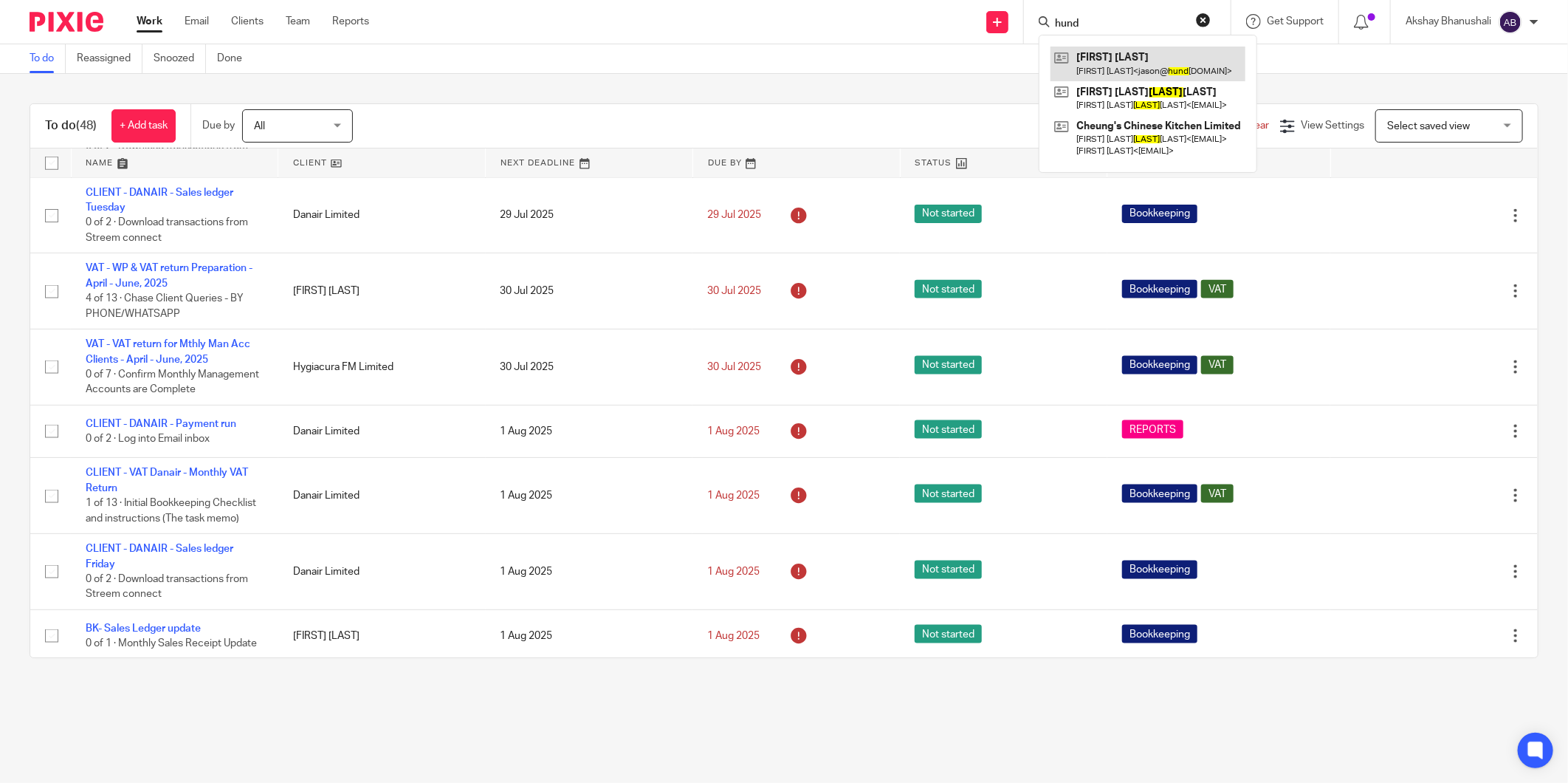 type on "hund" 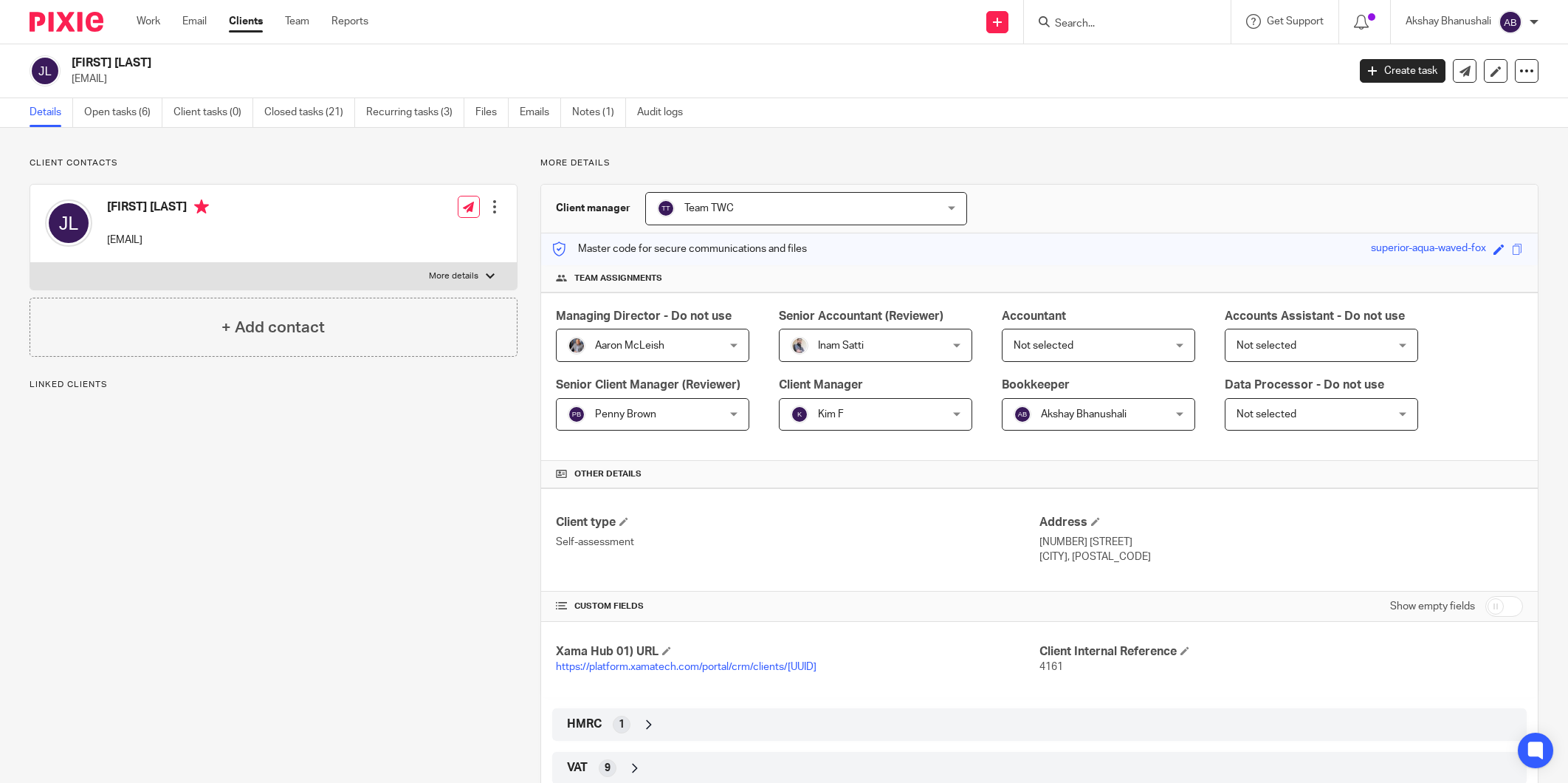 scroll, scrollTop: 0, scrollLeft: 0, axis: both 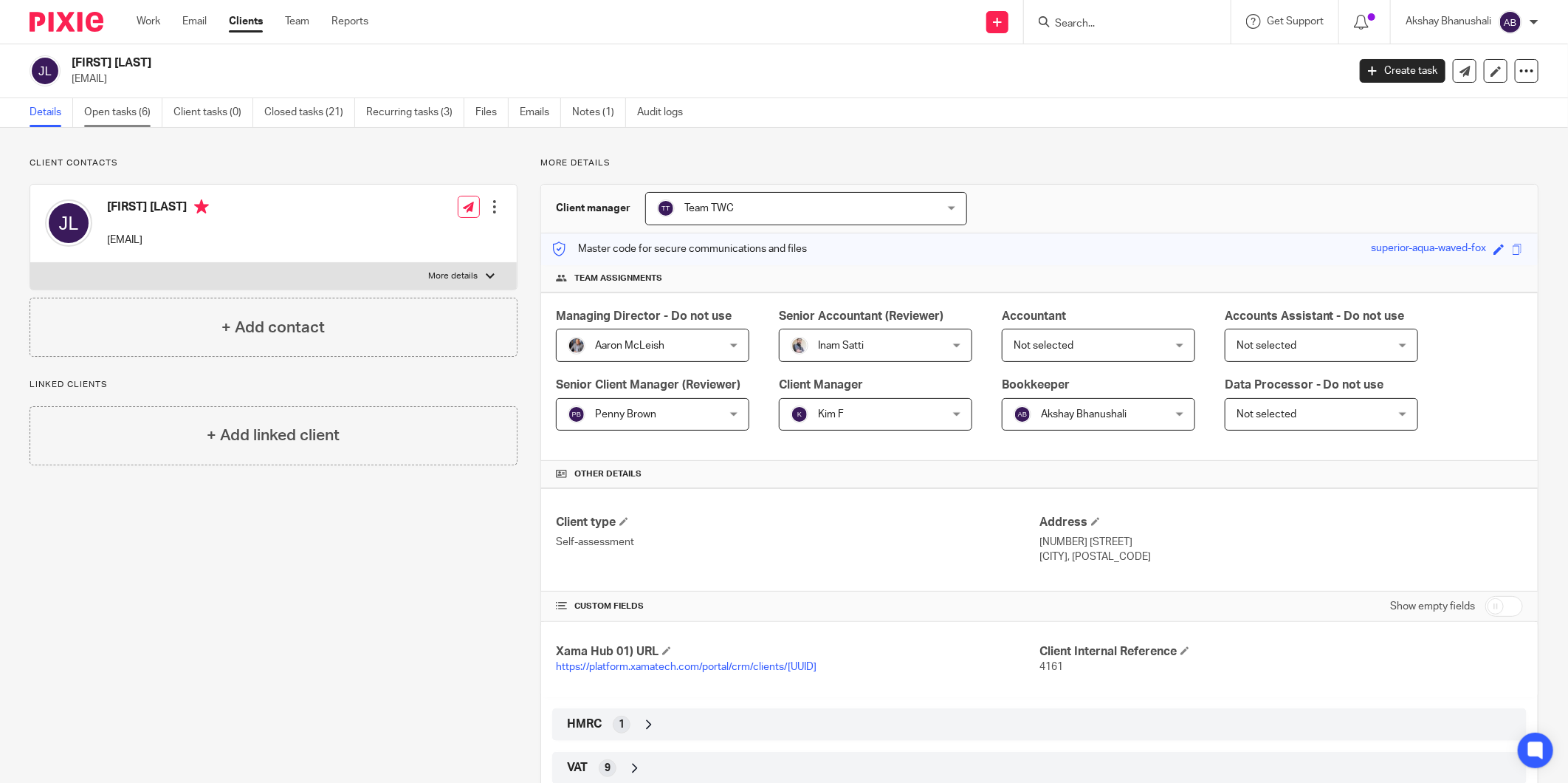 click on "Open tasks (6)" at bounding box center (123, 112) 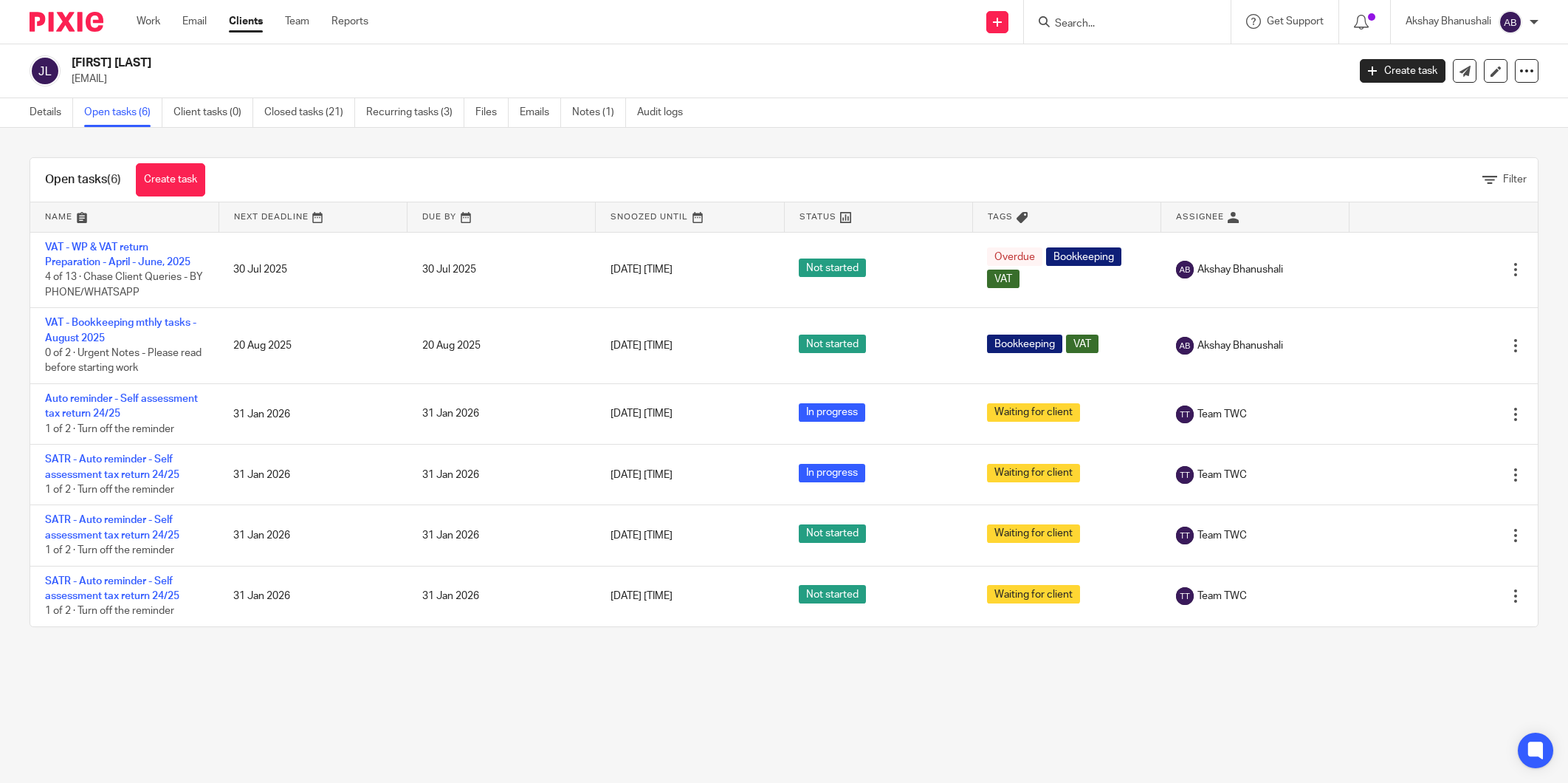 scroll, scrollTop: 0, scrollLeft: 0, axis: both 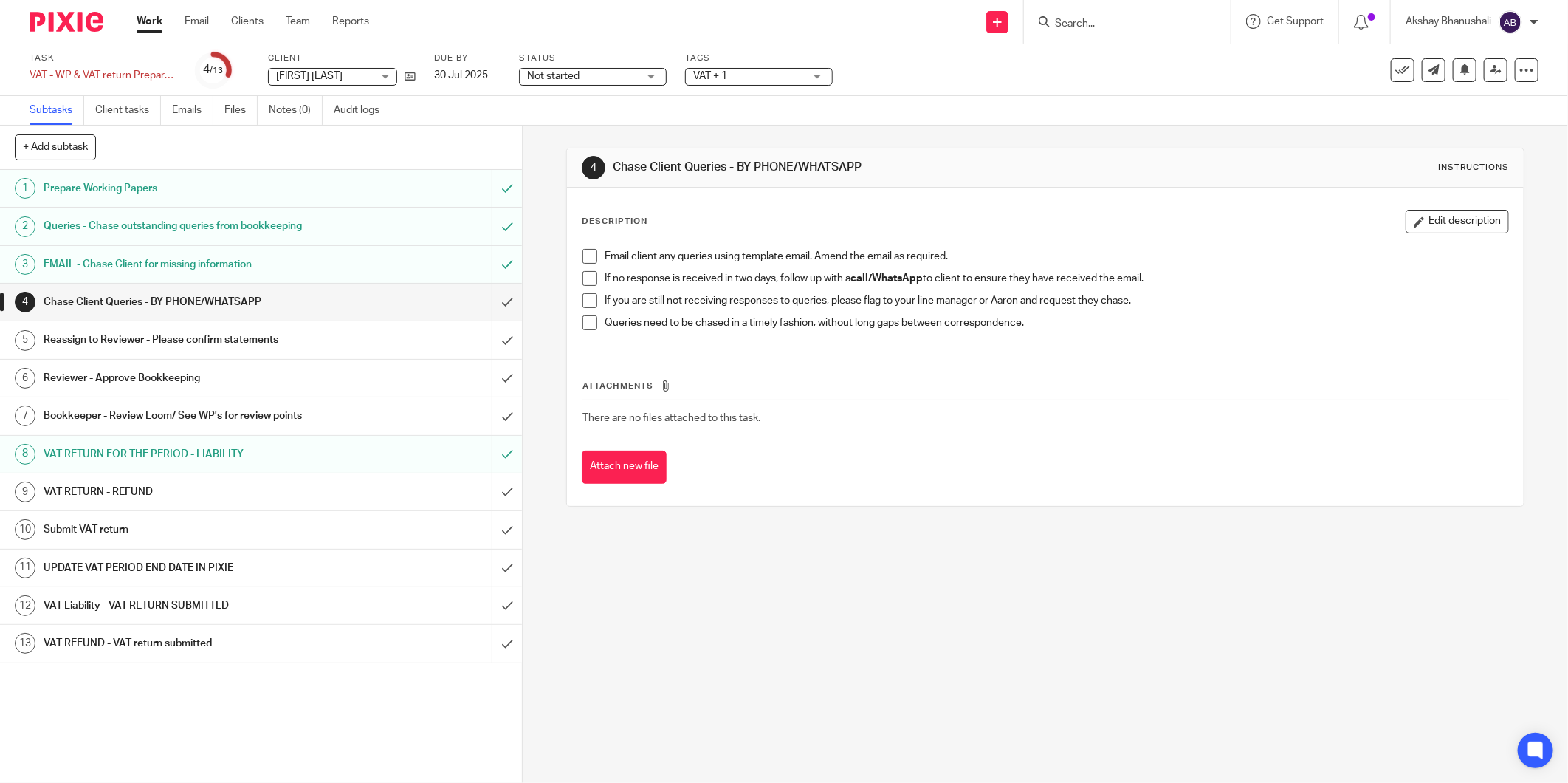 click on "VAT Liability - VAT RETURN SUBMITTED" at bounding box center [188, 606] 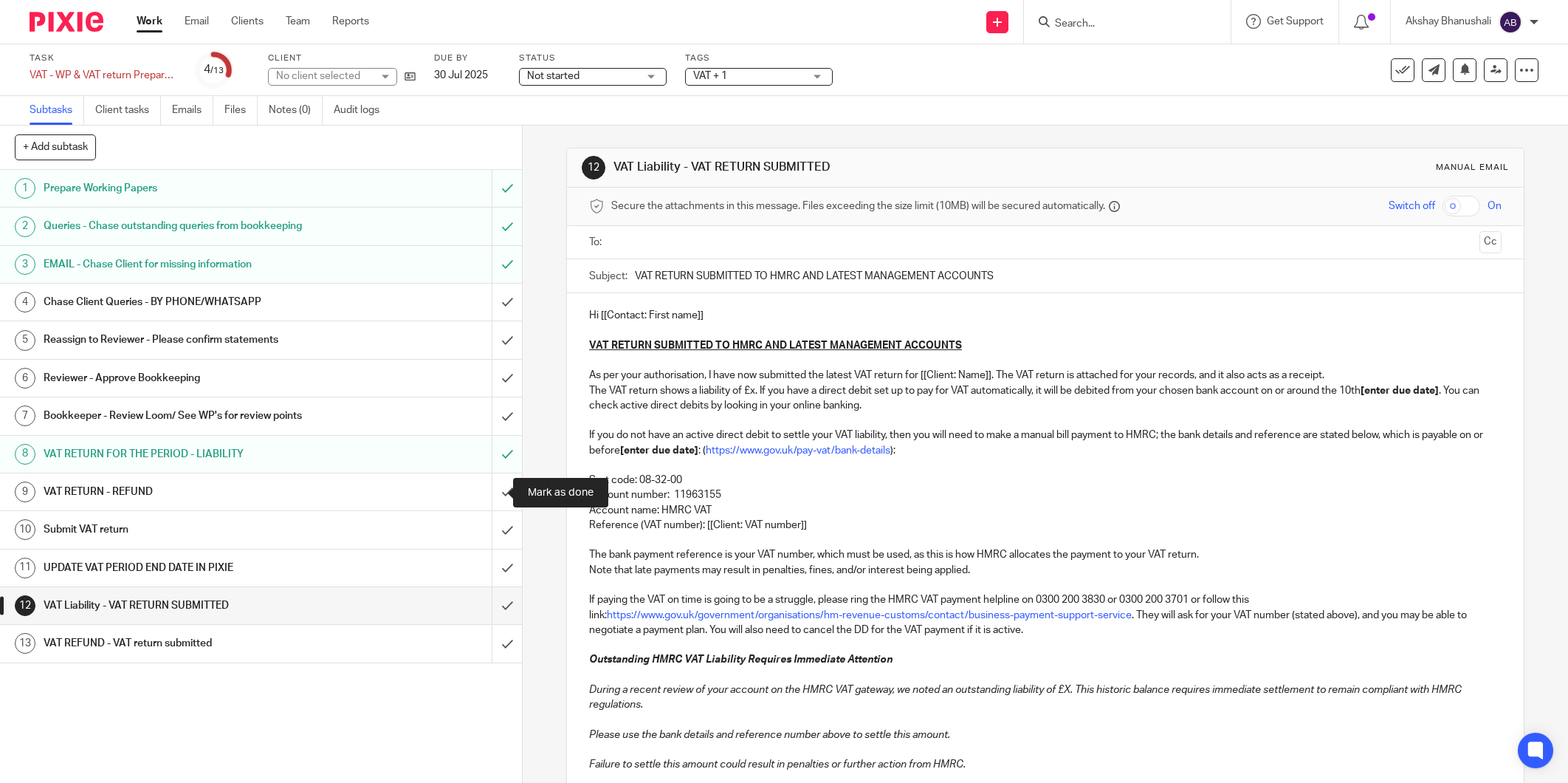 scroll, scrollTop: 0, scrollLeft: 0, axis: both 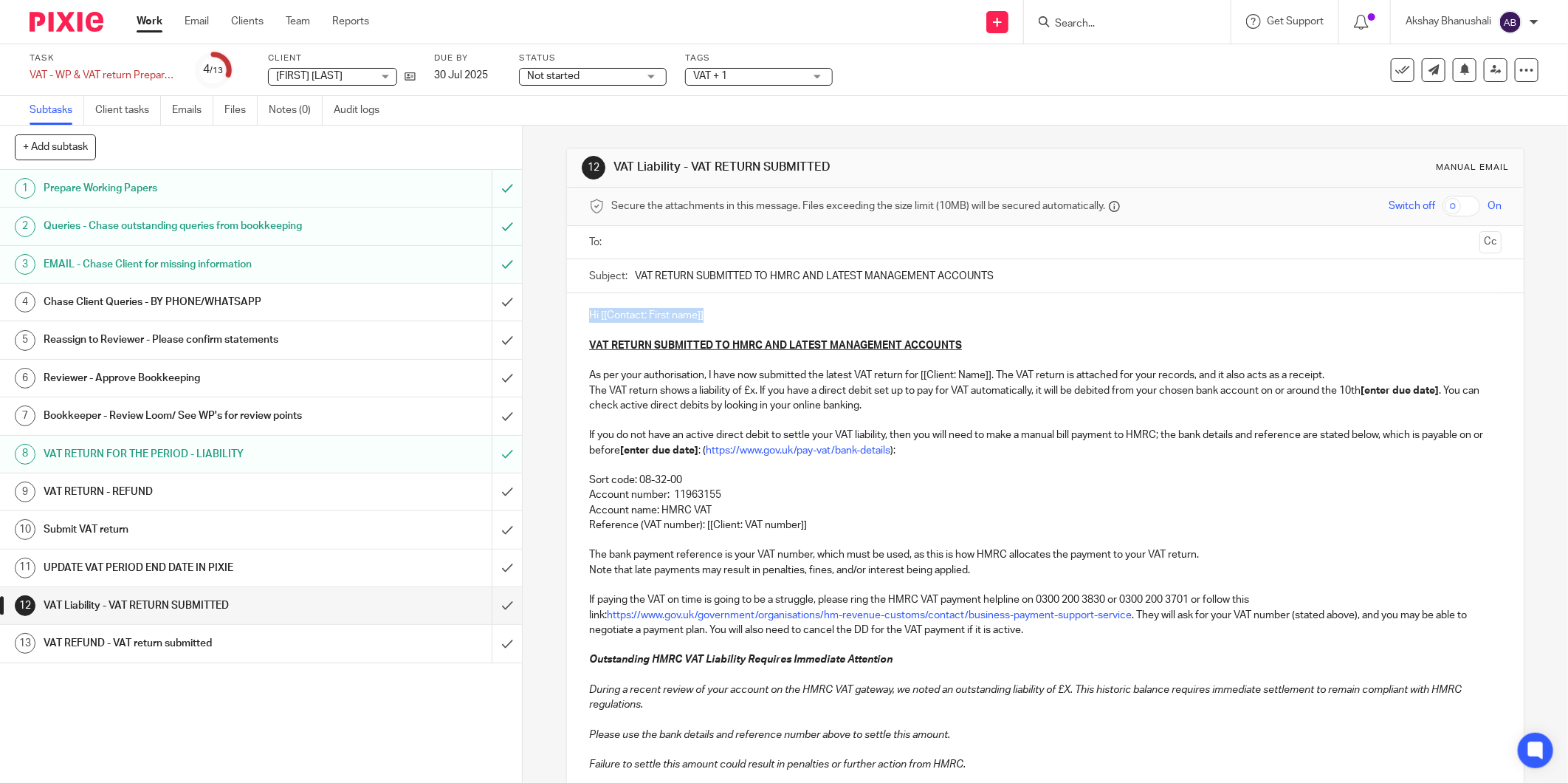 drag, startPoint x: 709, startPoint y: 318, endPoint x: 578, endPoint y: 316, distance: 131.01527 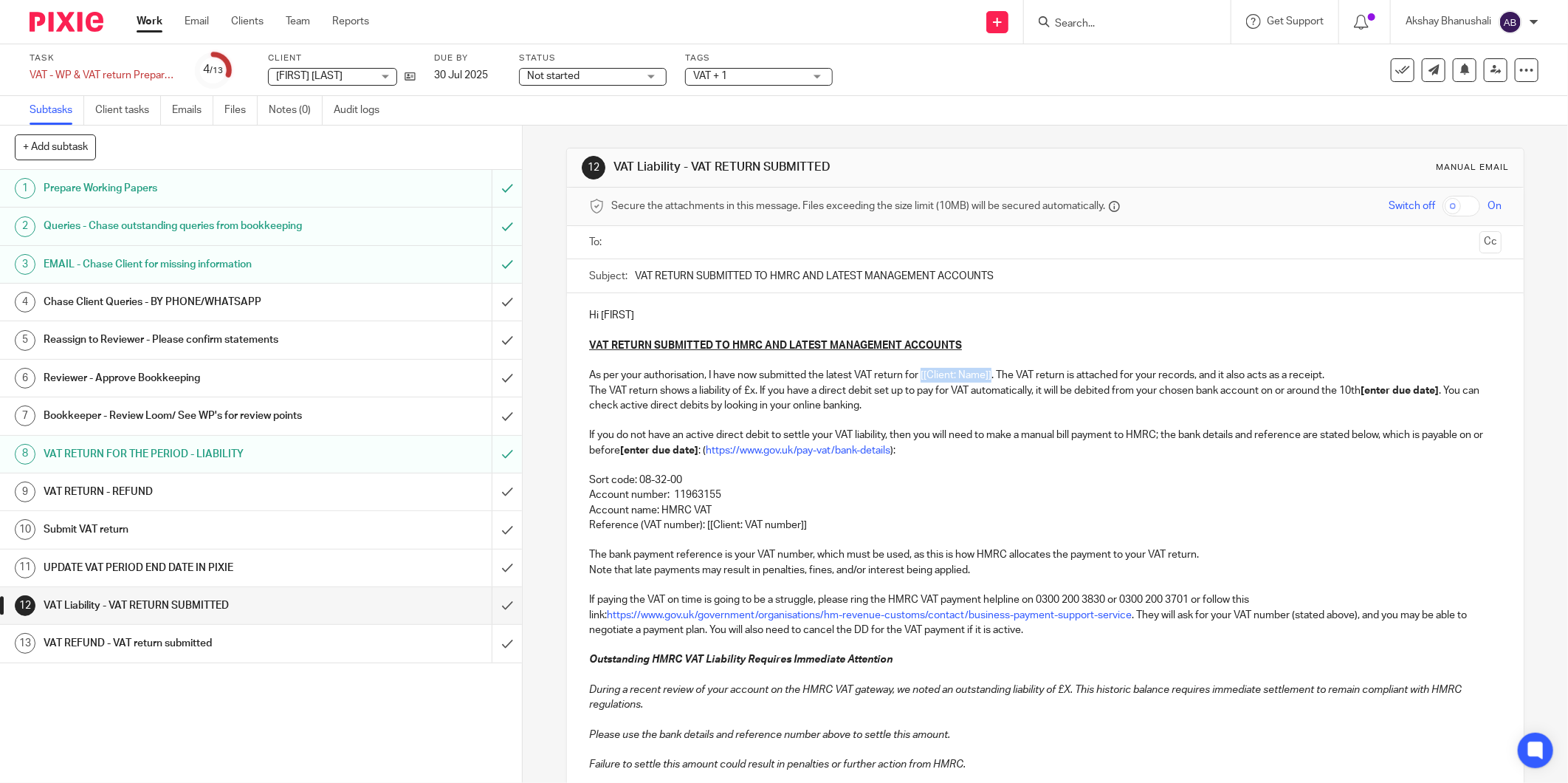 drag, startPoint x: 987, startPoint y: 375, endPoint x: 918, endPoint y: 378, distance: 69.06519 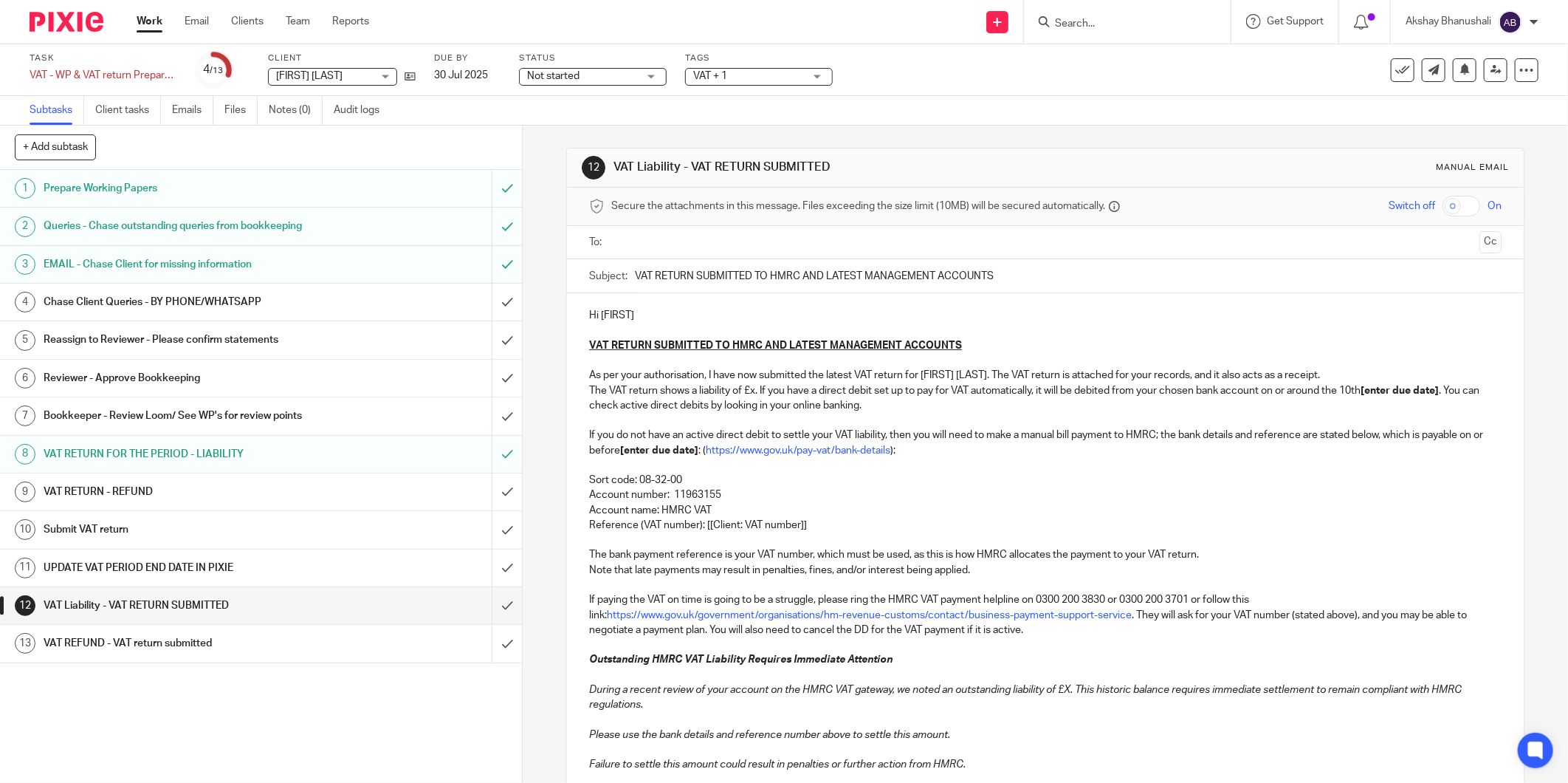 click on "The VAT return shows a liability of £x. If you have a direct debit set up to pay for VAT automatically, it will be debited from your chosen bank account on or around the 10th  [enter due date] . You can check active direct debits by looking in your online banking." at bounding box center [1045, 398] 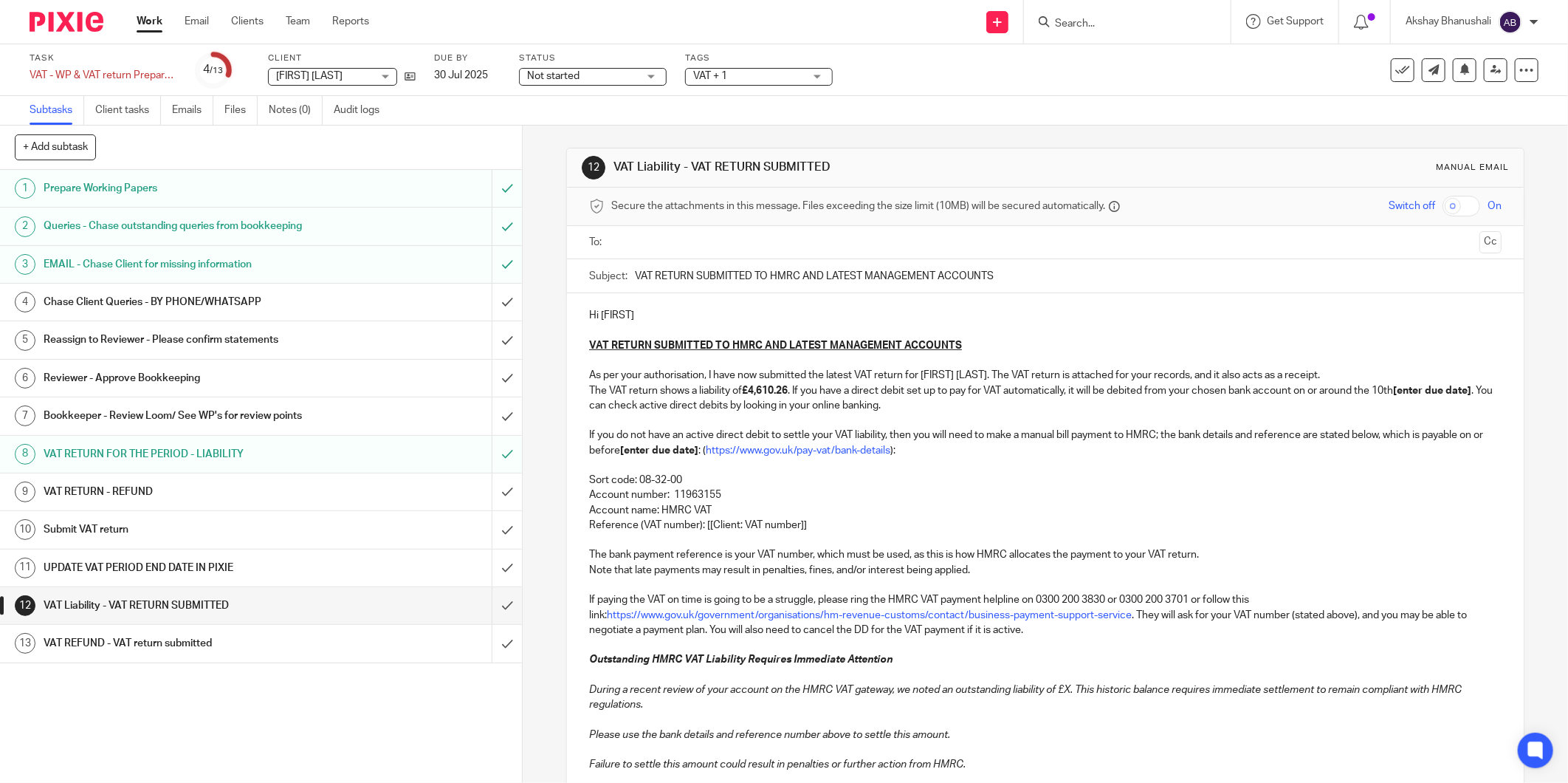 drag, startPoint x: 1335, startPoint y: 501, endPoint x: 1347, endPoint y: 496, distance: 13 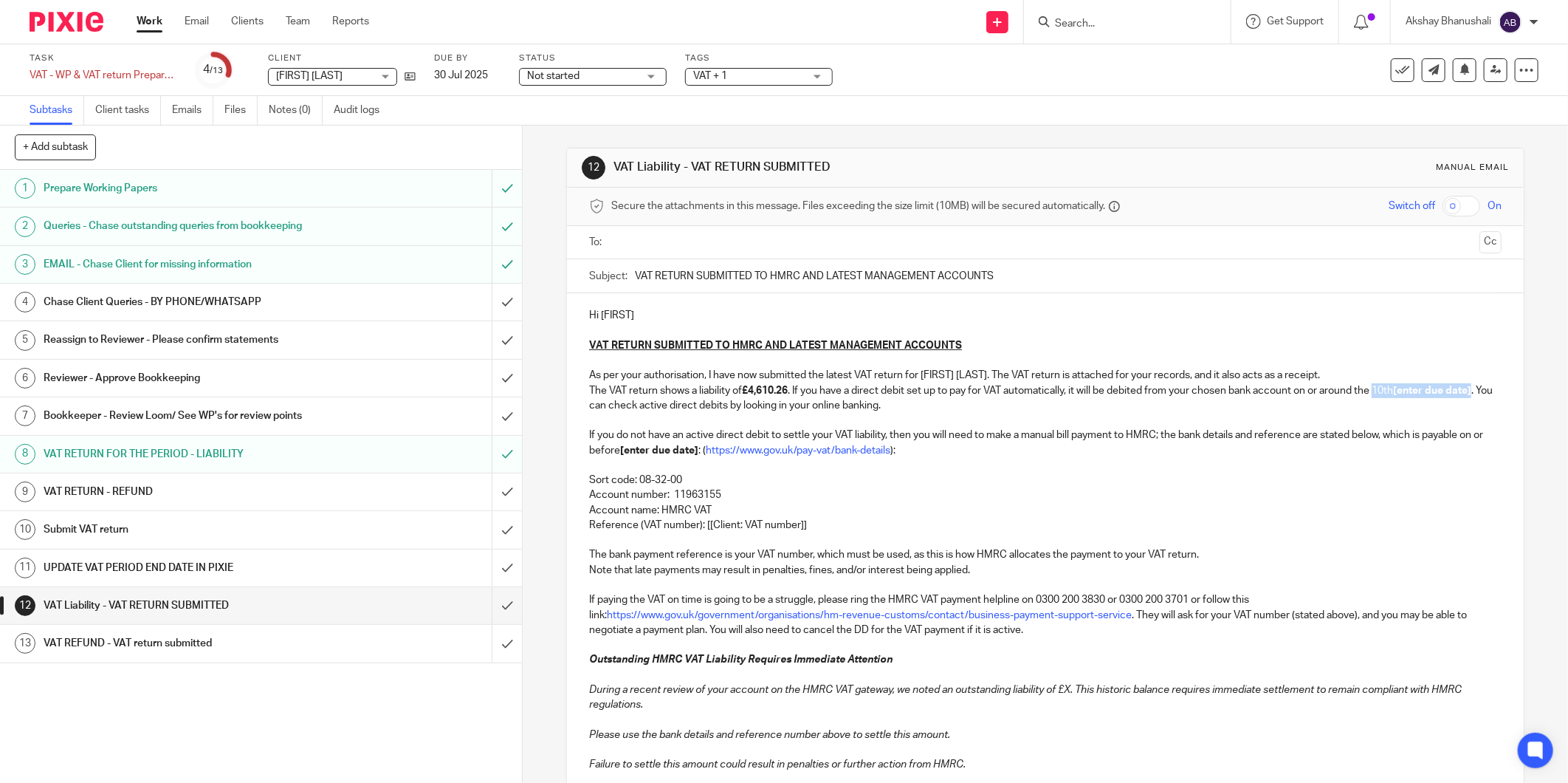 drag, startPoint x: 1380, startPoint y: 388, endPoint x: 608, endPoint y: 408, distance: 772.259 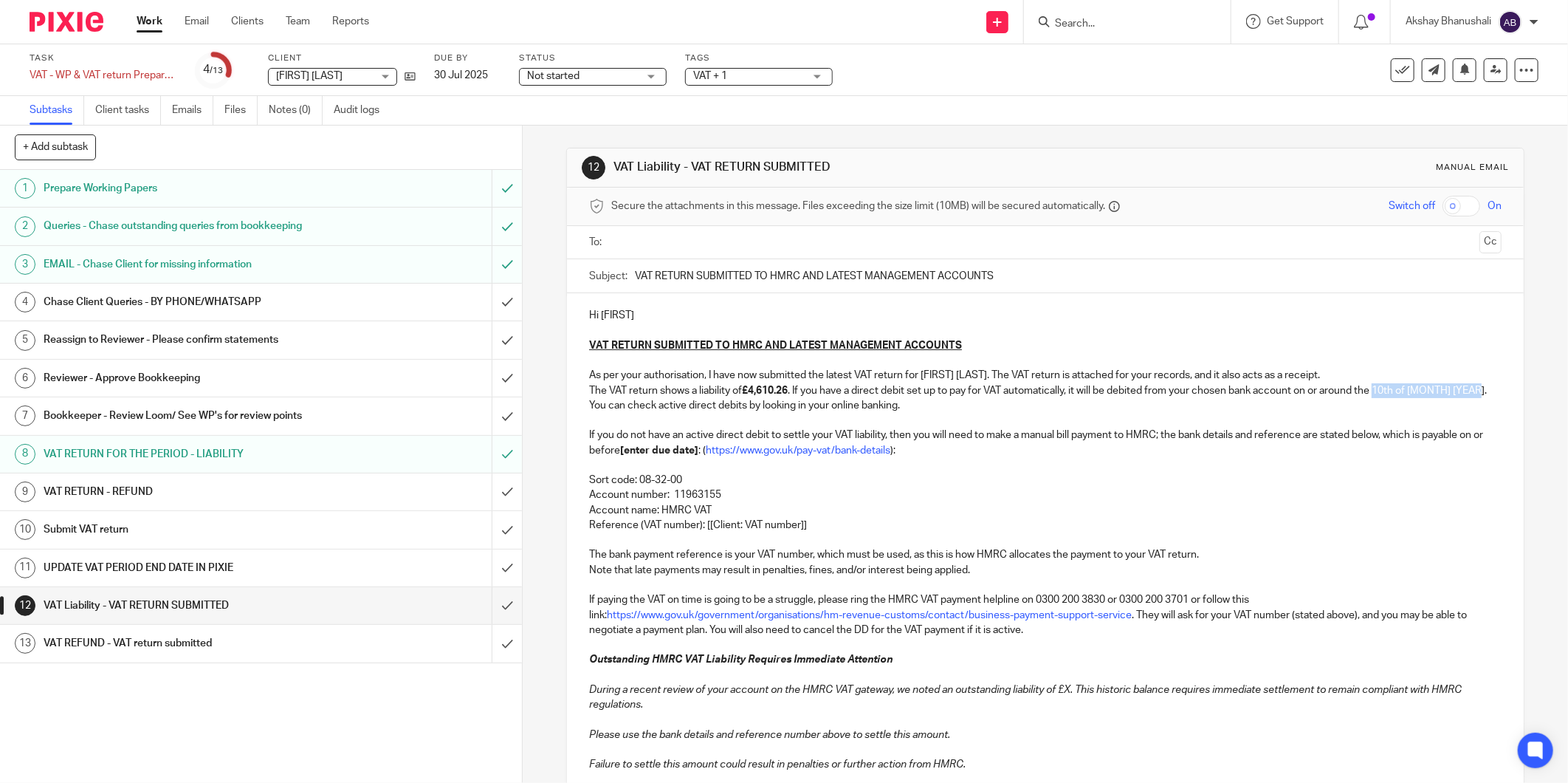 drag, startPoint x: 1480, startPoint y: 392, endPoint x: 1378, endPoint y: 392, distance: 102 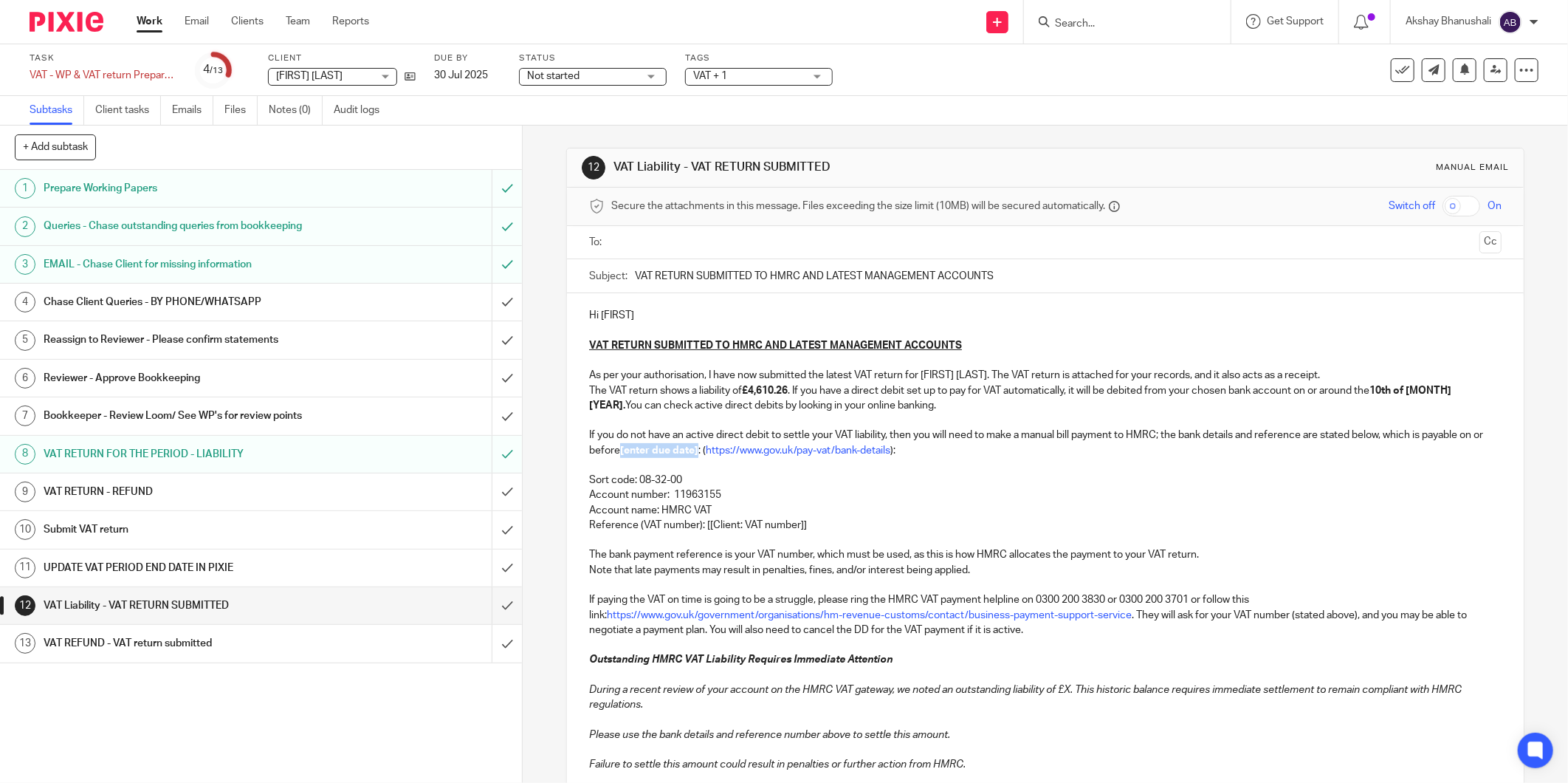 drag, startPoint x: 629, startPoint y: 452, endPoint x: 706, endPoint y: 456, distance: 77.103826 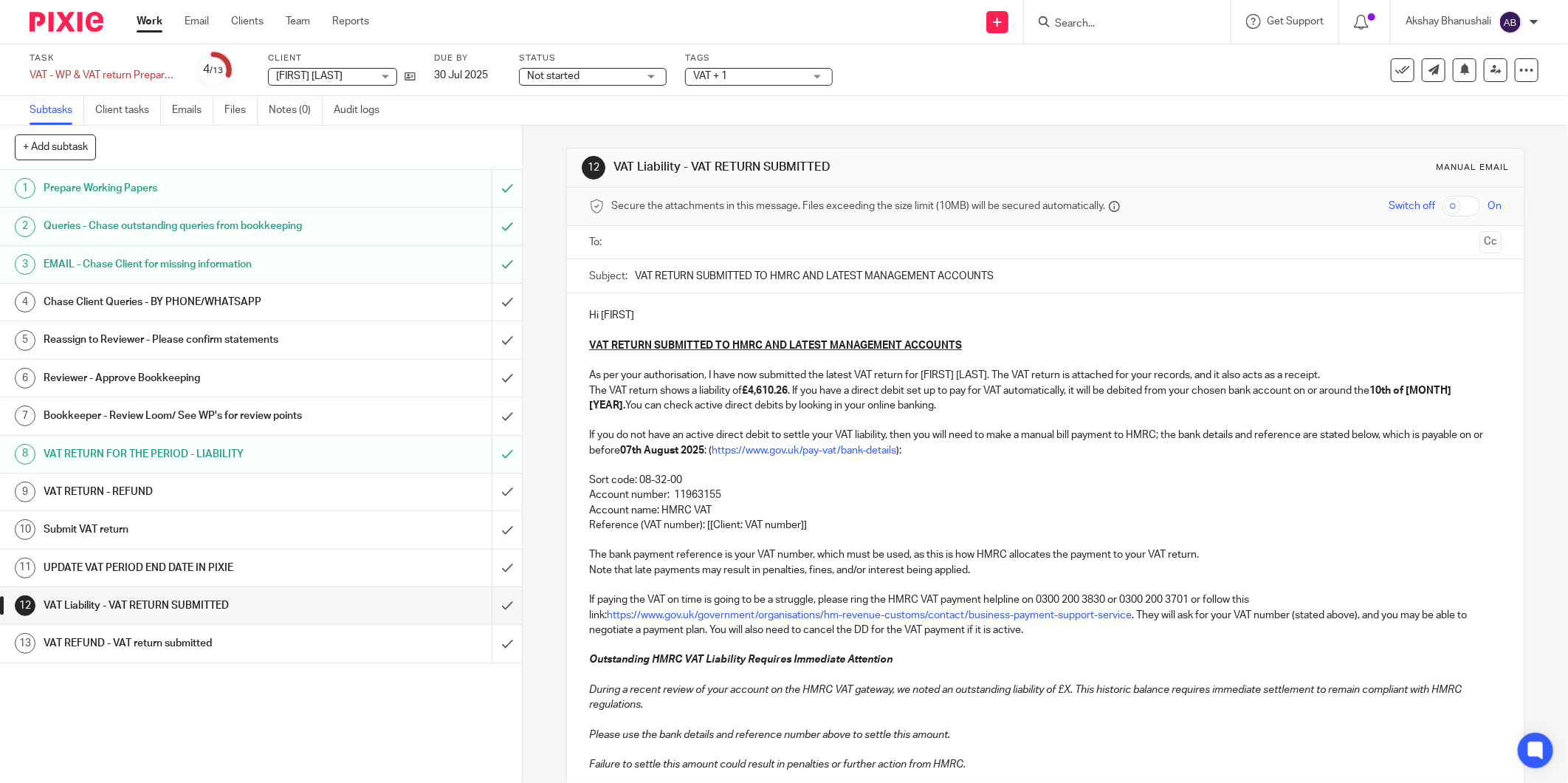click on "If you do not have an active direct debit to settle your VAT liability, then you will need to make a manual bill payment to HMRC; the bank details and reference are stated below, which is payable on or before  07th August 2025 : ( https://www.gov.uk/pay-vat/bank-details ):" at bounding box center (1045, 442) 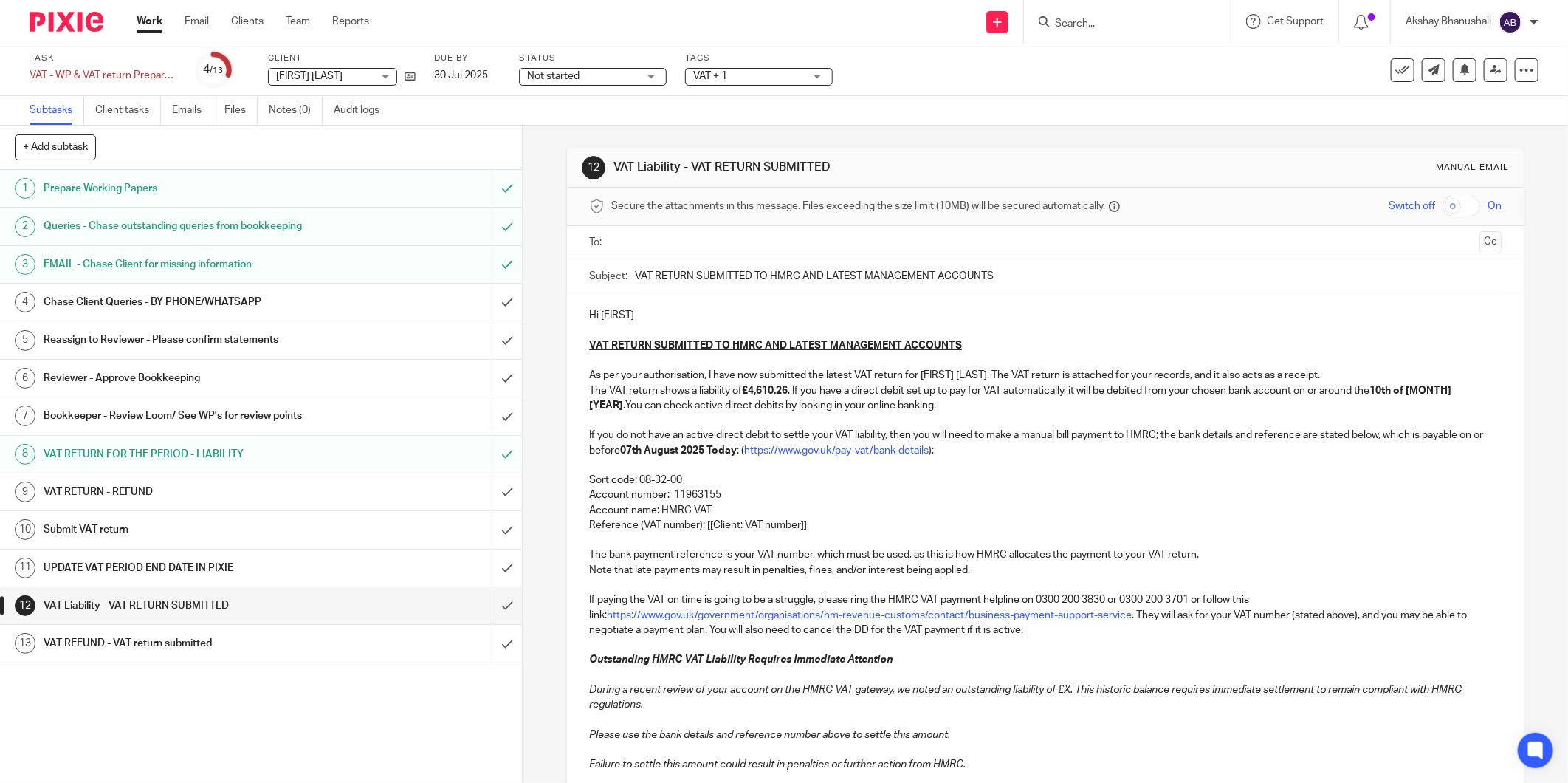 click on "VAT RETURN SUBMITTED TO HMRC AND LATEST MANAGEMENT ACCOUNTS" at bounding box center [1068, 276] 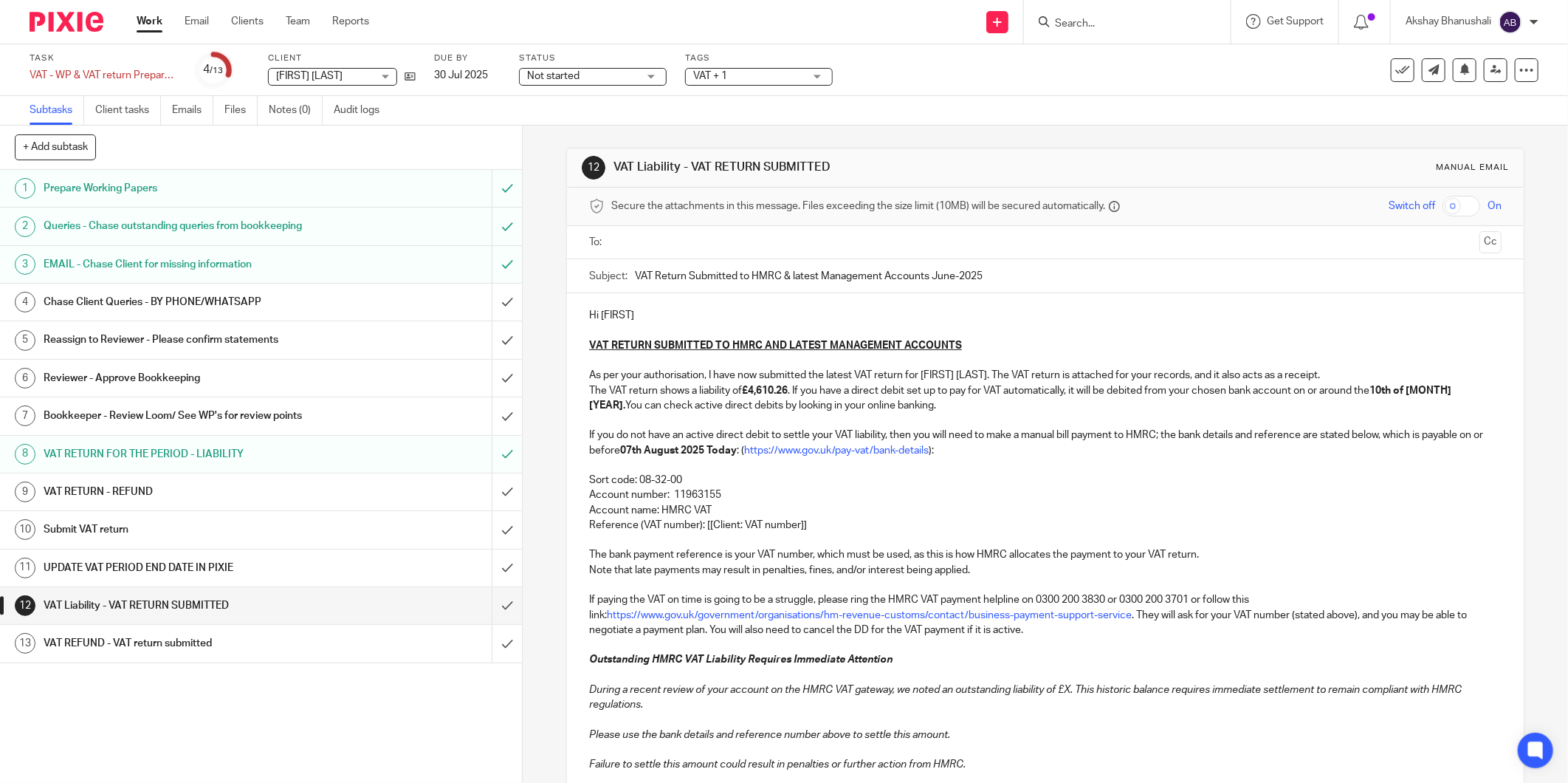 click on "VAT Return Submitted to HMRC & latest Management Accounts June-2025" at bounding box center (1068, 276) 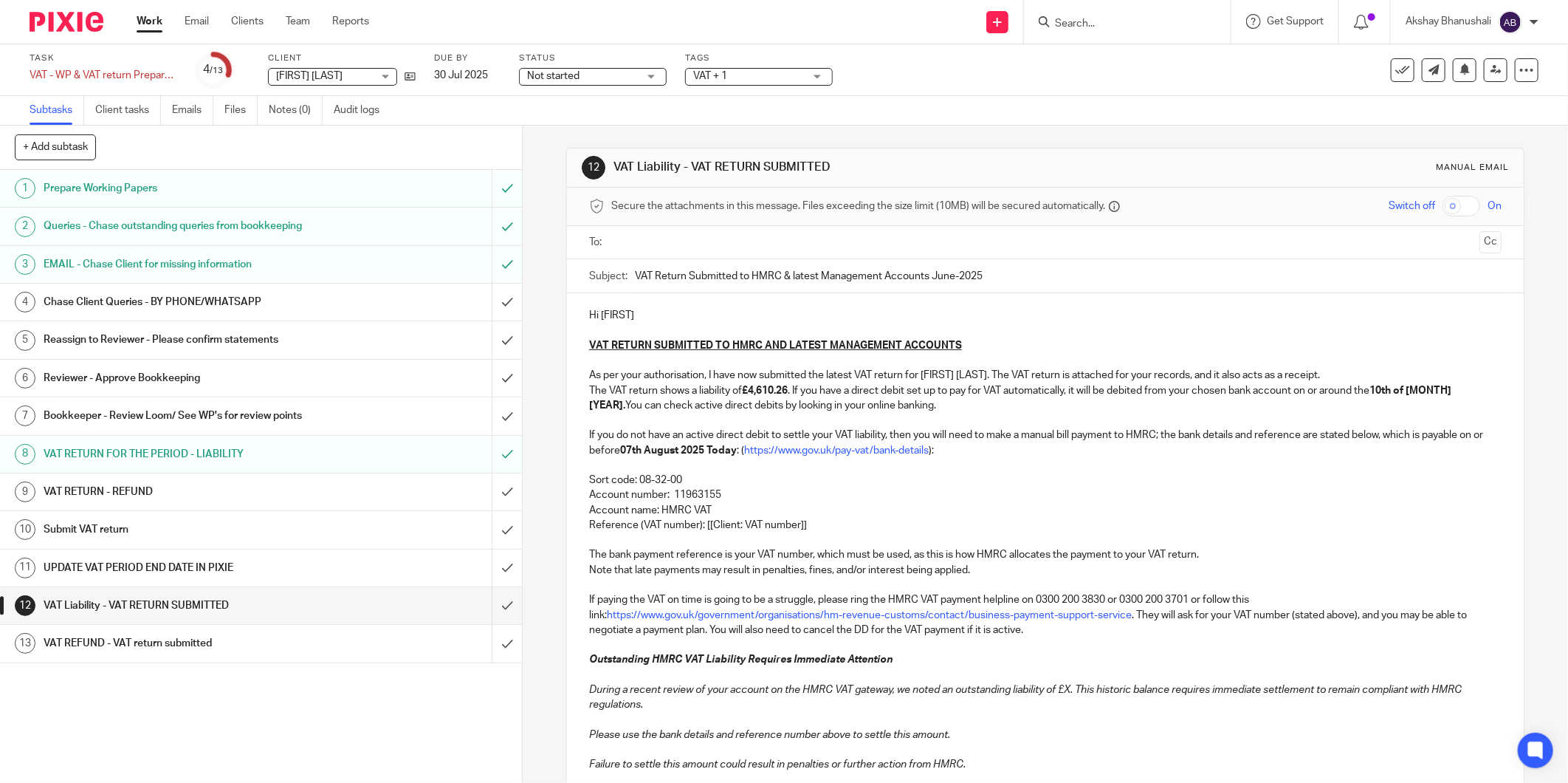 type on "VAT Return Submitted to HMRC & latest Management Accounts June-2025" 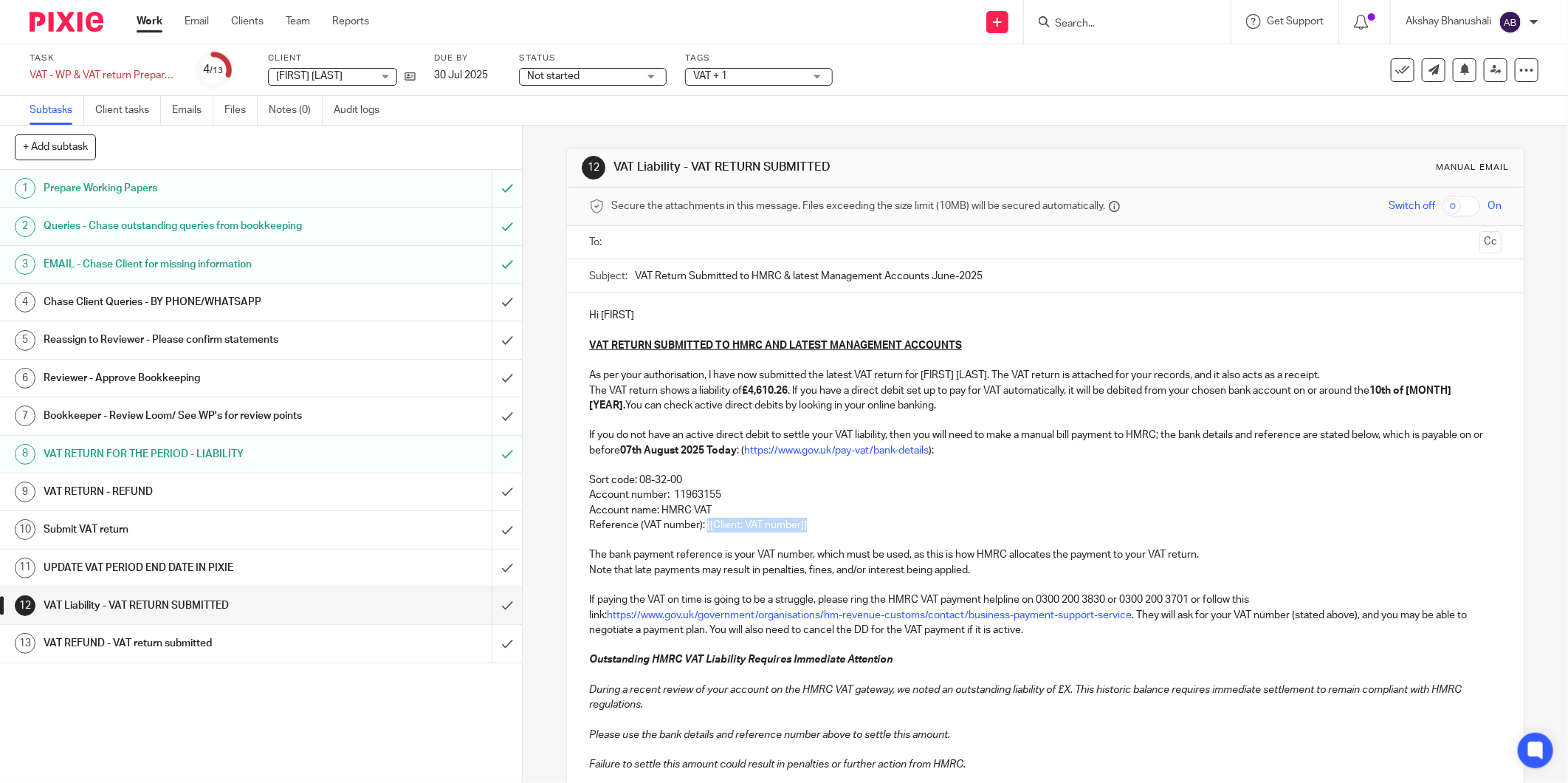 drag, startPoint x: 802, startPoint y: 523, endPoint x: 701, endPoint y: 530, distance: 101.24228 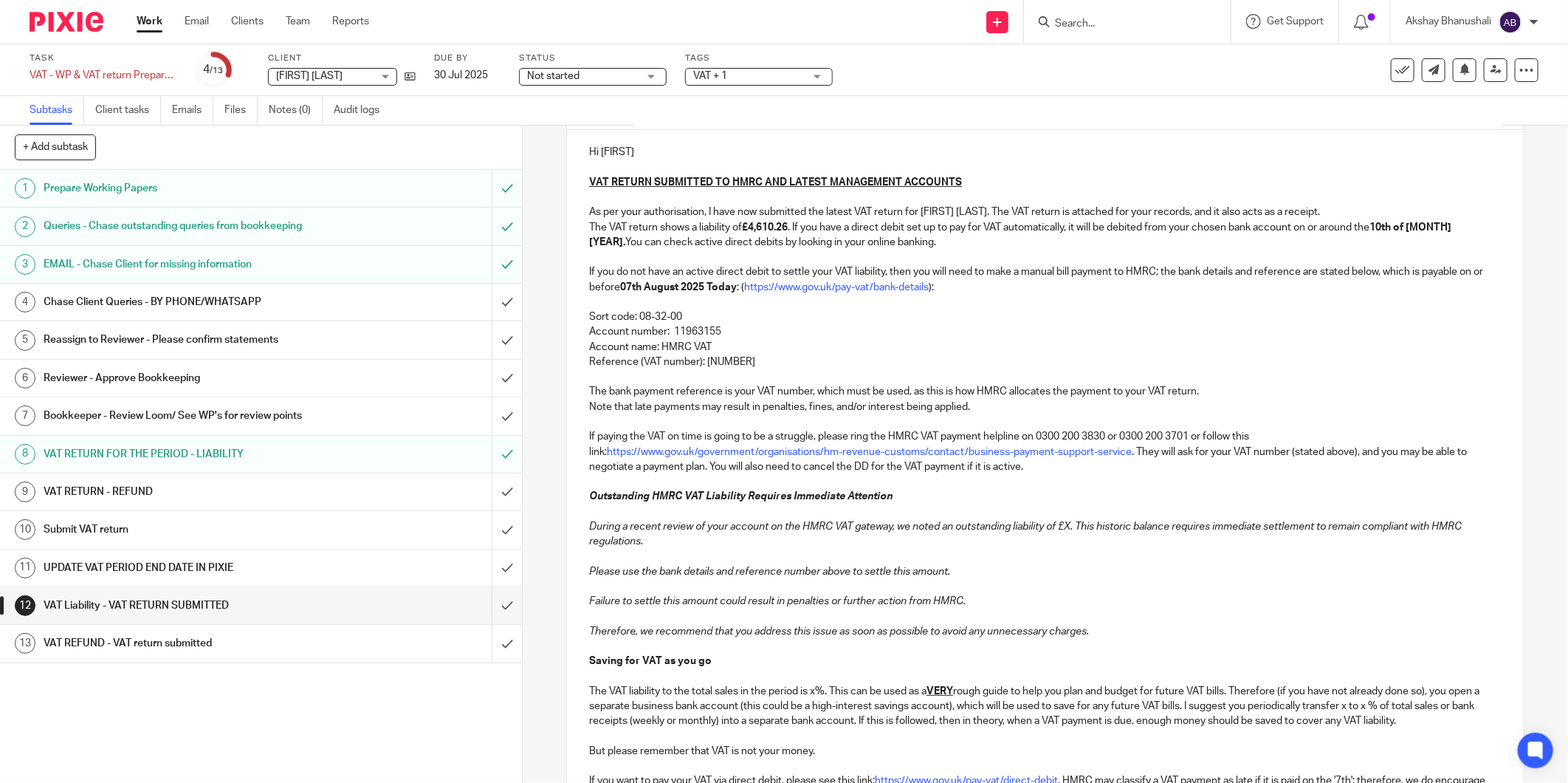 scroll, scrollTop: 164, scrollLeft: 0, axis: vertical 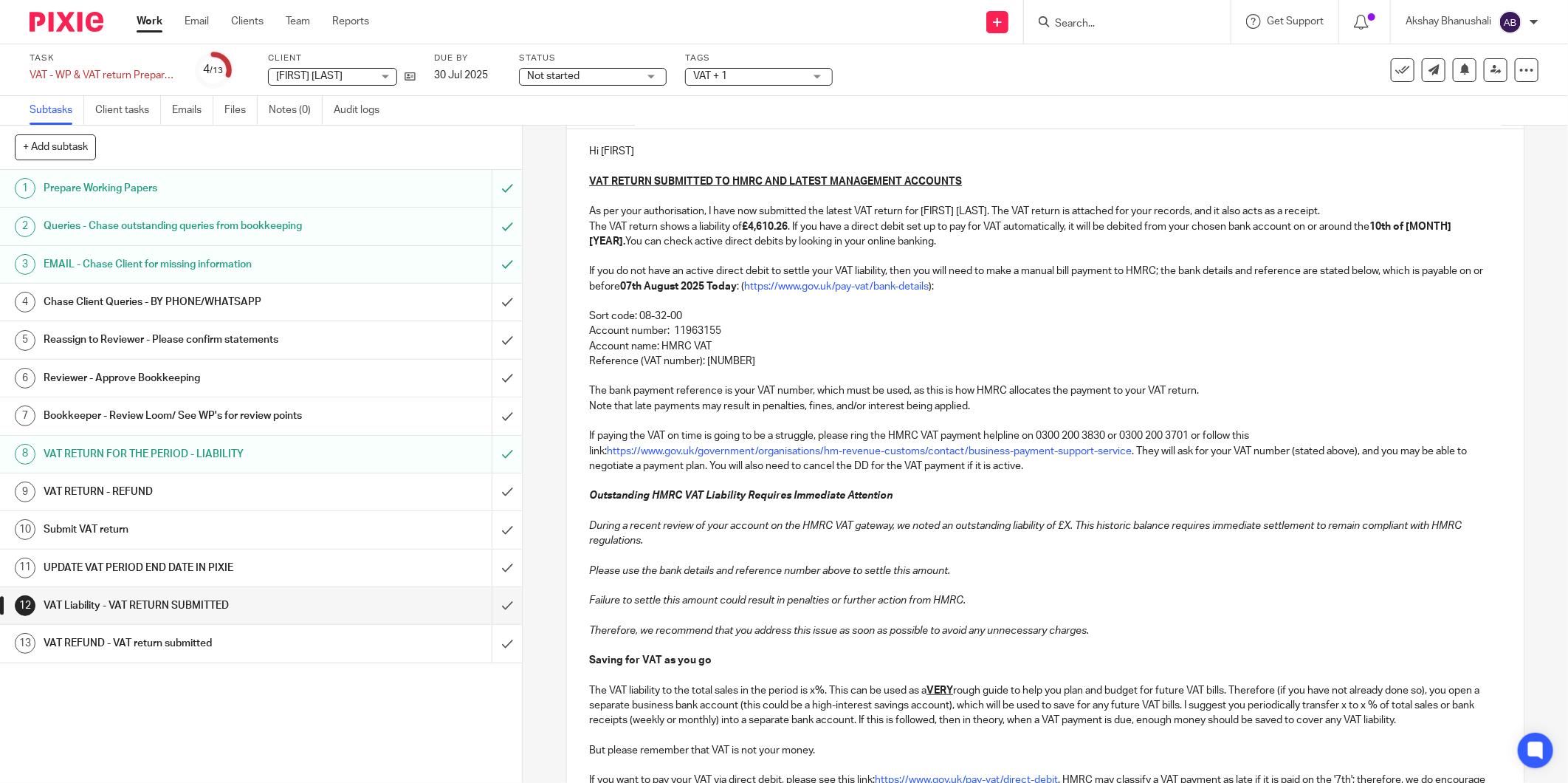 click on "During a recent review of your account on the HMRC VAT gateway, we noted an outstanding liability of £X. This historic balance requires immediate settlement to remain compliant with HMRC regulations." at bounding box center (1026, 533) 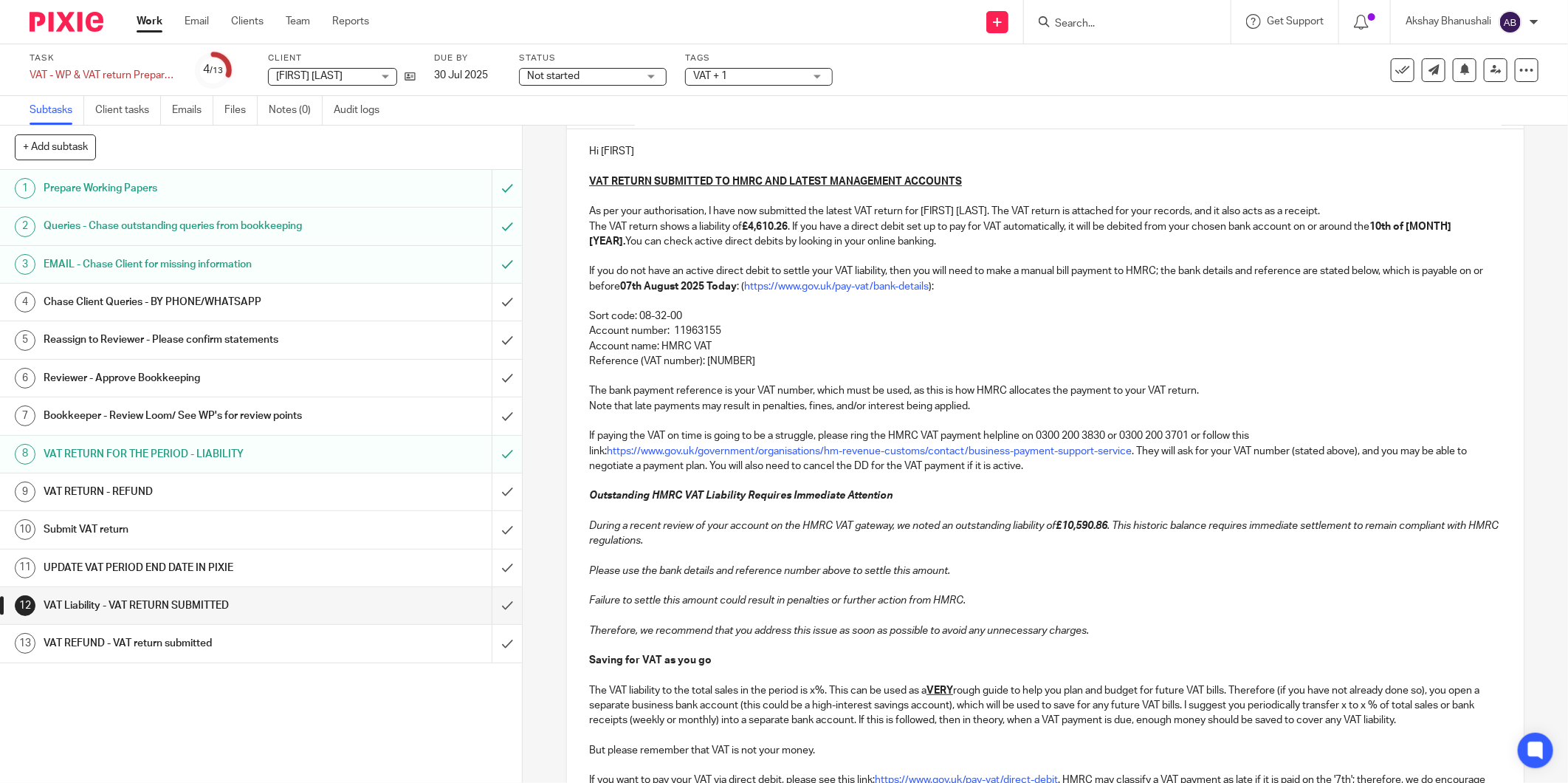click at bounding box center (1045, 555) 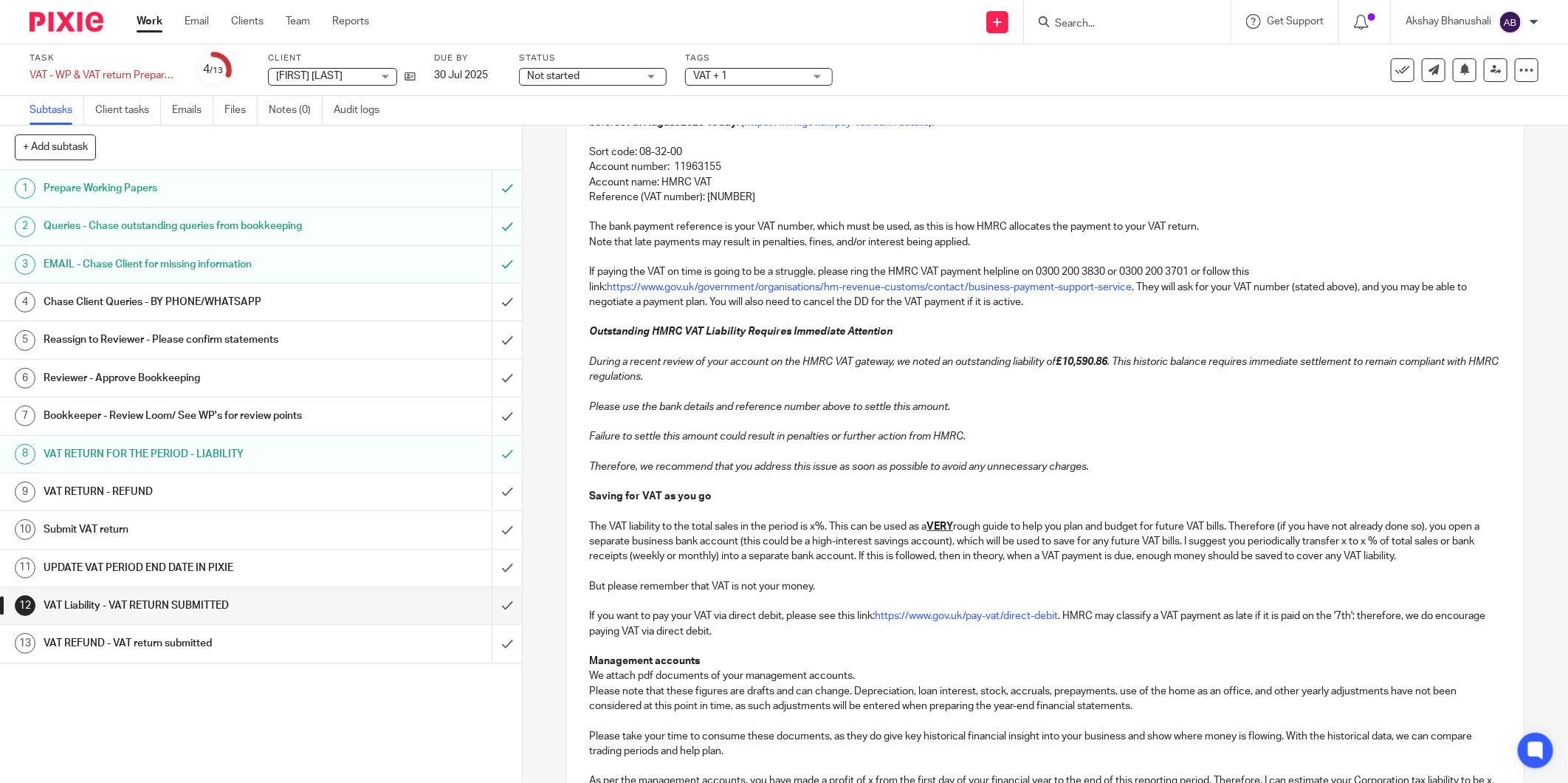 scroll, scrollTop: 410, scrollLeft: 0, axis: vertical 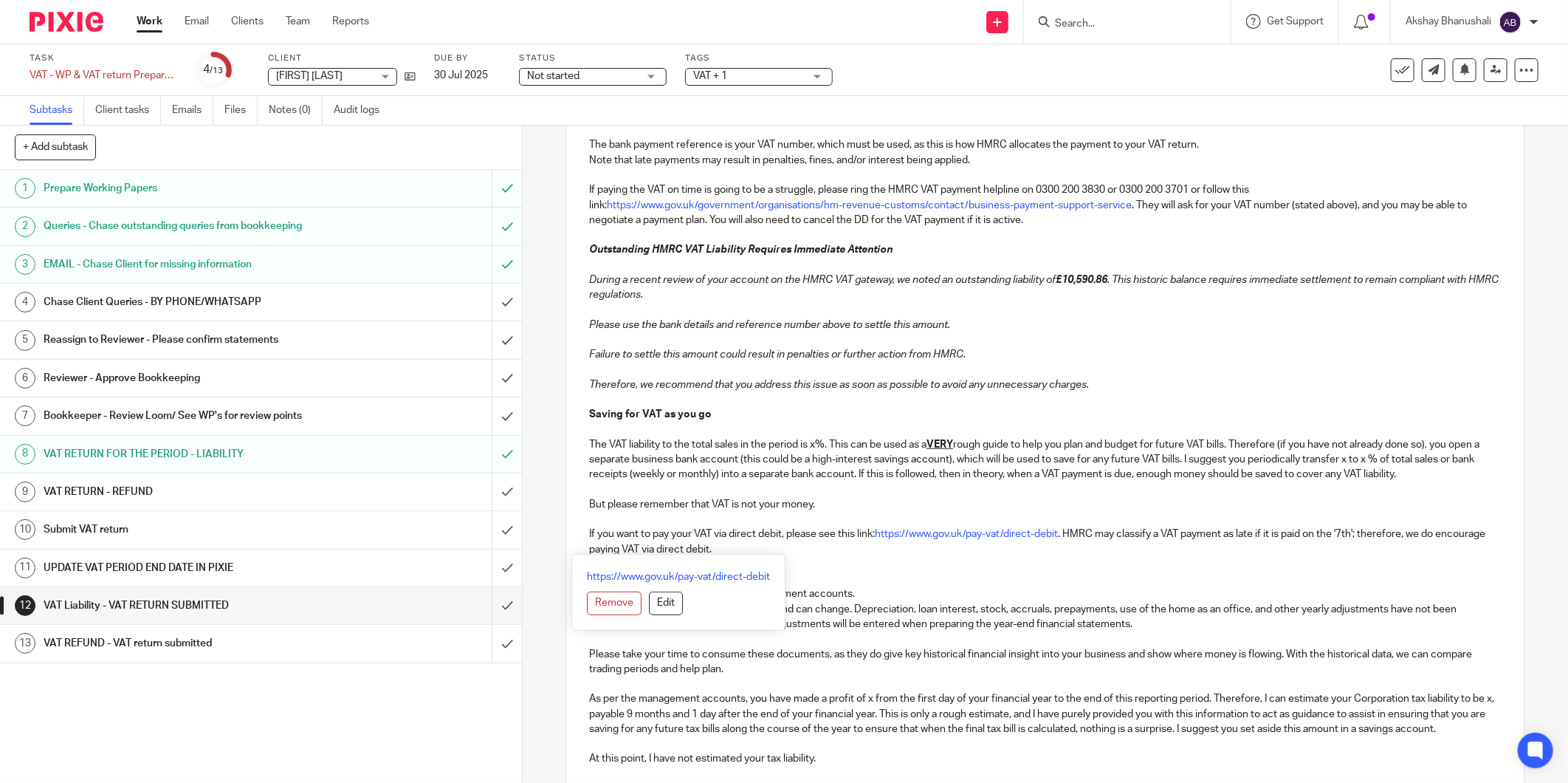 drag, startPoint x: 770, startPoint y: 554, endPoint x: 585, endPoint y: 414, distance: 232.00216 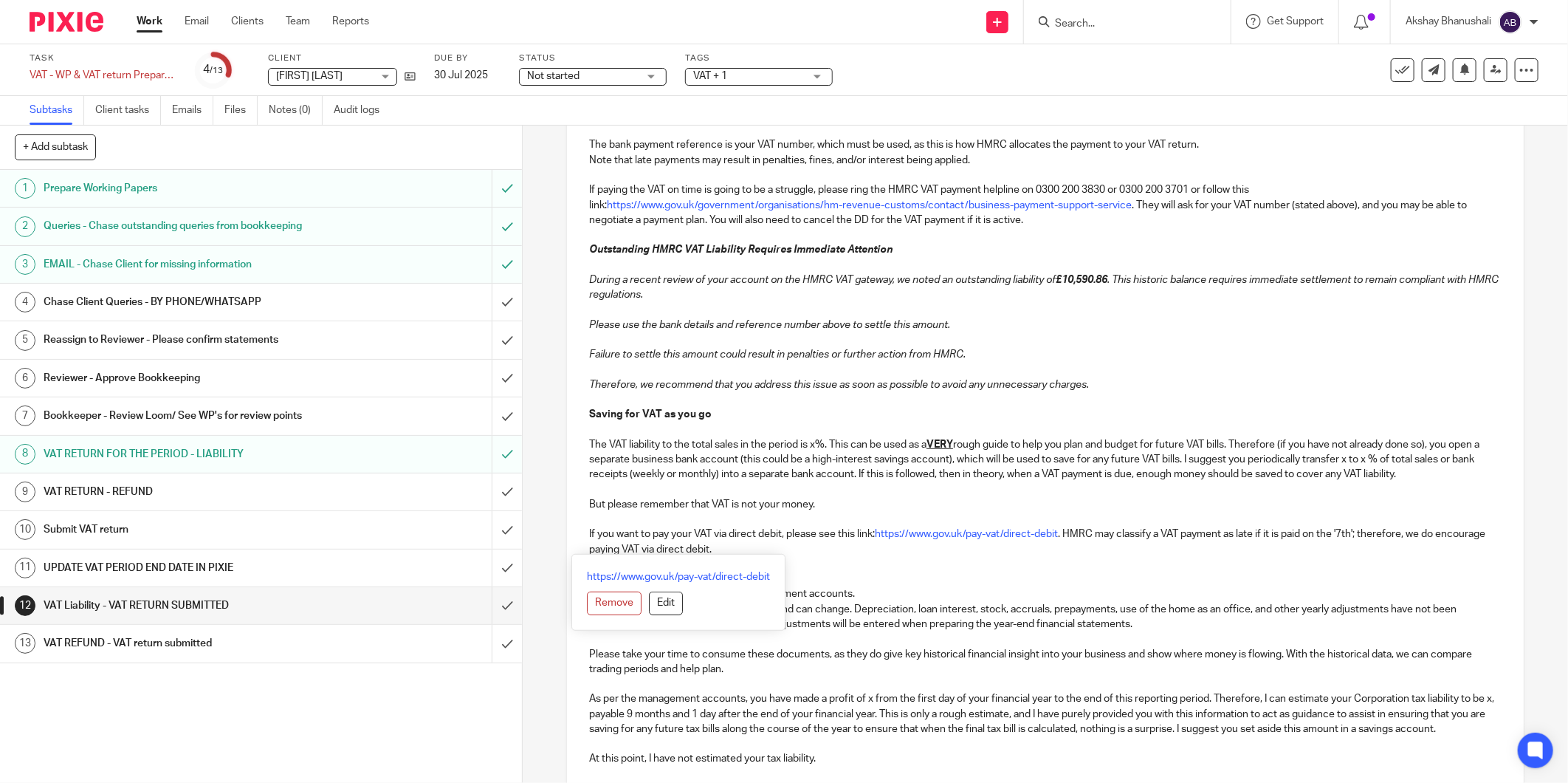 click on "Hi Jason VAT RETURN SUBMITTED TO HMRC AND LATEST MANAGEMENT ACCOUNTS As per your authorisation, I have now submitted the latest VAT return for Jason Liggett. The VAT return is attached for your records, and it also acts as a receipt. The VAT return shows a liability of  £4,610.26 . If you have a direct debit set up to pay for VAT automatically, it will be debited from your chosen bank account on or around the  10th of August 2025.  You can check active direct debits by looking in your online banking.  If you do not have an active direct debit to settle your VAT liability, then you will need to make a manual bill payment to HMRC; the bank details and reference are stated below, which is payable on or before  07th August 2025 Today  : ( https://www.gov.uk/pay-vat/bank-details ):   Sort code: 08-32-00 Account number:  11963155 Account name: HMRC VAT Reference (VAT number): 470133914 Note that late payments may result in penalties, fines, and/or interest being applied.  £10,590.86 Saving for VAT as you go" at bounding box center (1045, 390) 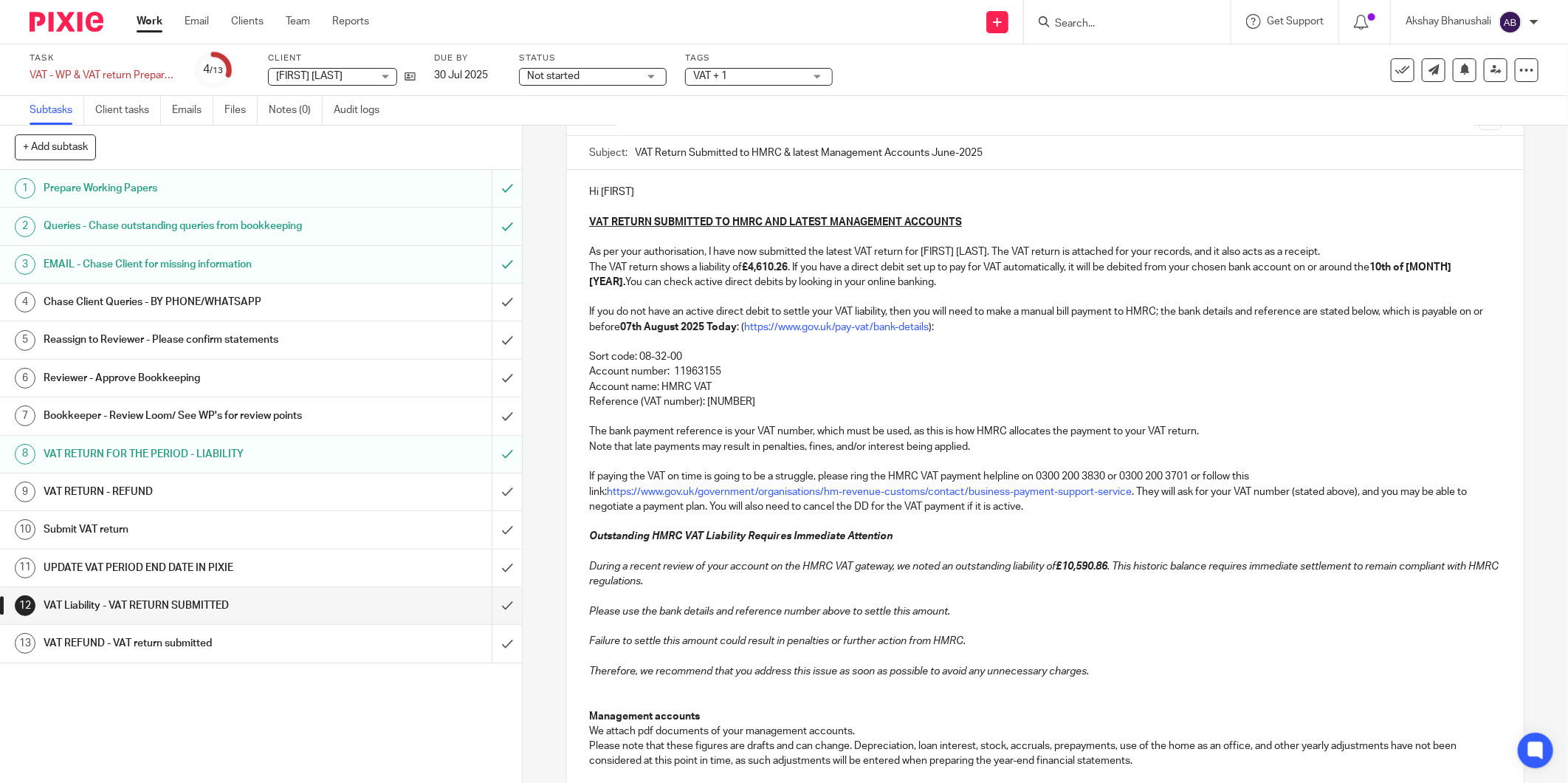 scroll, scrollTop: 116, scrollLeft: 0, axis: vertical 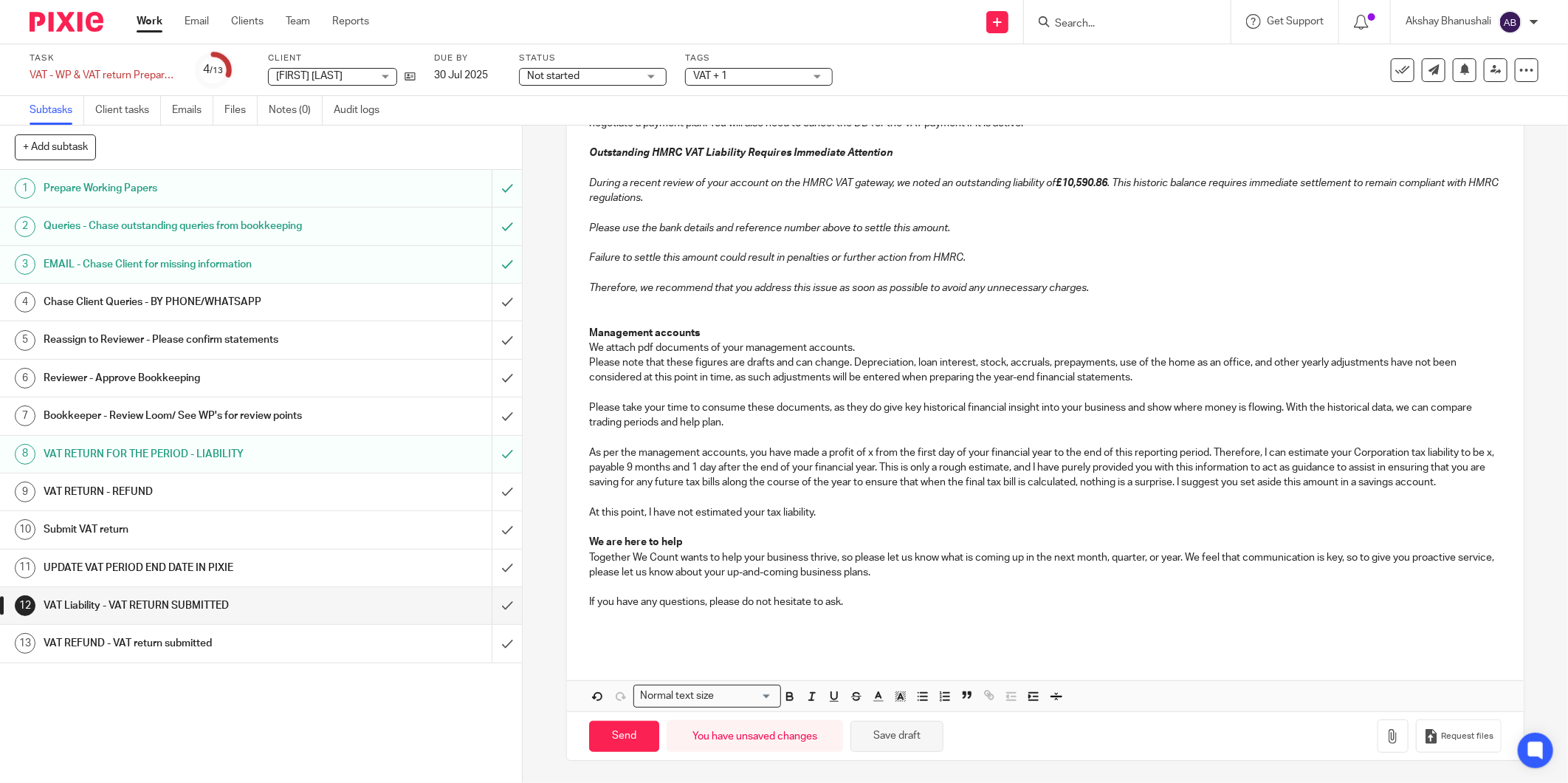 click on "Save draft" at bounding box center [897, 736] 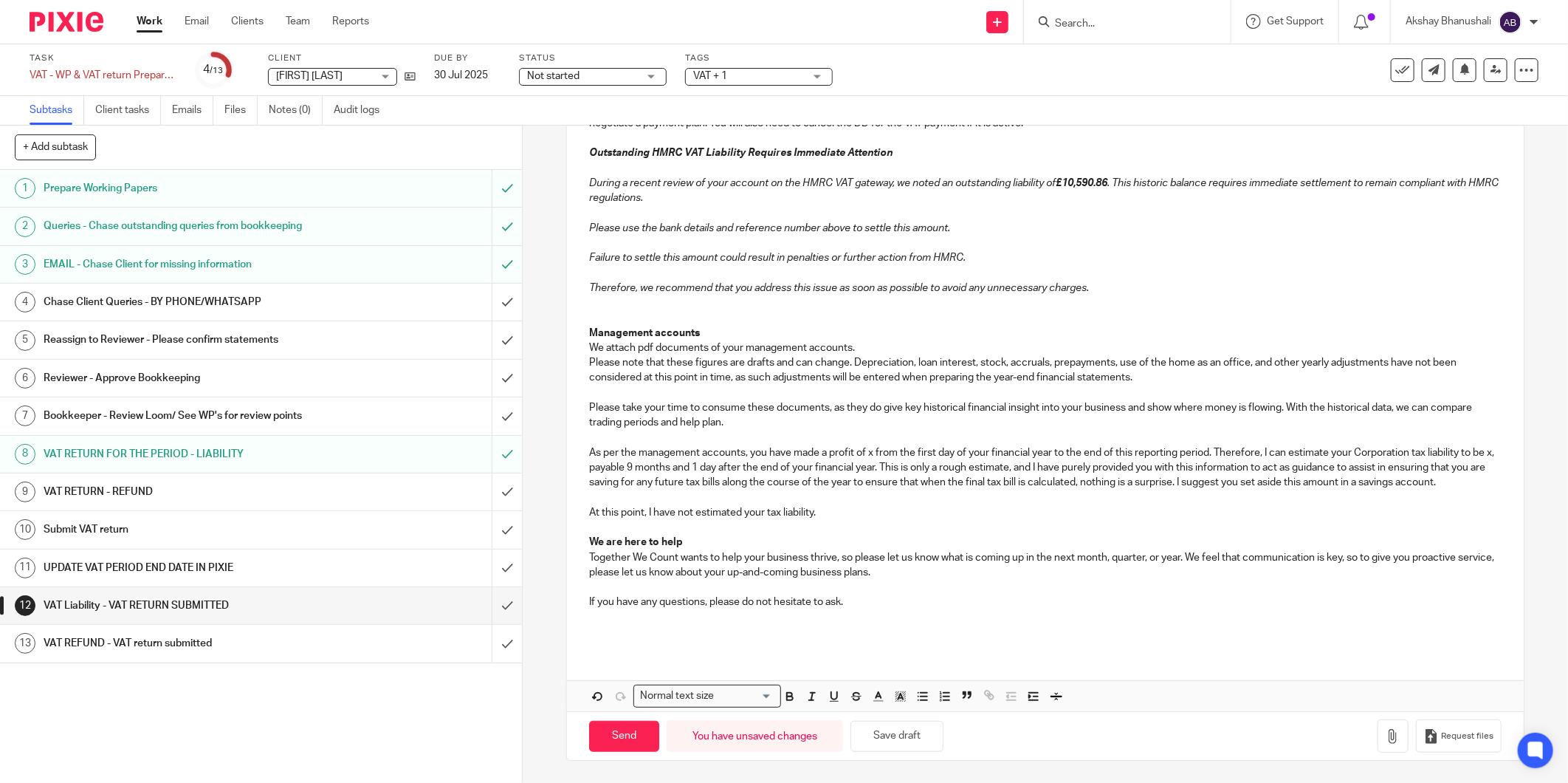 click on "As per the management accounts, you have made a profit of x from the first day of your financial year to the end of this reporting period. Therefore, I can estimate your Corporation tax liability to be x, payable 9 months and 1 day after the end of your financial year. This is only a rough estimate, and I have purely provided you with this information to act as guidance to assist in ensuring that you are saving for any future tax bills along the course of the year to ensure that when the final tax bill is calculated, nothing is a surprise. I suggest you set aside this amount in a savings account." at bounding box center (1045, 468) 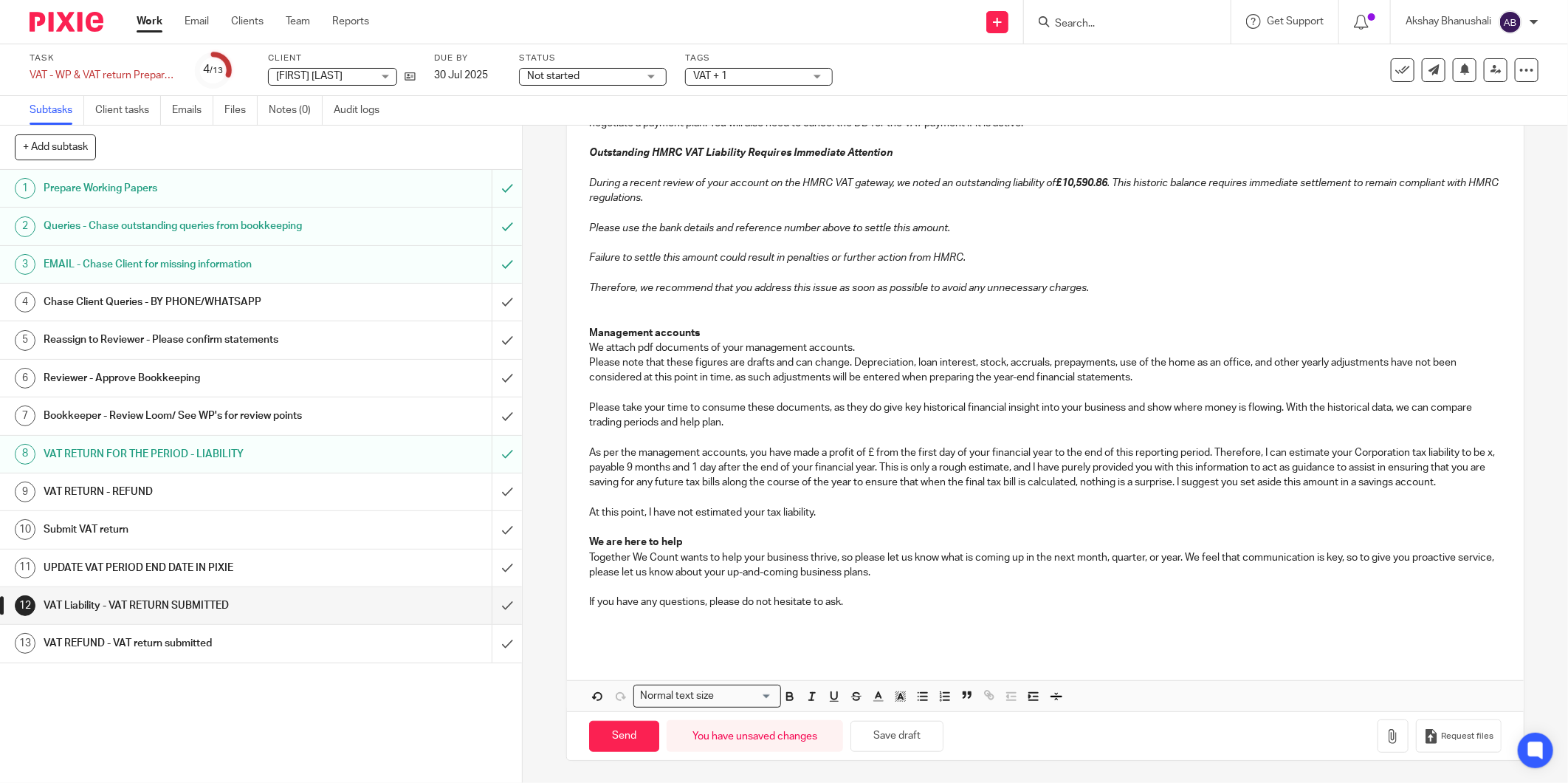 click at bounding box center [1045, 497] 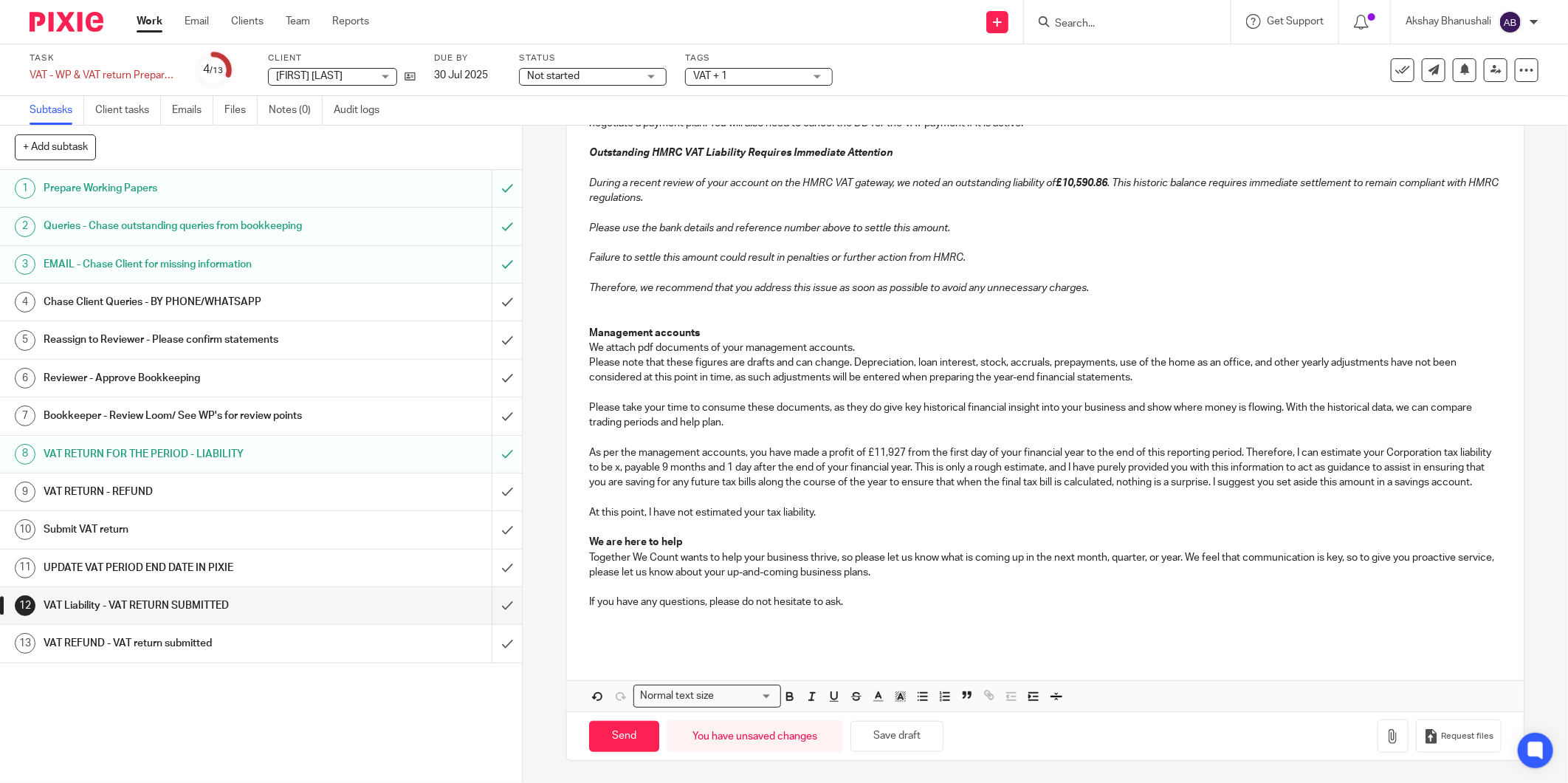 click on "As per the management accounts, you have made a profit of £11,927  from the first day of your financial year to the end of this reporting period. Therefore, I can estimate your Corporation tax liability to be x, payable 9 months and 1 day after the end of your financial year. This is only a rough estimate, and I have purely provided you with this information to act as guidance to assist in ensuring that you are saving for any future tax bills along the course of the year to ensure that when the final tax bill is calculated, nothing is a surprise. I suggest you set aside this amount in a savings account." at bounding box center [1045, 468] 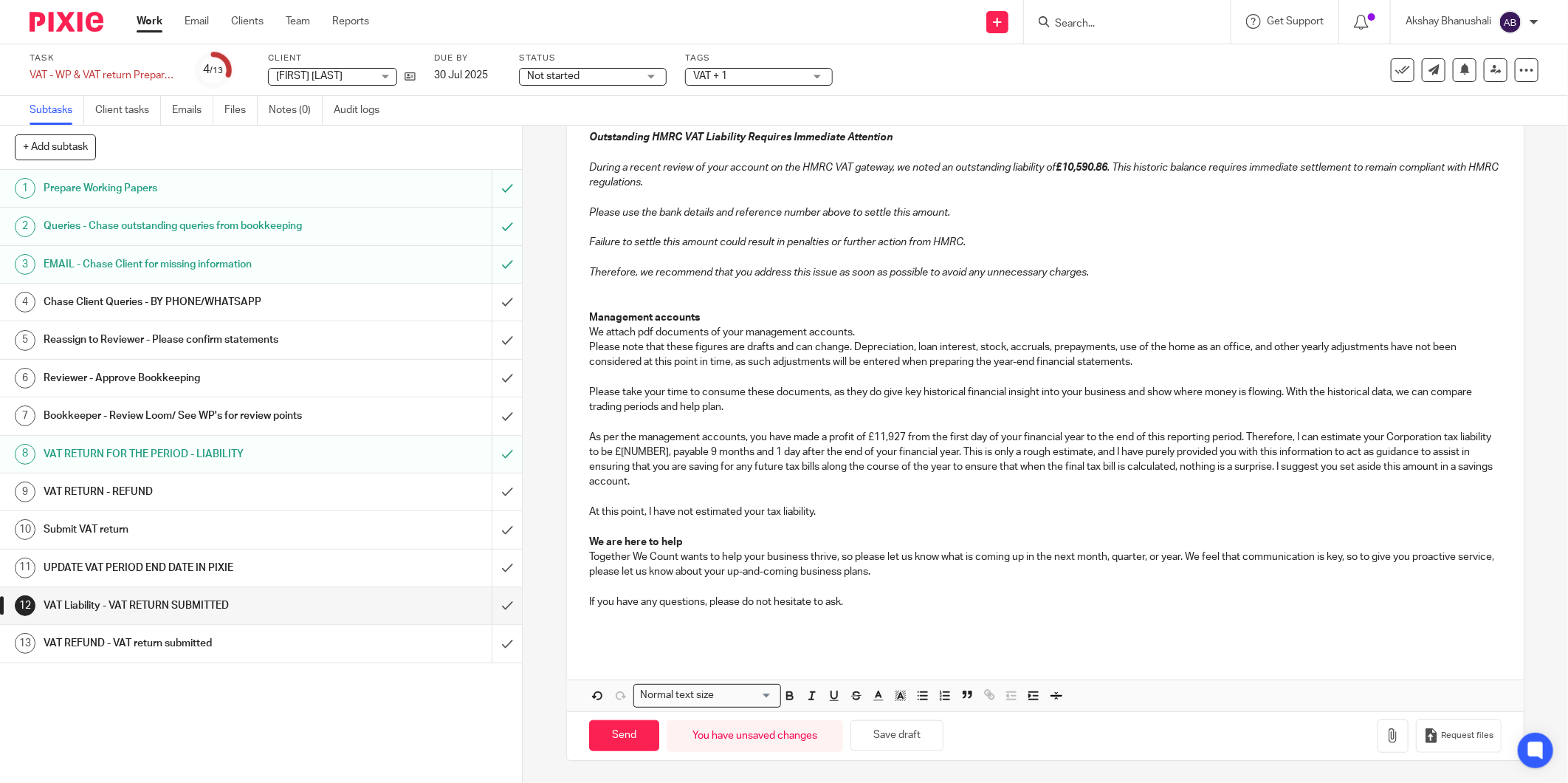 click on "As per the management accounts, you have made a profit of £11,927  from the first day of your financial year to the end of this reporting period. Therefore, I can estimate your Corporation tax liability to be £226613, payable 9 months and 1 day after the end of your financial year. This is only a rough estimate, and I have purely provided you with this information to act as guidance to assist in ensuring that you are saving for any future tax bills along the course of the year to ensure that when the final tax bill is calculated, nothing is a surprise. I suggest you set aside this amount in a savings account." at bounding box center [1045, 459] 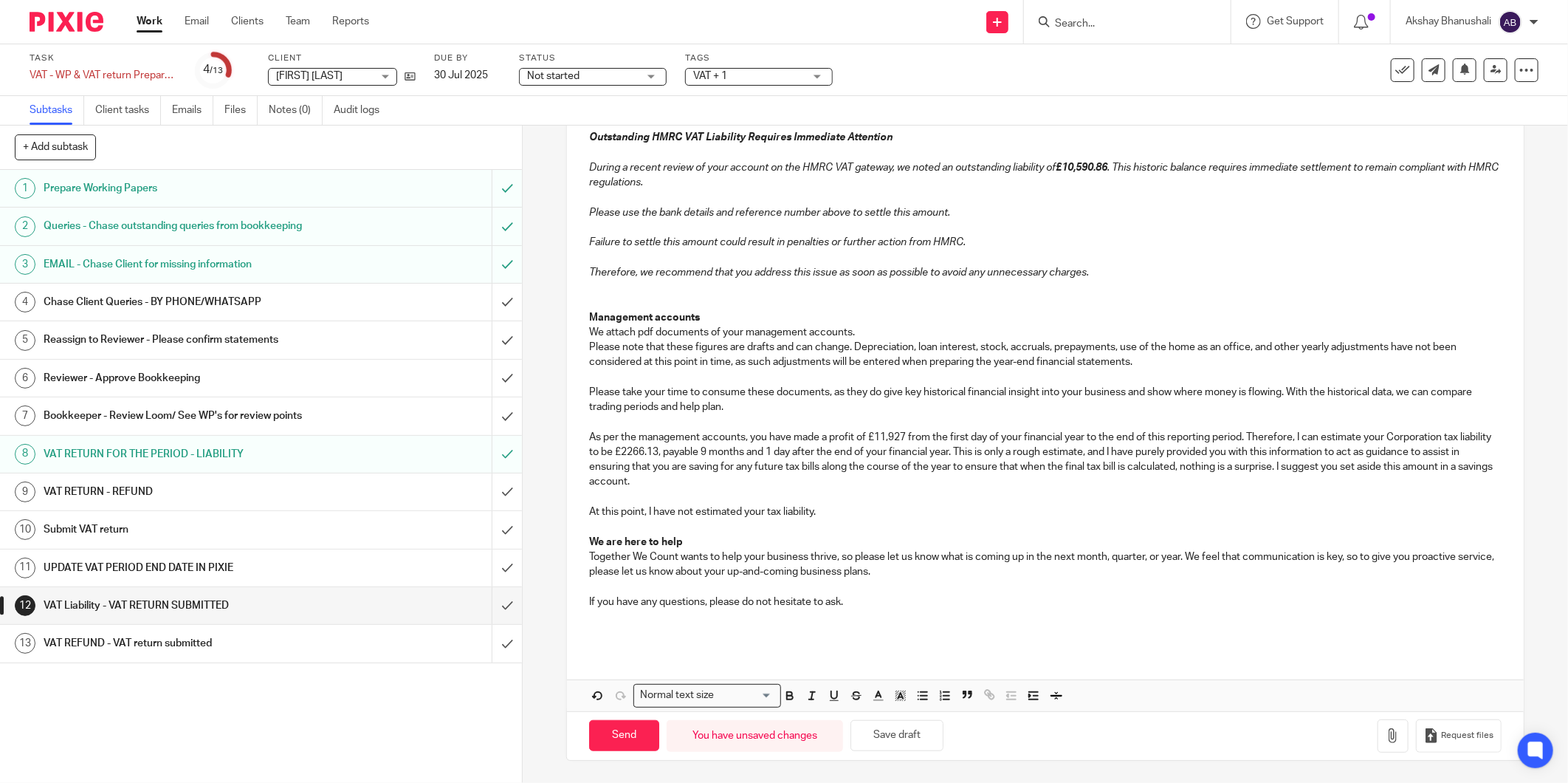 click on "As per the management accounts, you have made a profit of £11,927  from the first day of your financial year to the end of this reporting period. Therefore, I can estimate your Corporation tax liability to be £2266.13, payable 9 months and 1 day after the end of your financial year. This is only a rough estimate, and I have purely provided you with this information to act as guidance to assist in ensuring that you are saving for any future tax bills along the course of the year to ensure that when the final tax bill is calculated, nothing is a surprise. I suggest you set aside this amount in a savings account." at bounding box center (1045, 459) 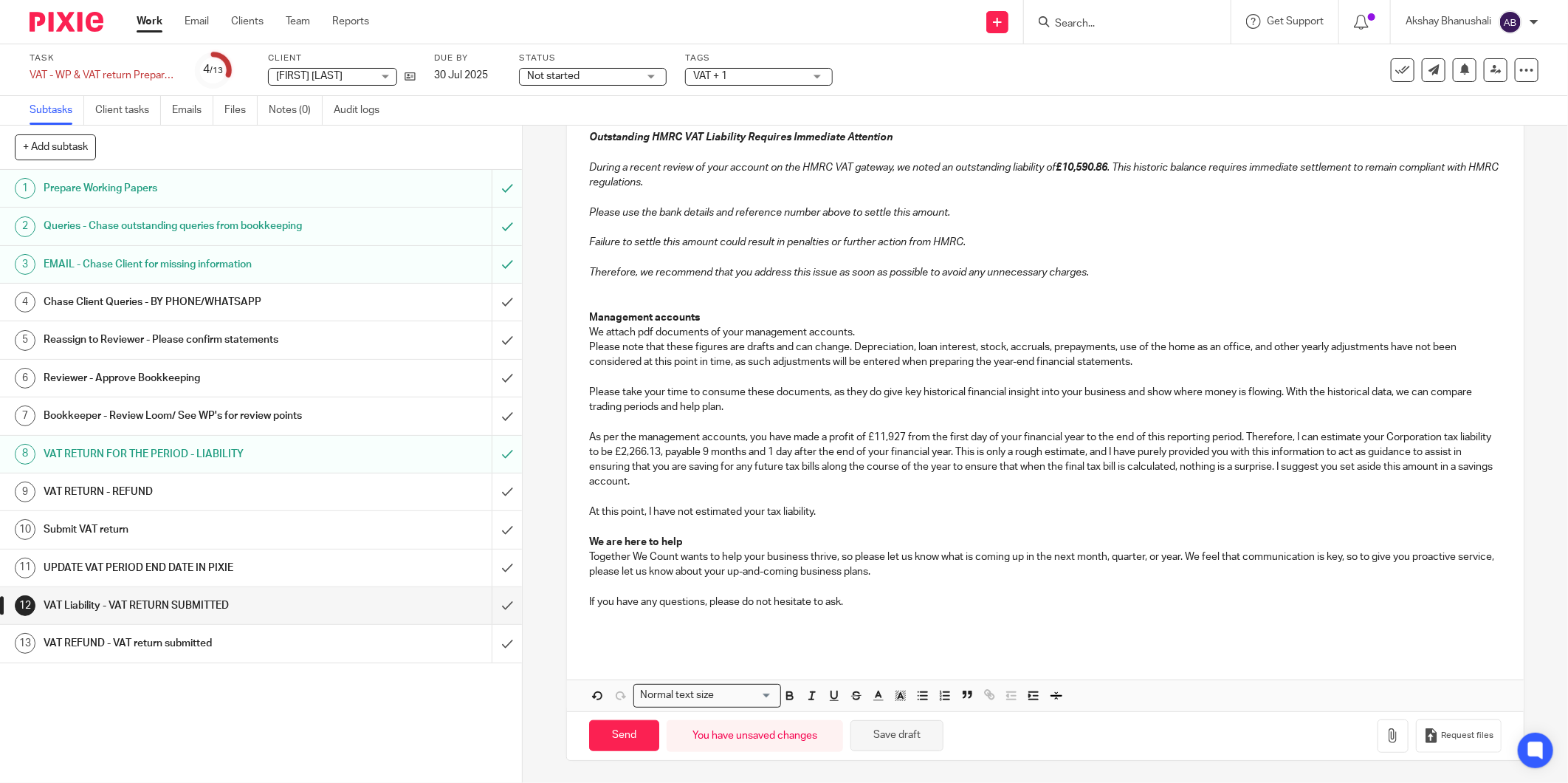click on "Save draft" at bounding box center [897, 736] 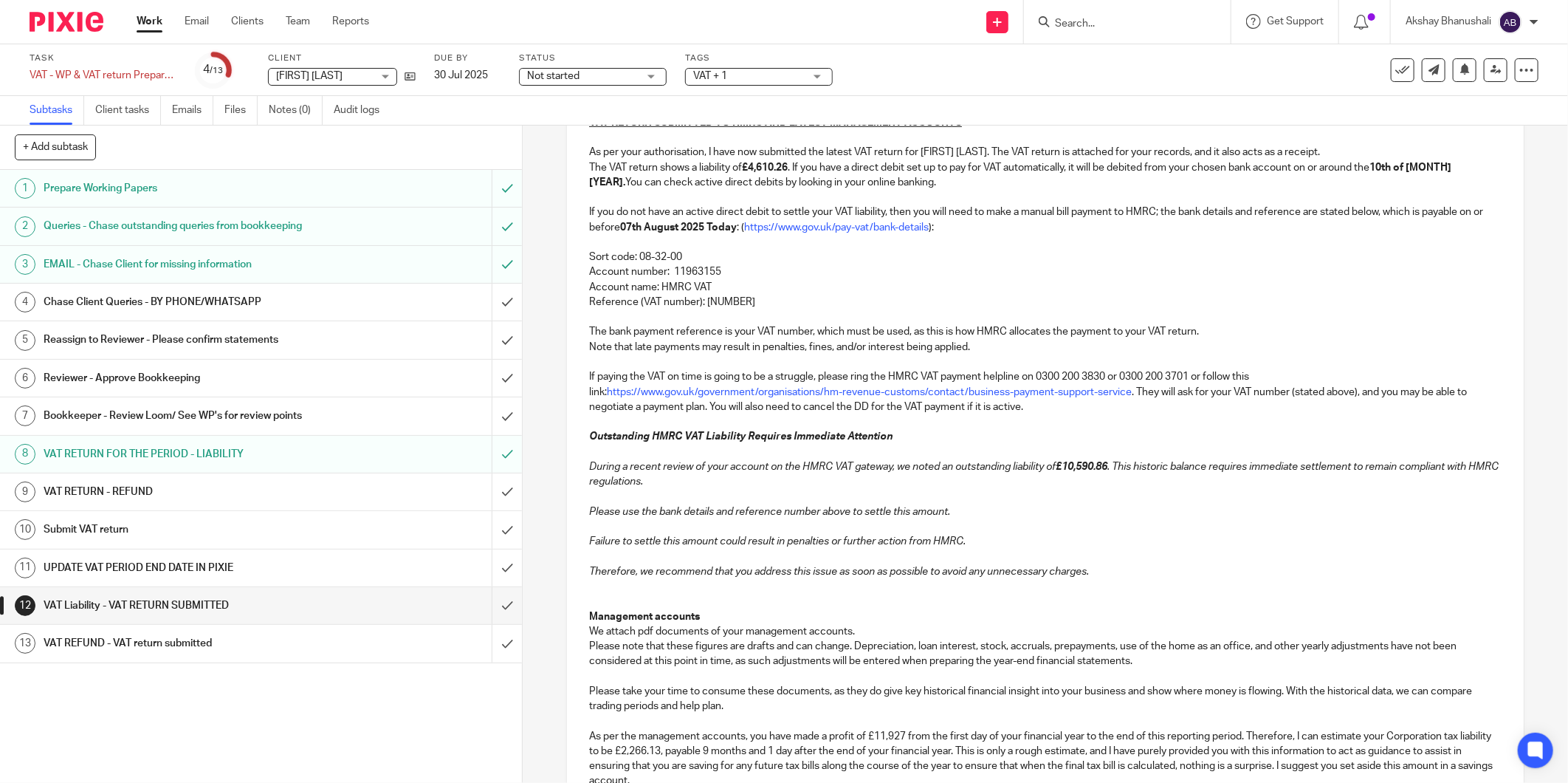 scroll, scrollTop: 194, scrollLeft: 0, axis: vertical 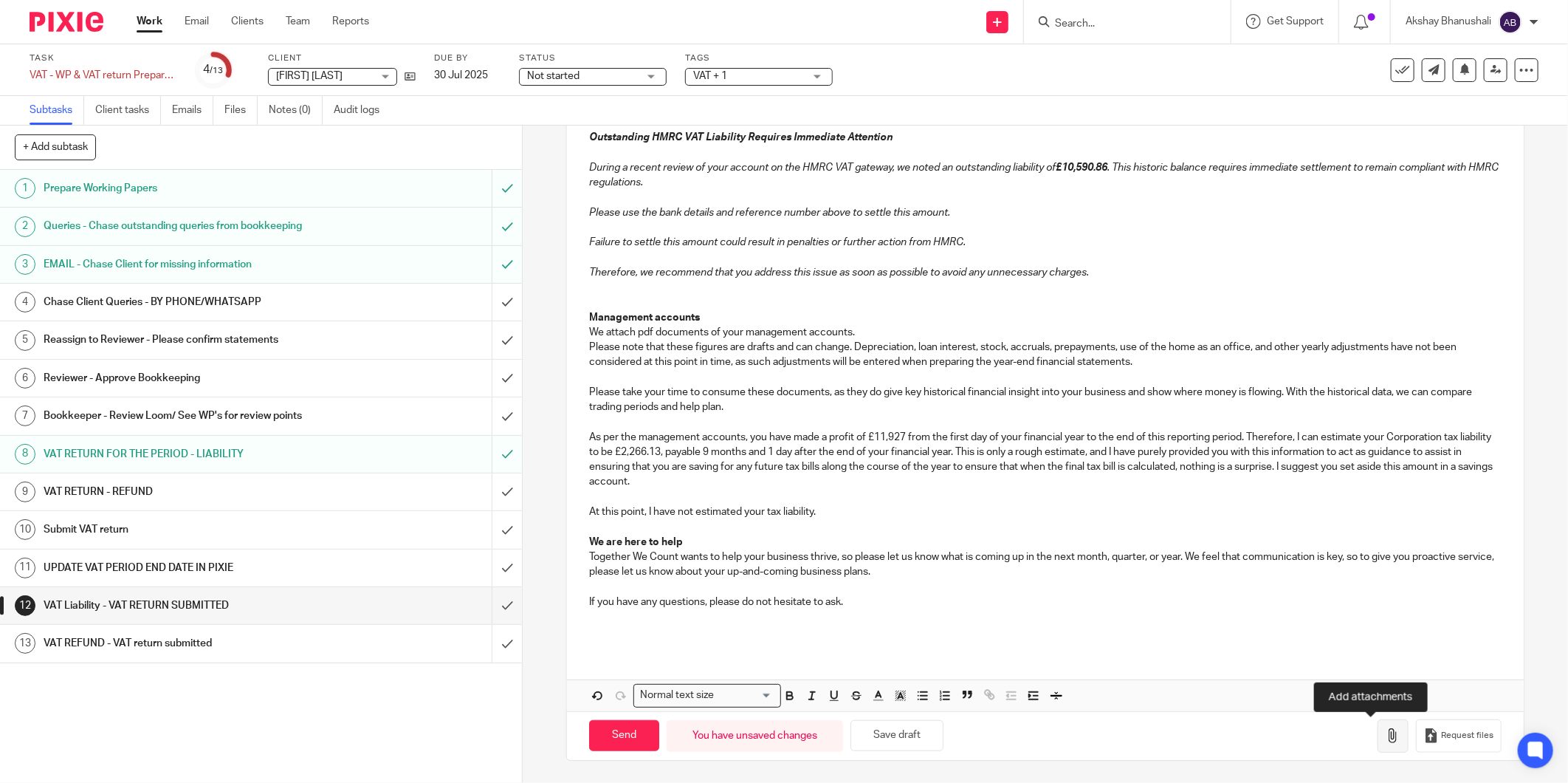 click at bounding box center [1393, 736] 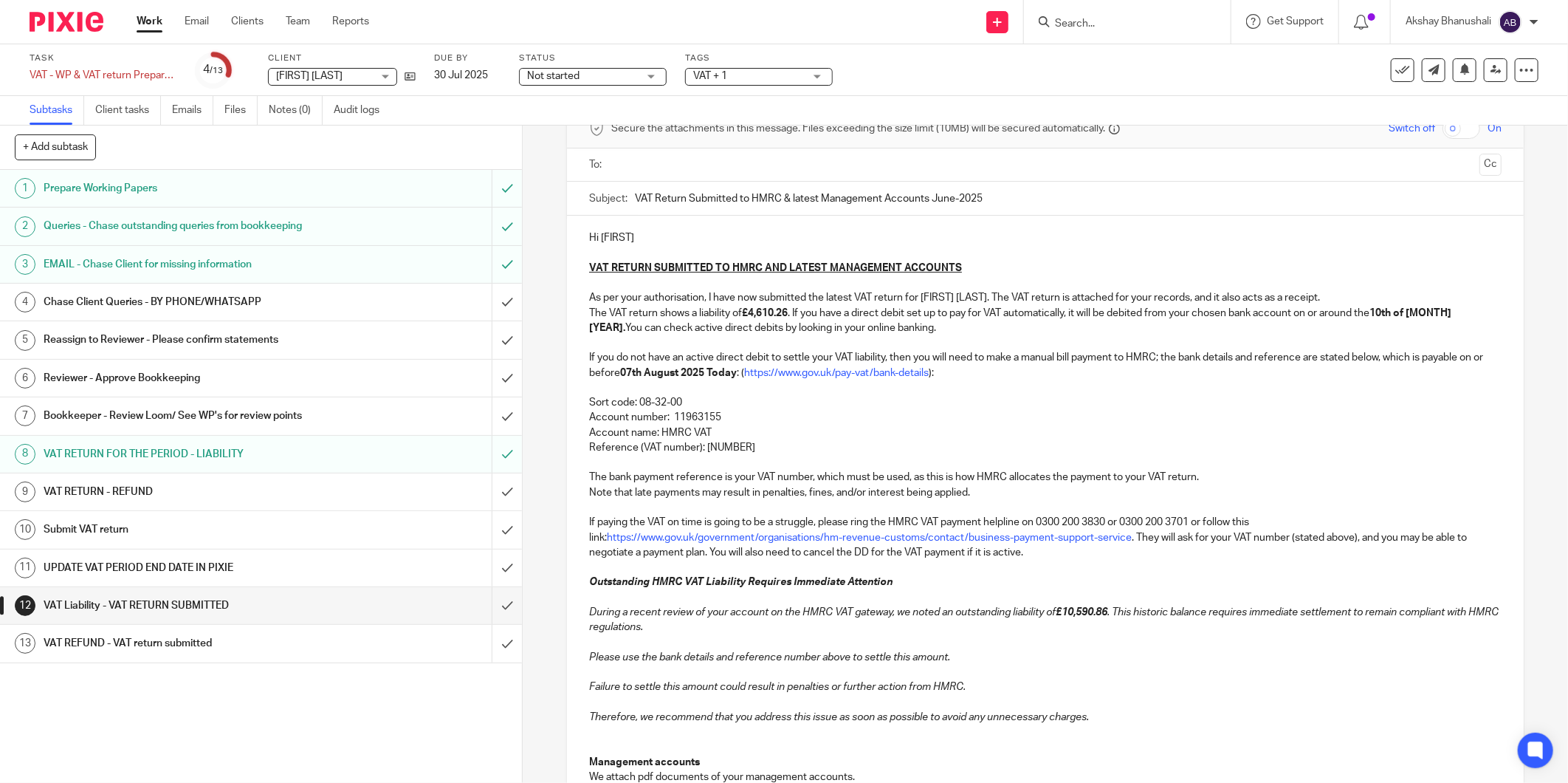 scroll, scrollTop: 0, scrollLeft: 0, axis: both 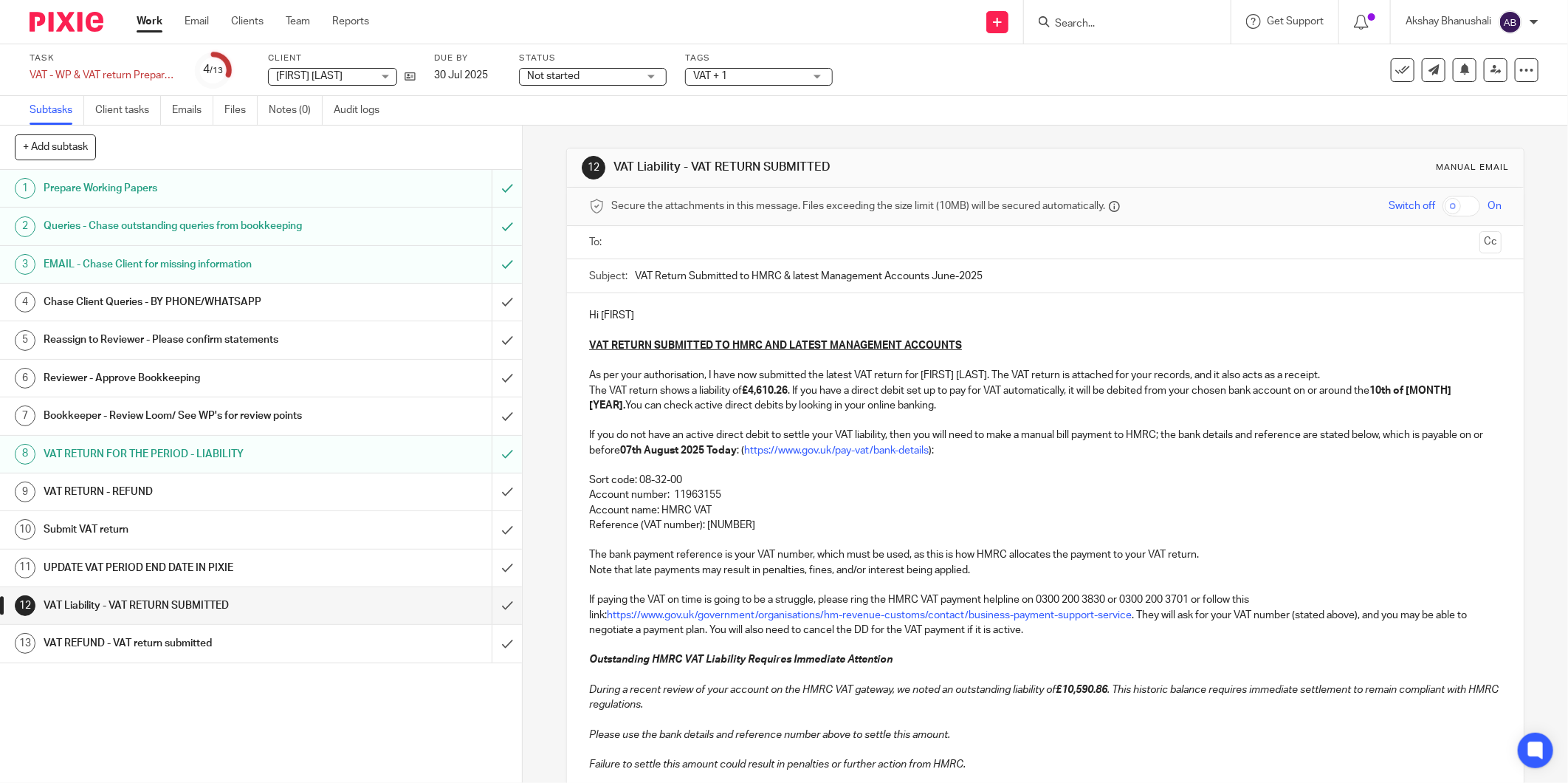 click at bounding box center (1045, 242) 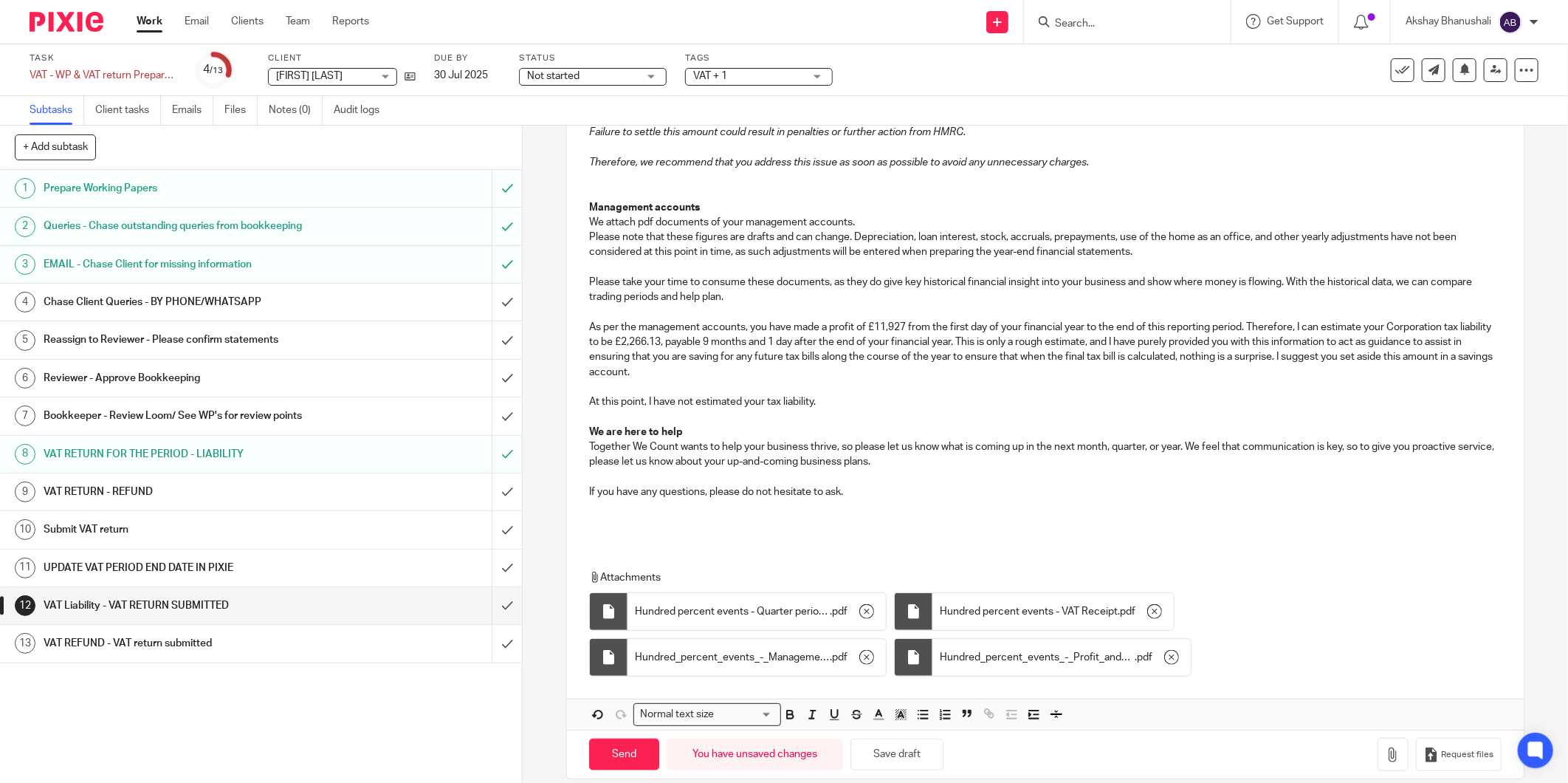 scroll, scrollTop: 656, scrollLeft: 0, axis: vertical 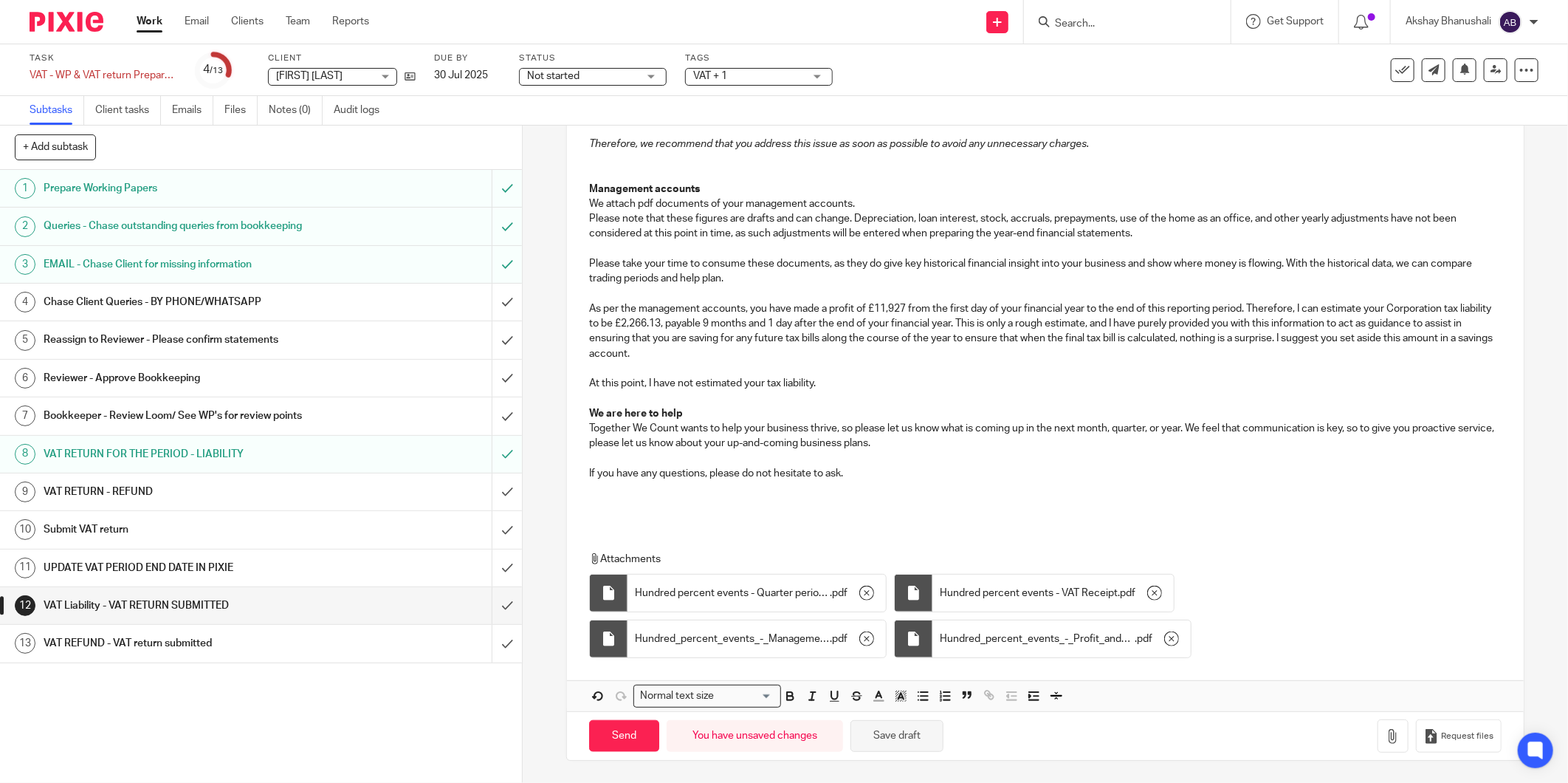 click on "Save draft" at bounding box center (897, 736) 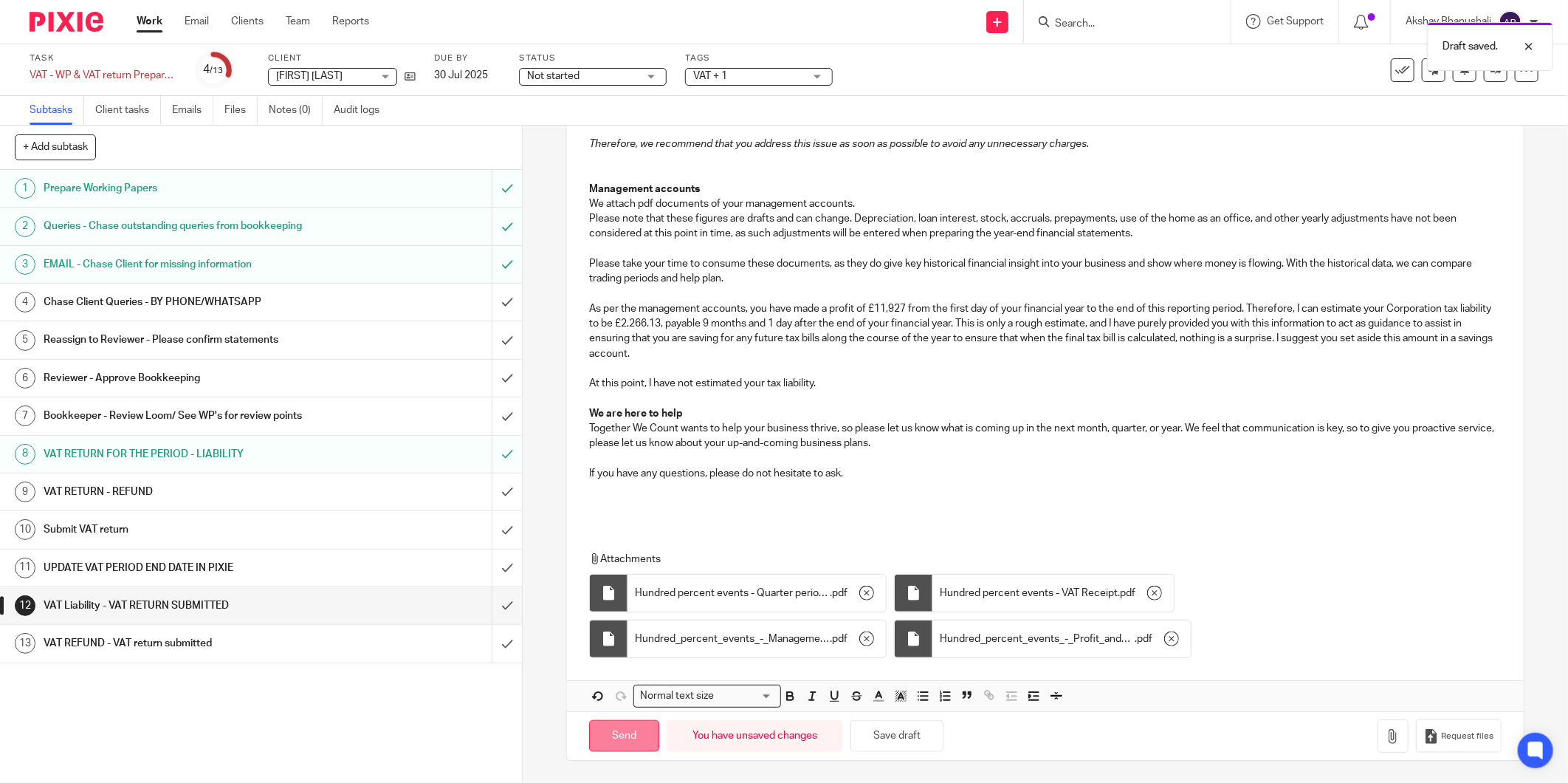 click on "Send" at bounding box center [624, 736] 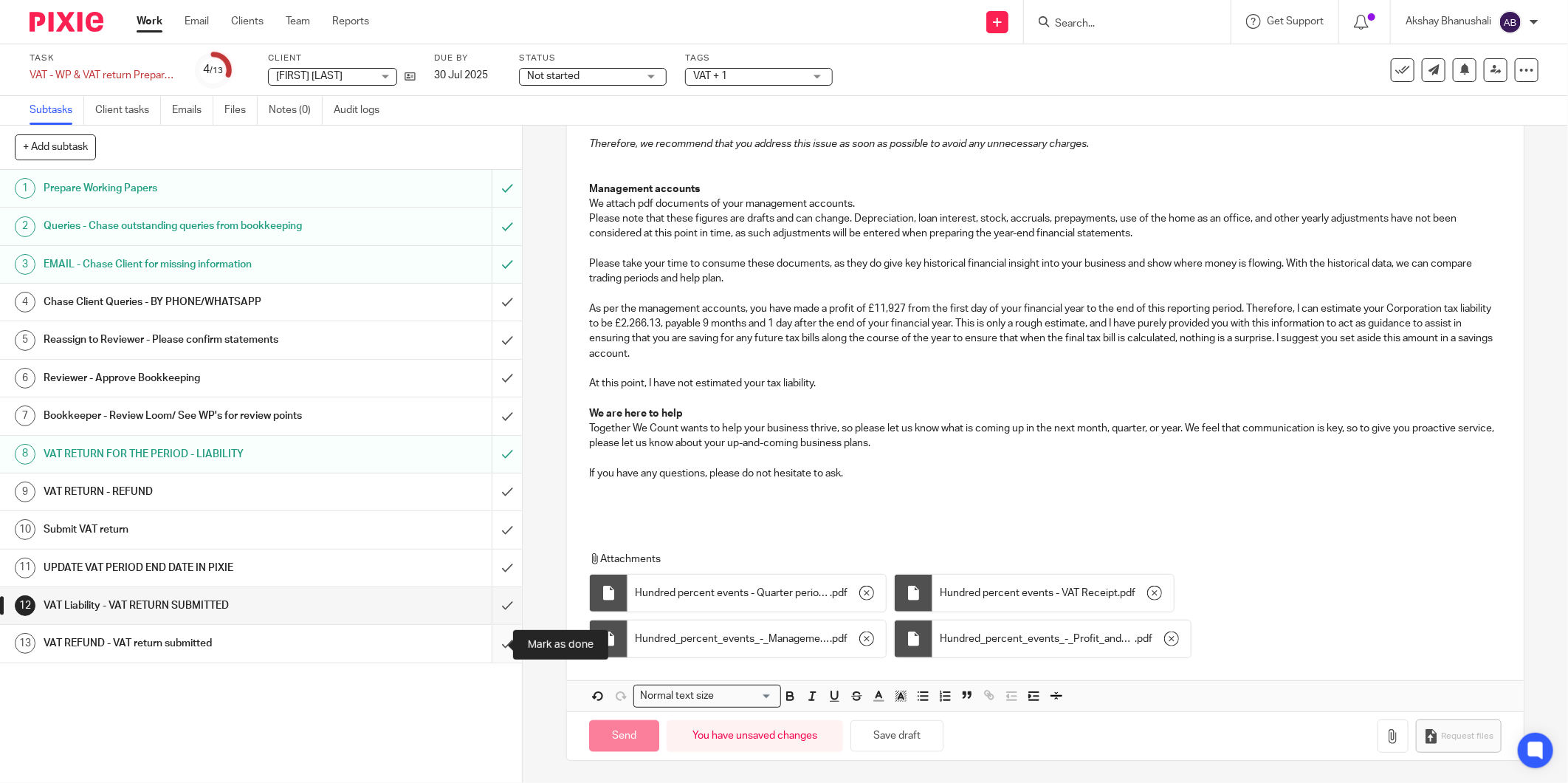 type on "Sent" 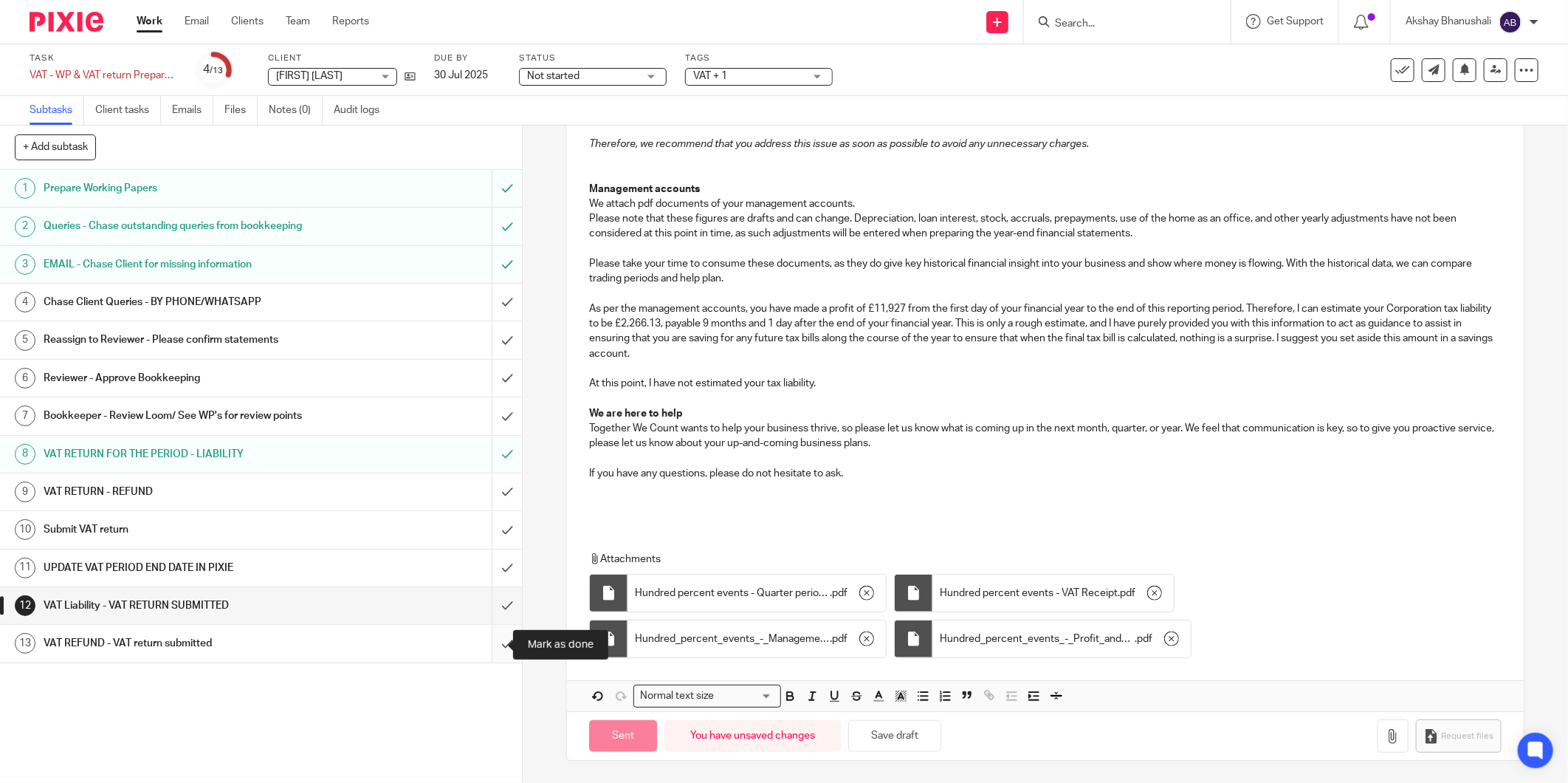 click at bounding box center [261, 643] 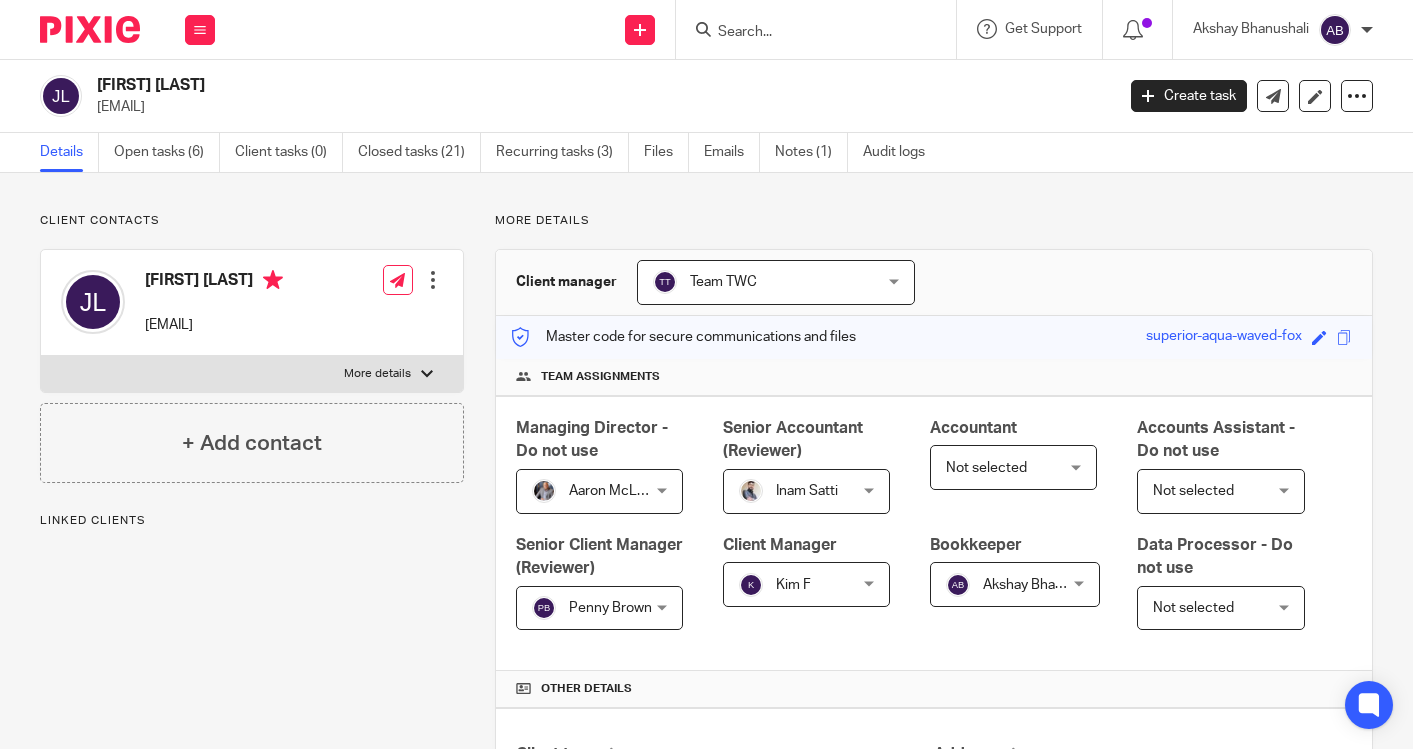 scroll, scrollTop: 0, scrollLeft: 0, axis: both 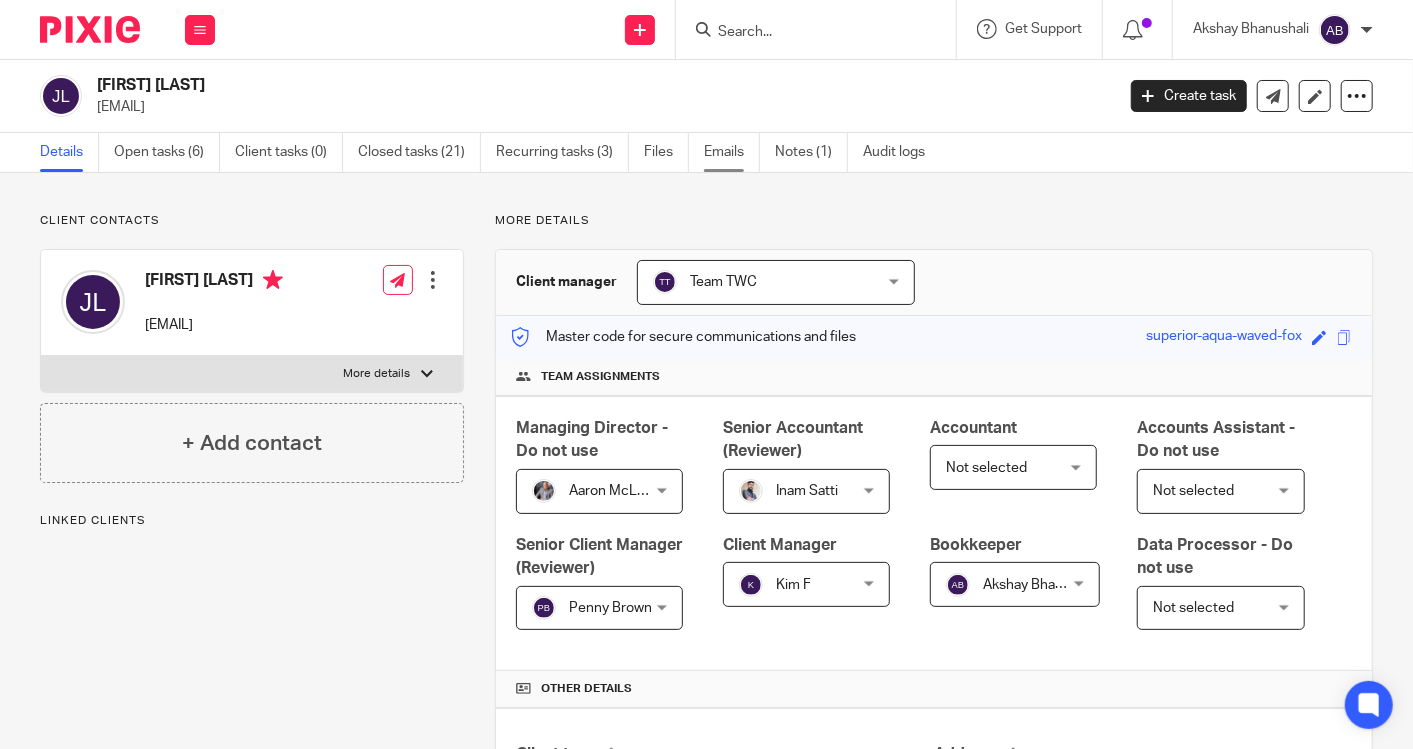 click on "Emails" at bounding box center [732, 152] 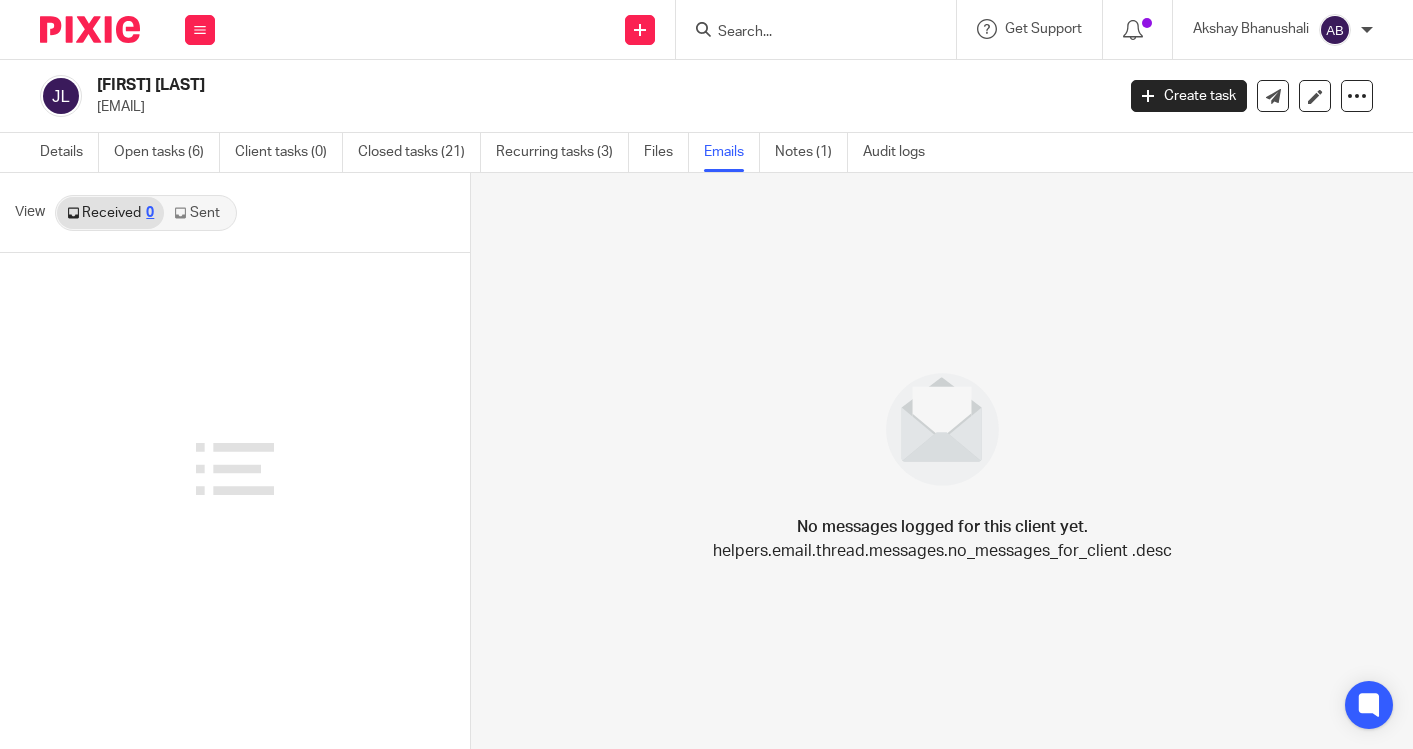 scroll, scrollTop: 0, scrollLeft: 0, axis: both 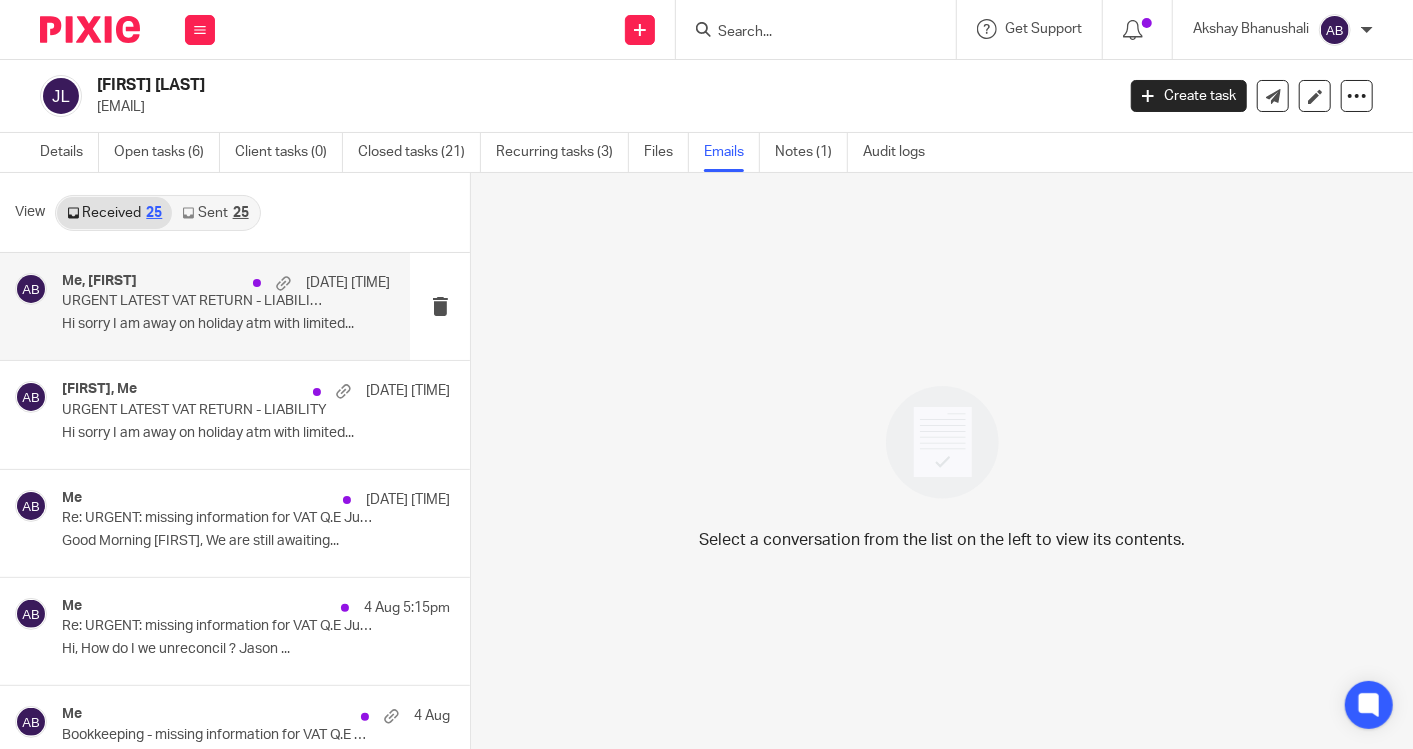 click on "Hi sorry I am away on holiday atm with limited..." at bounding box center (226, 324) 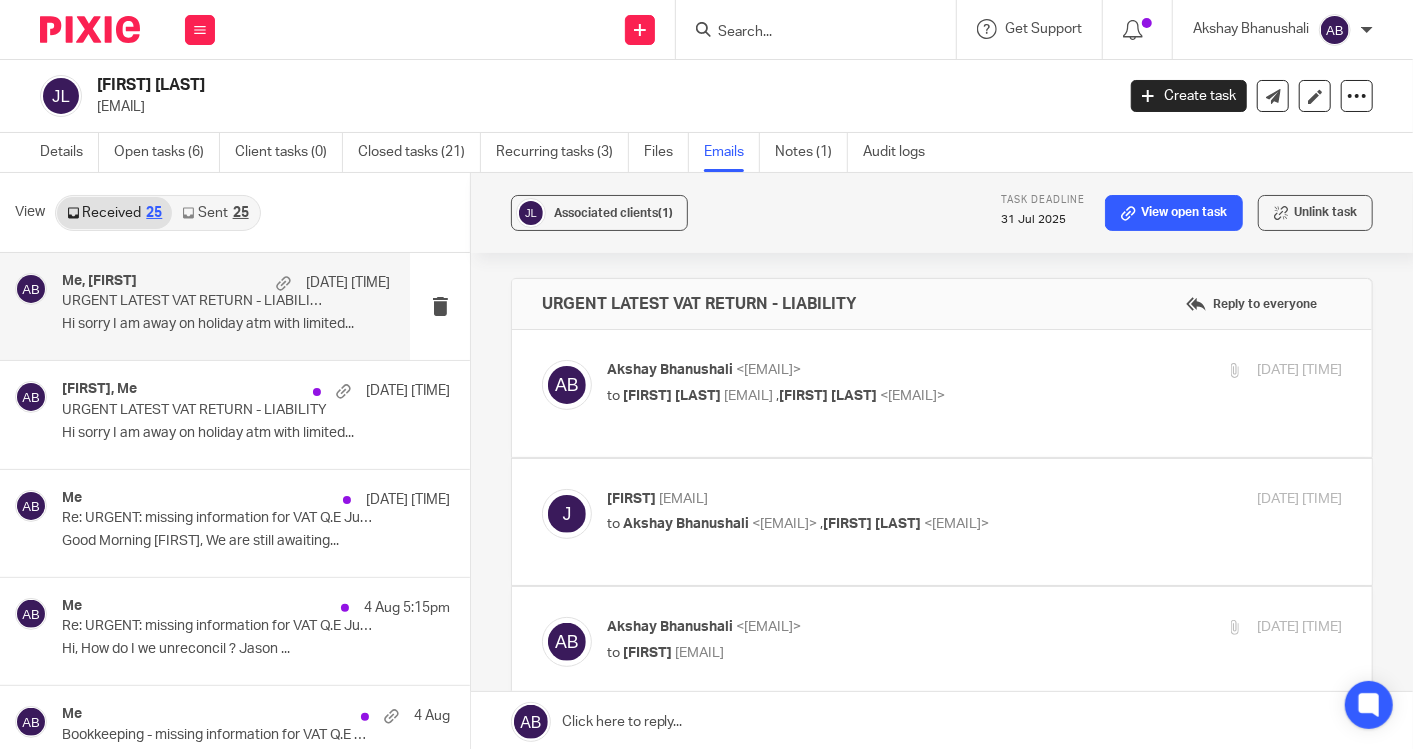 scroll, scrollTop: 0, scrollLeft: 0, axis: both 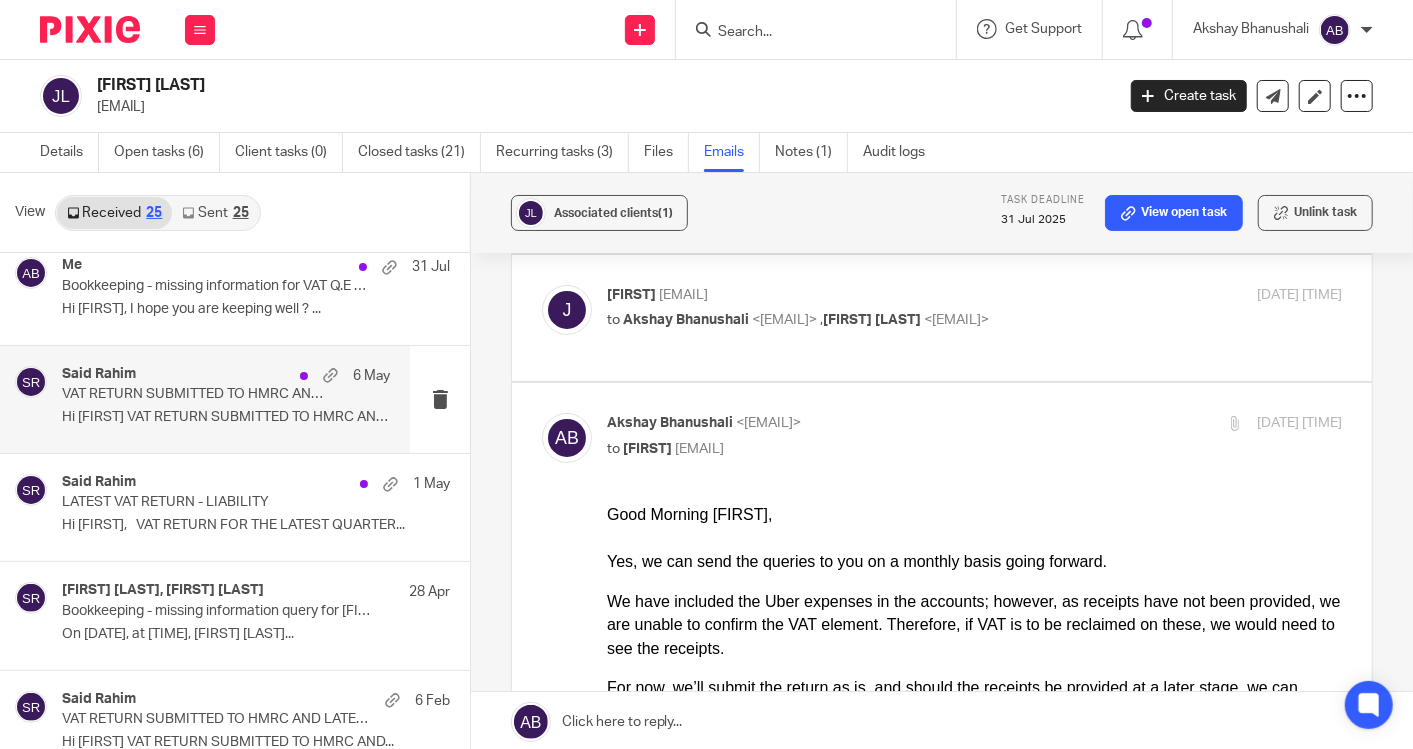 click on "Hi Jason     VAT RETURN SUBMITTED TO HMRC AND..." at bounding box center [226, 417] 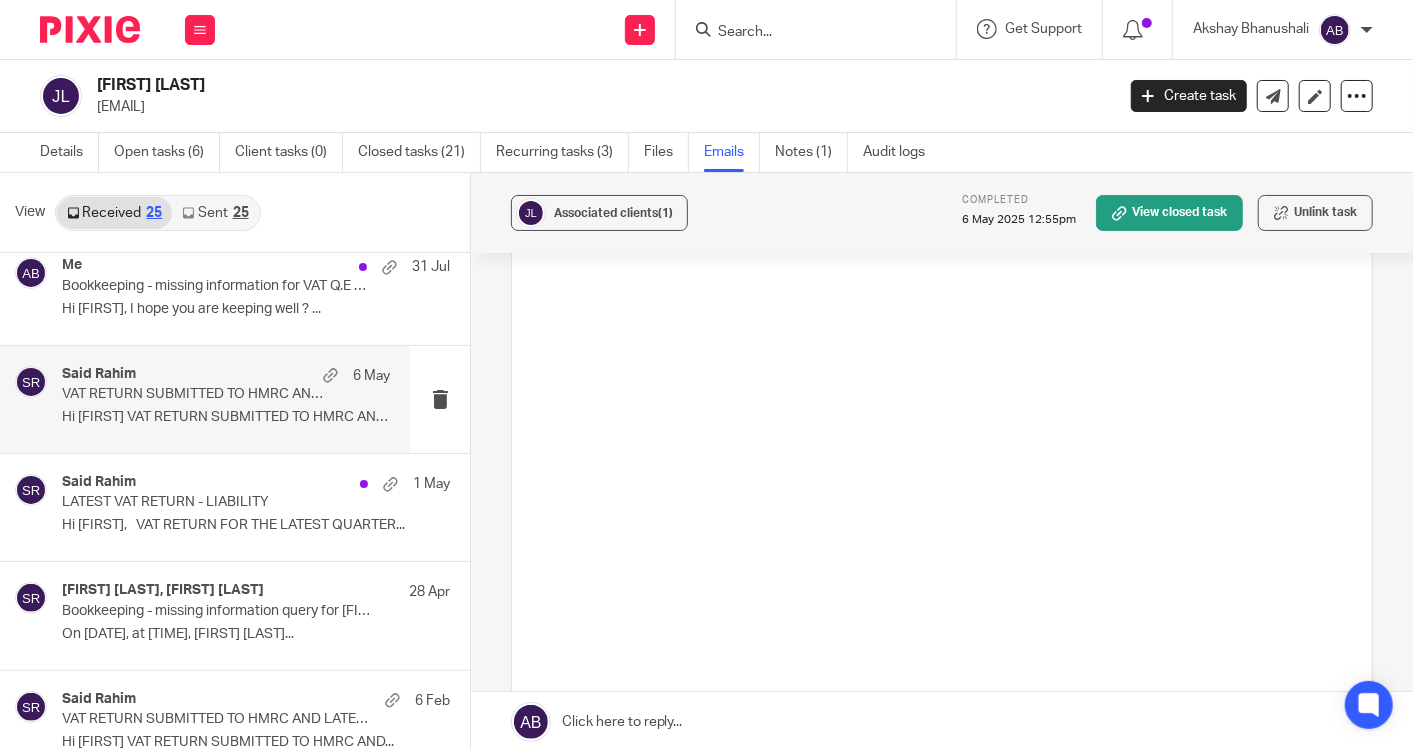 scroll, scrollTop: 0, scrollLeft: 0, axis: both 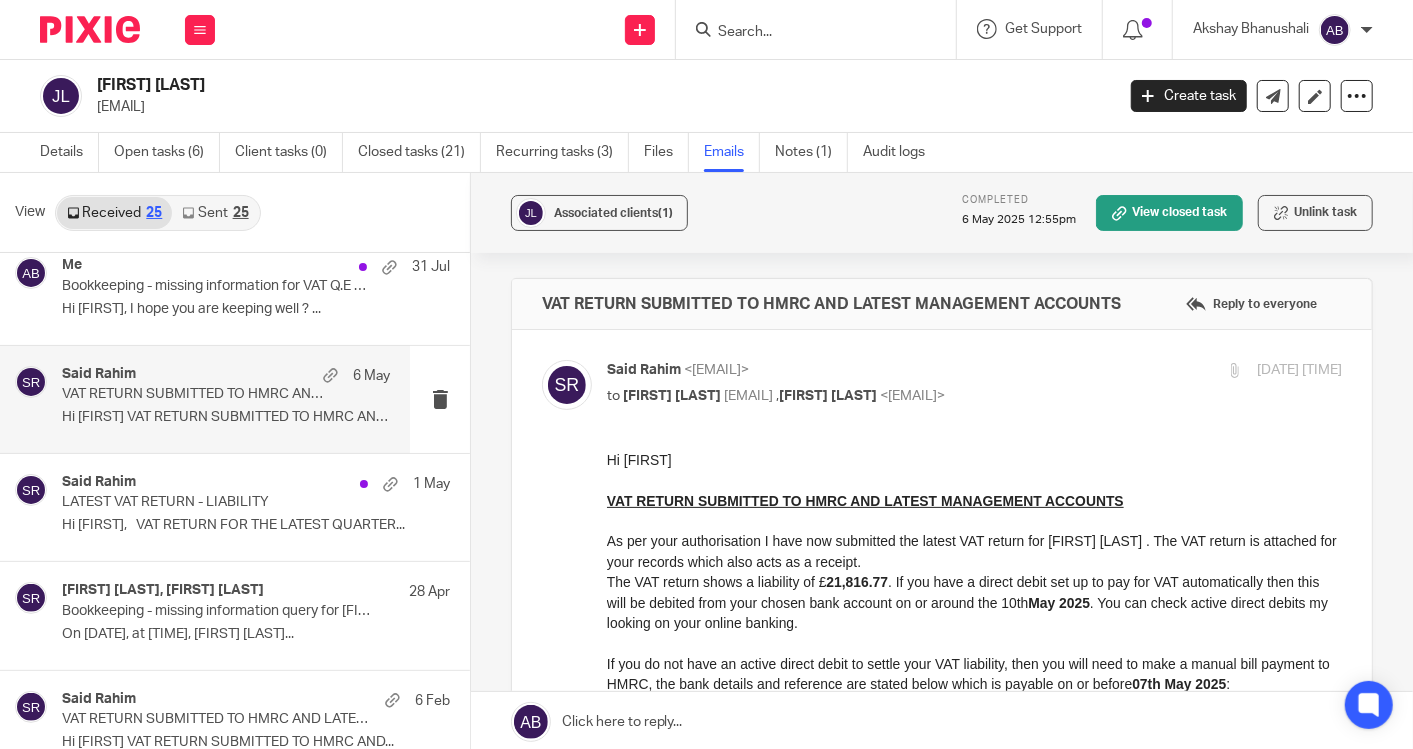 drag, startPoint x: 1203, startPoint y: 922, endPoint x: 672, endPoint y: 467, distance: 699.2753 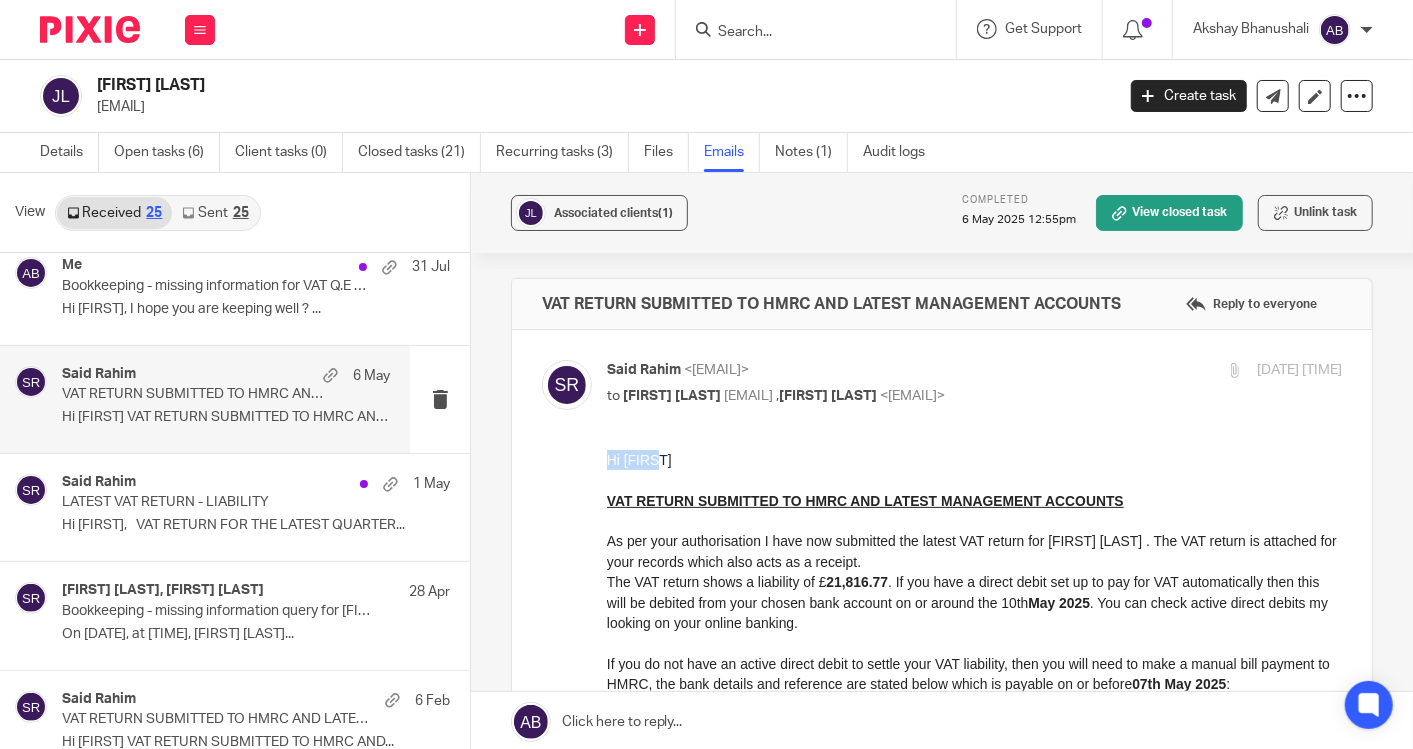 drag, startPoint x: 666, startPoint y: 460, endPoint x: 601, endPoint y: 460, distance: 65 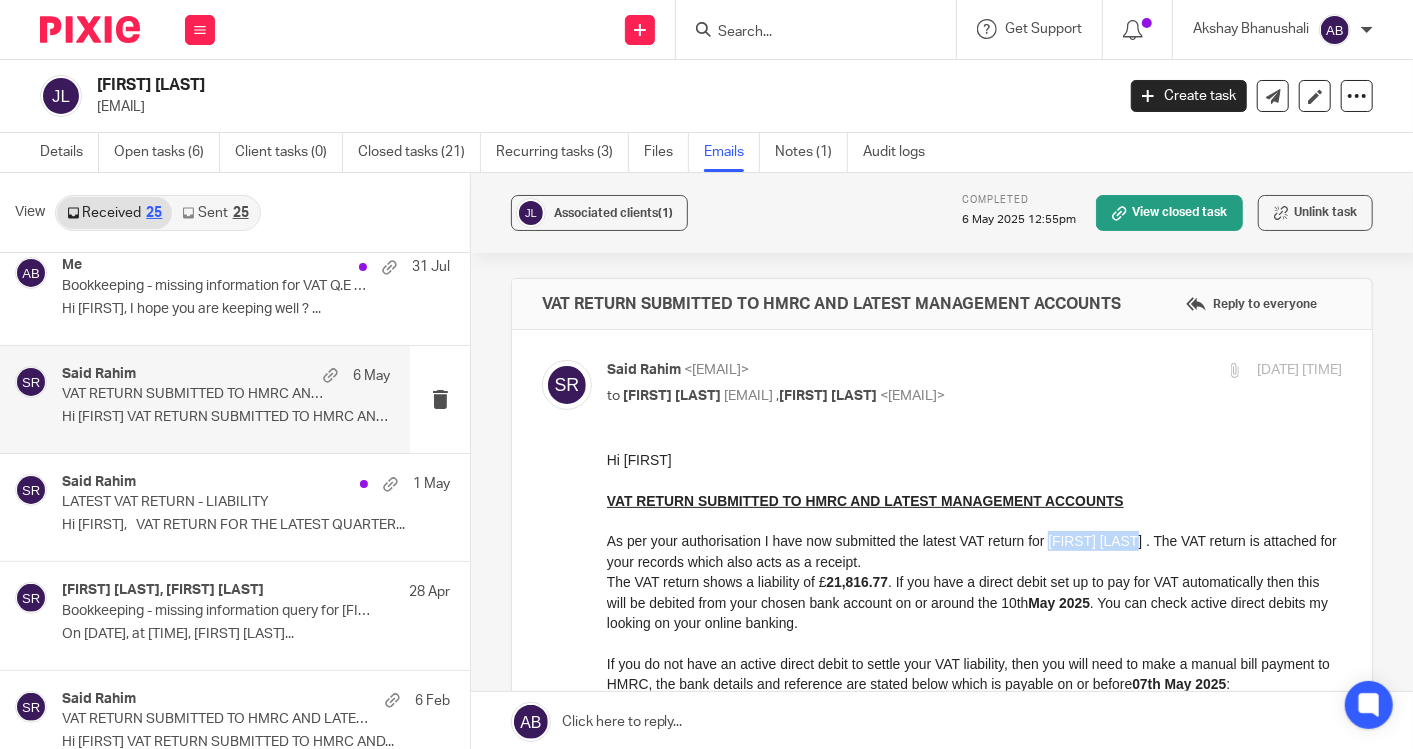 drag, startPoint x: 1129, startPoint y: 539, endPoint x: 1050, endPoint y: 543, distance: 79.101204 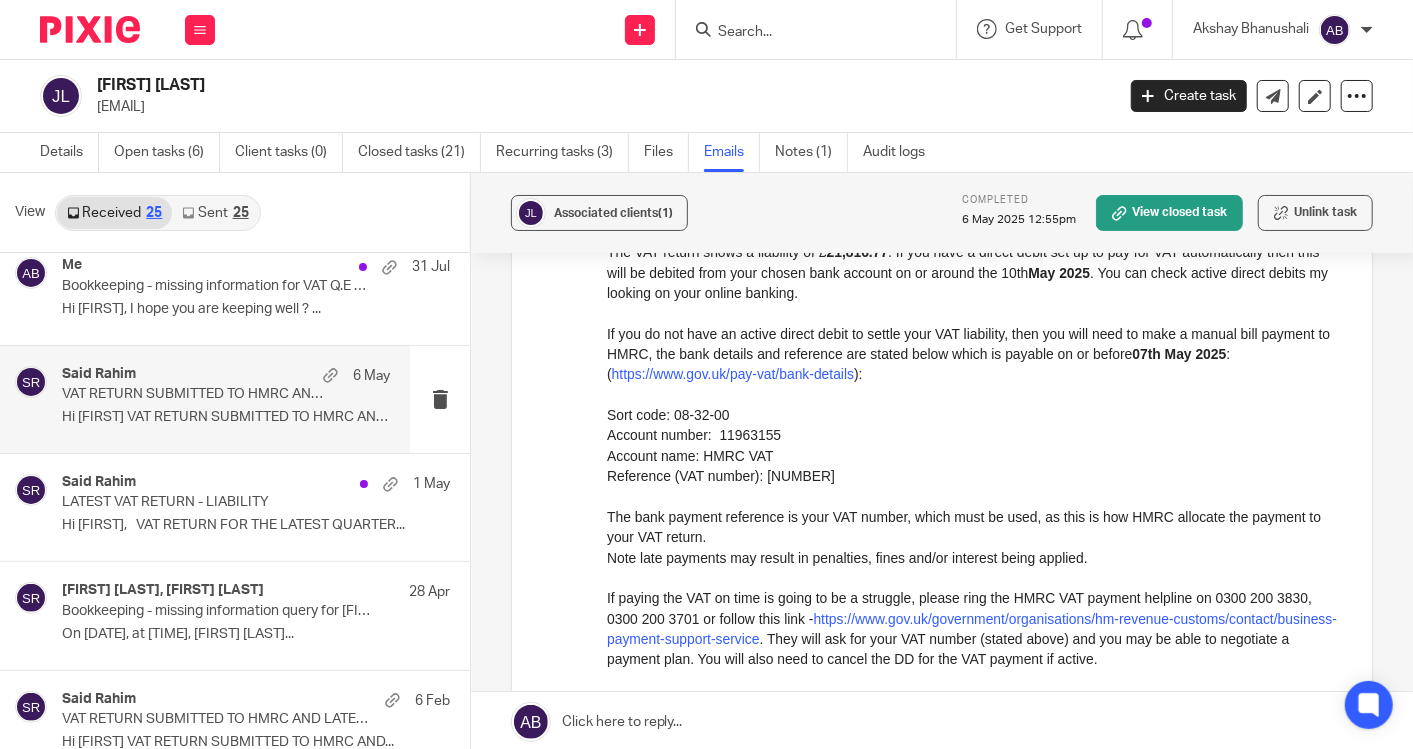 scroll, scrollTop: 333, scrollLeft: 0, axis: vertical 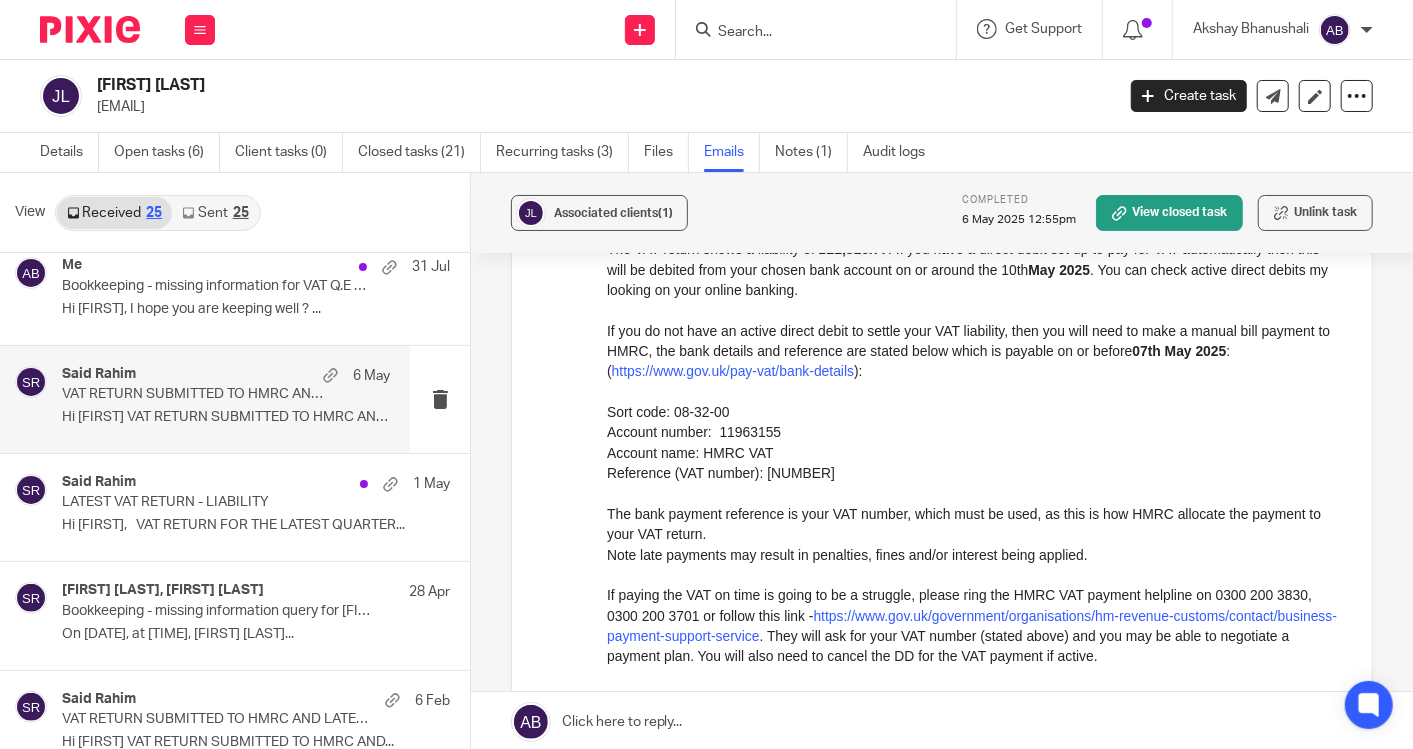 click on "Reference (VAT number): 470133914" at bounding box center [973, 472] 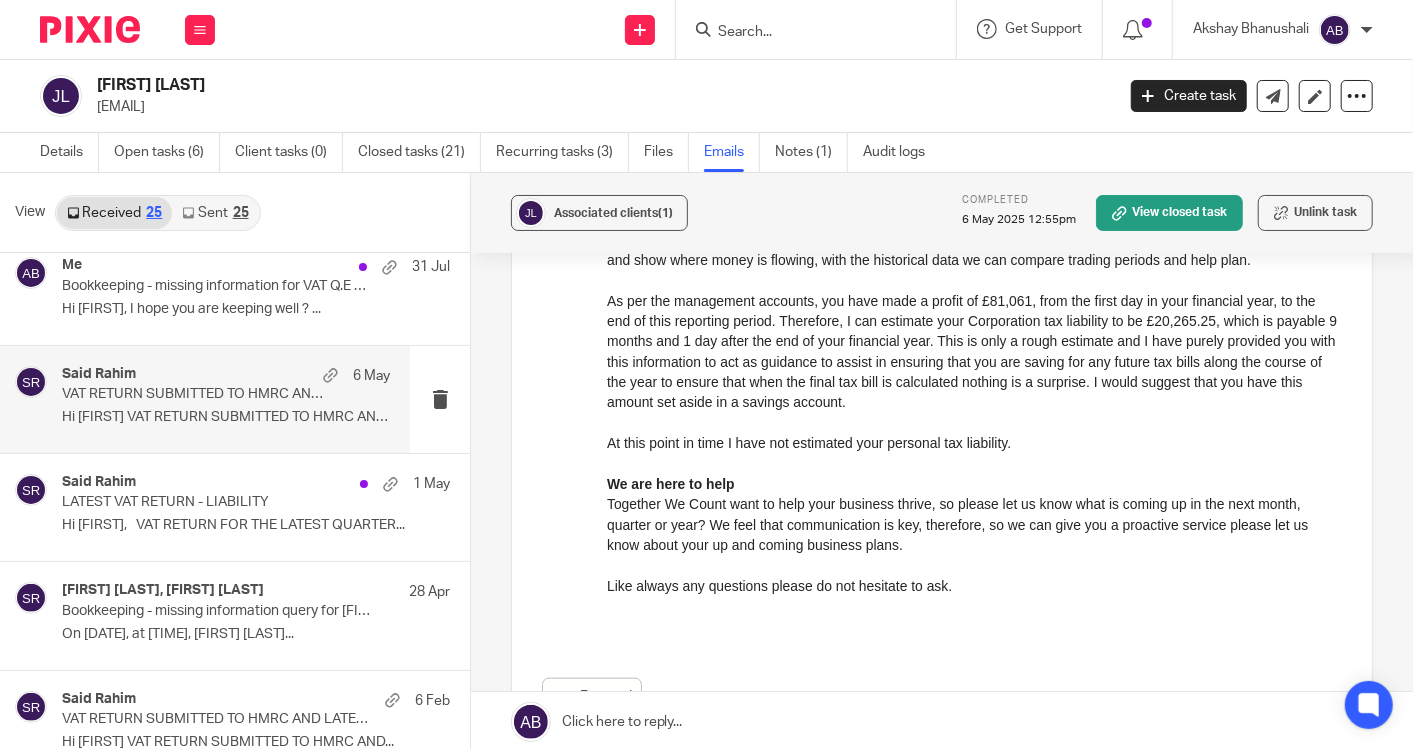 scroll, scrollTop: 888, scrollLeft: 0, axis: vertical 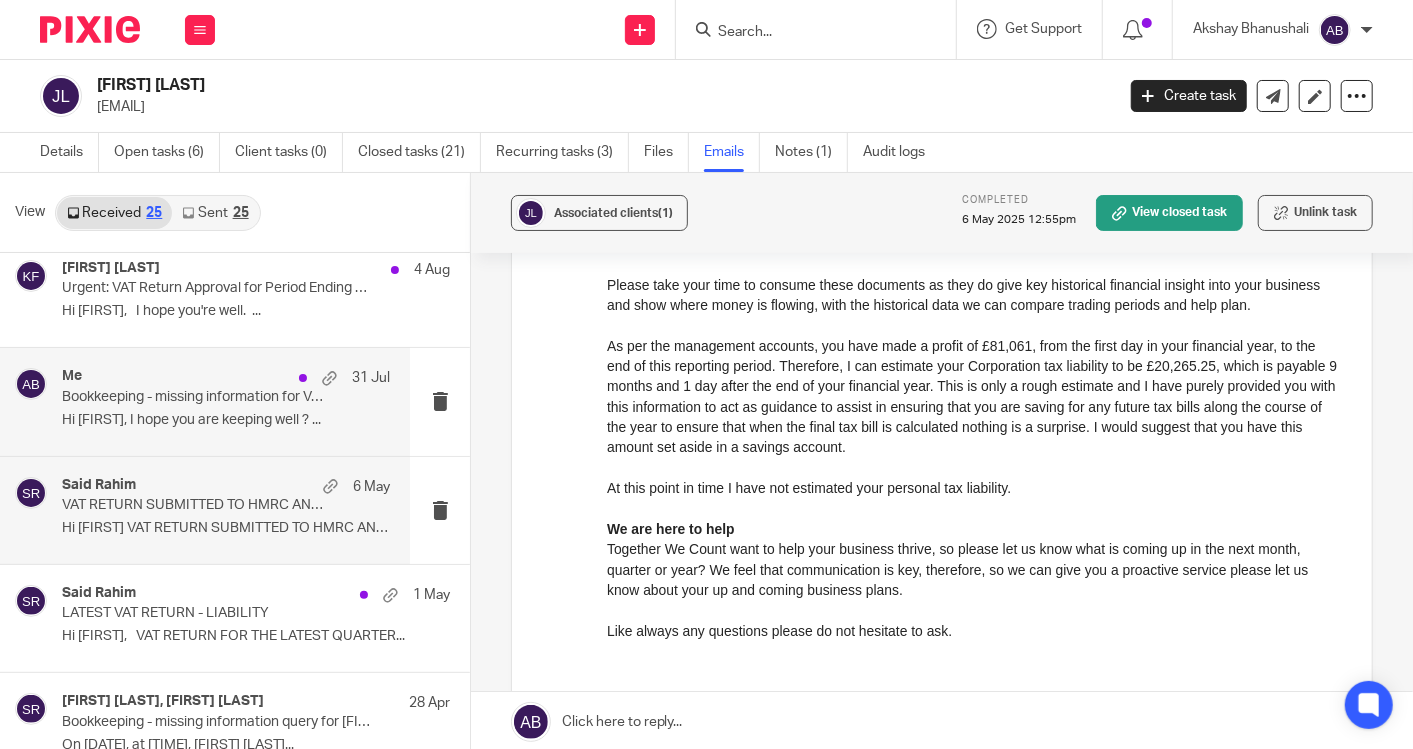 click on "Hi Akshay, I hope you are keeping well ? ..." at bounding box center [226, 420] 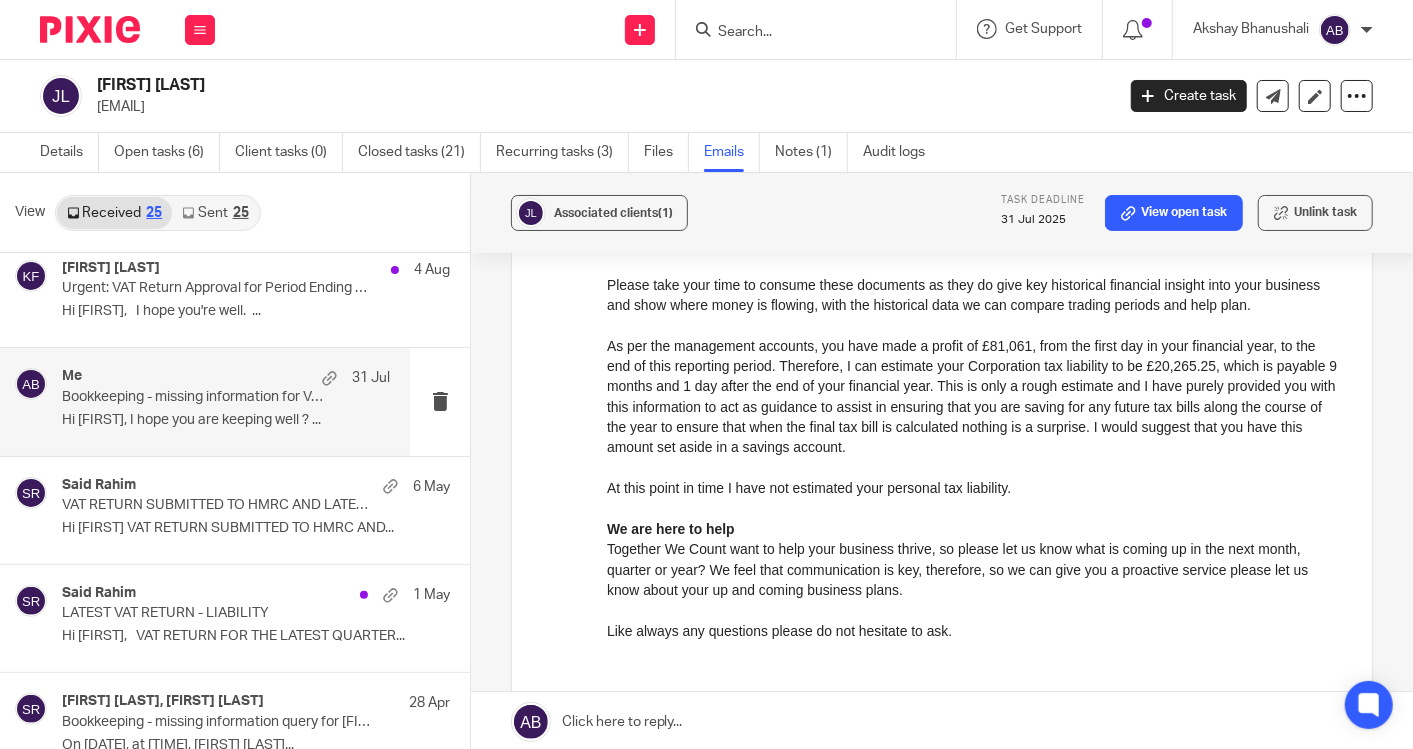 scroll, scrollTop: 0, scrollLeft: 0, axis: both 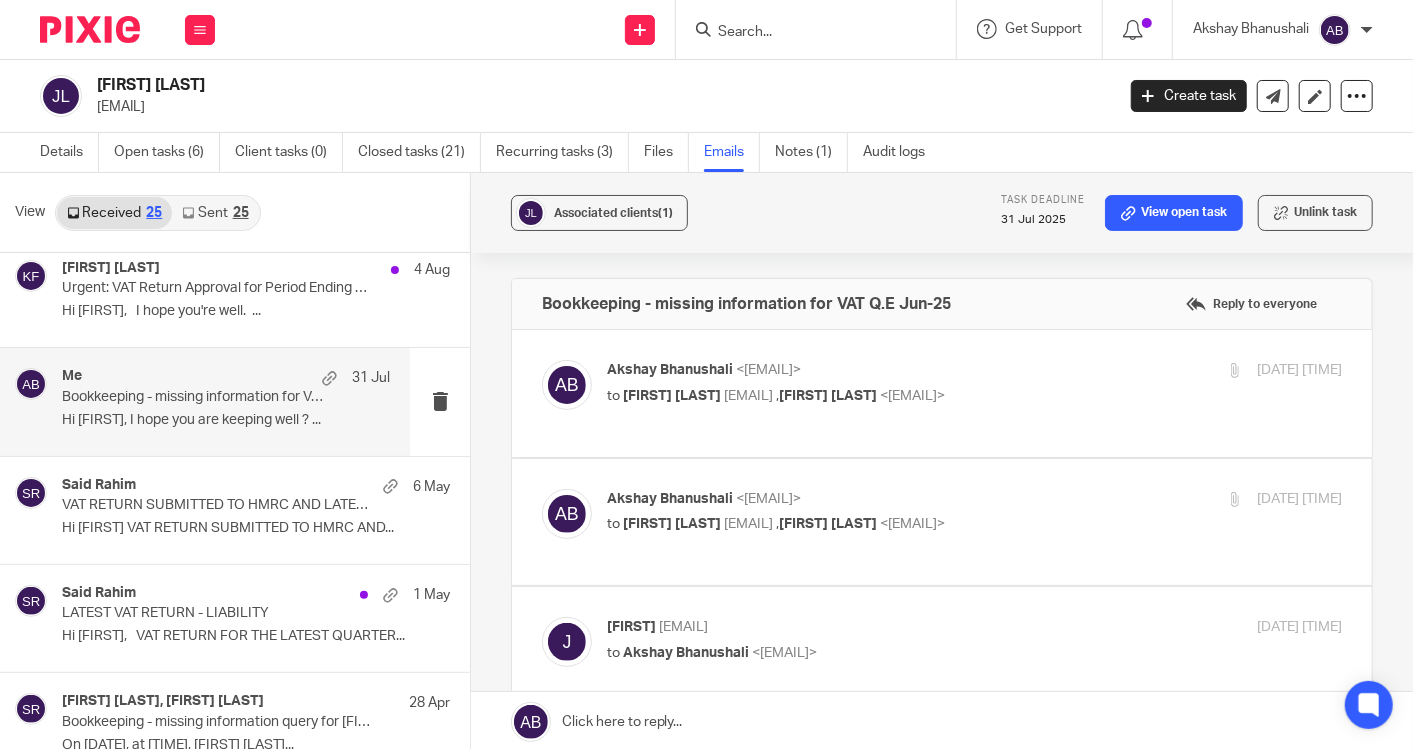click on "to
Jason Liggett
<jasonliggett2@gmail.com>   ,
Kim Faulkner
<kim@togetherwecount.co.uk>" at bounding box center (852, 396) 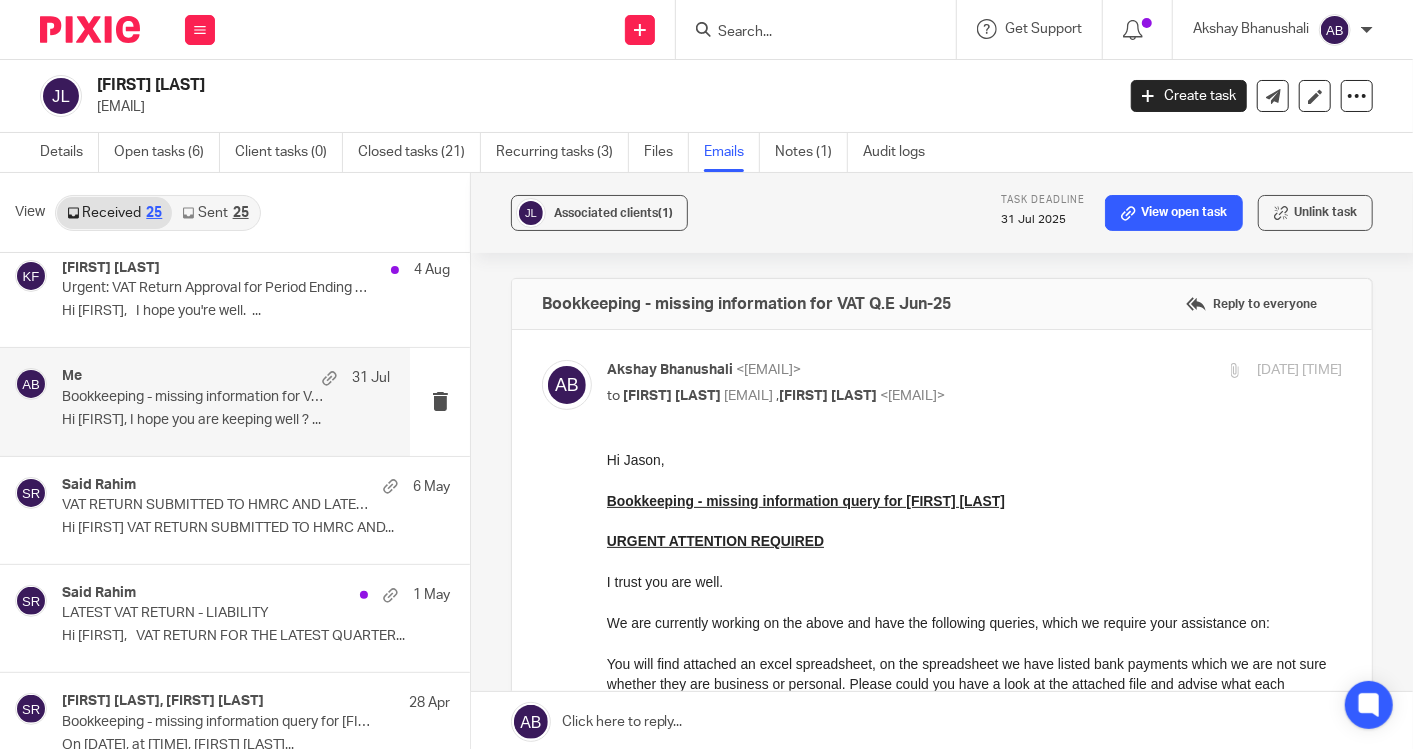 scroll, scrollTop: 0, scrollLeft: 0, axis: both 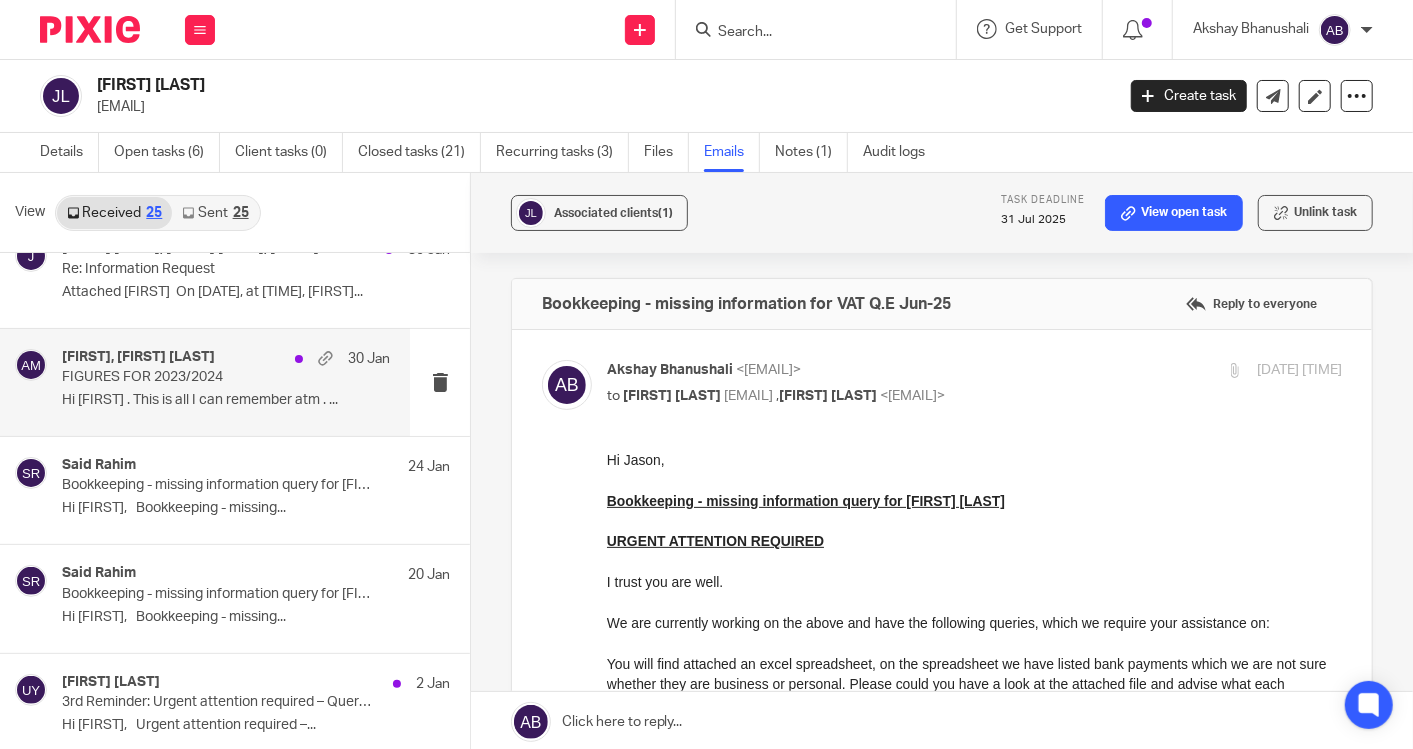 click on "Janson, Aaron Mcleish
30 Jan   FIGURES FOR 2023/2024   Hi Aaron .  This is all I can remember atm .   ..." at bounding box center (226, 382) 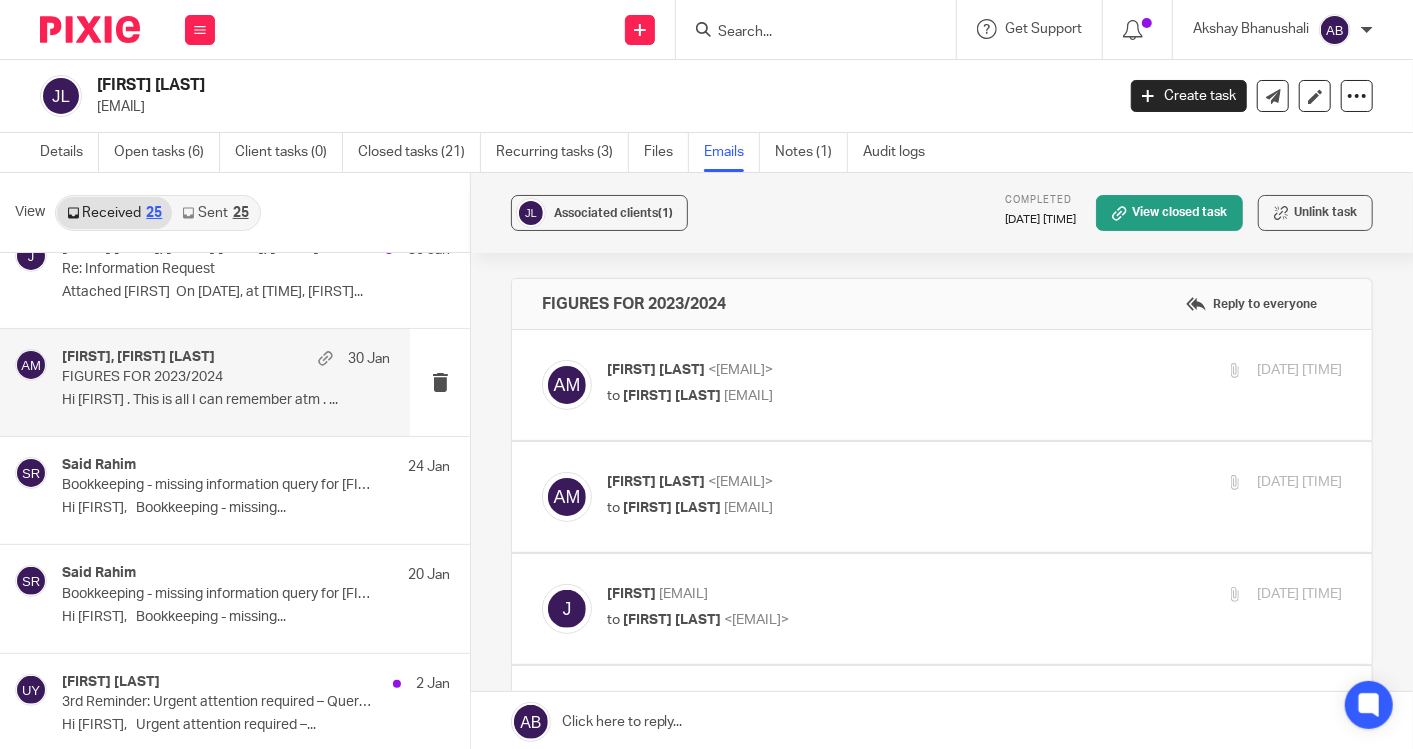 scroll, scrollTop: 0, scrollLeft: 0, axis: both 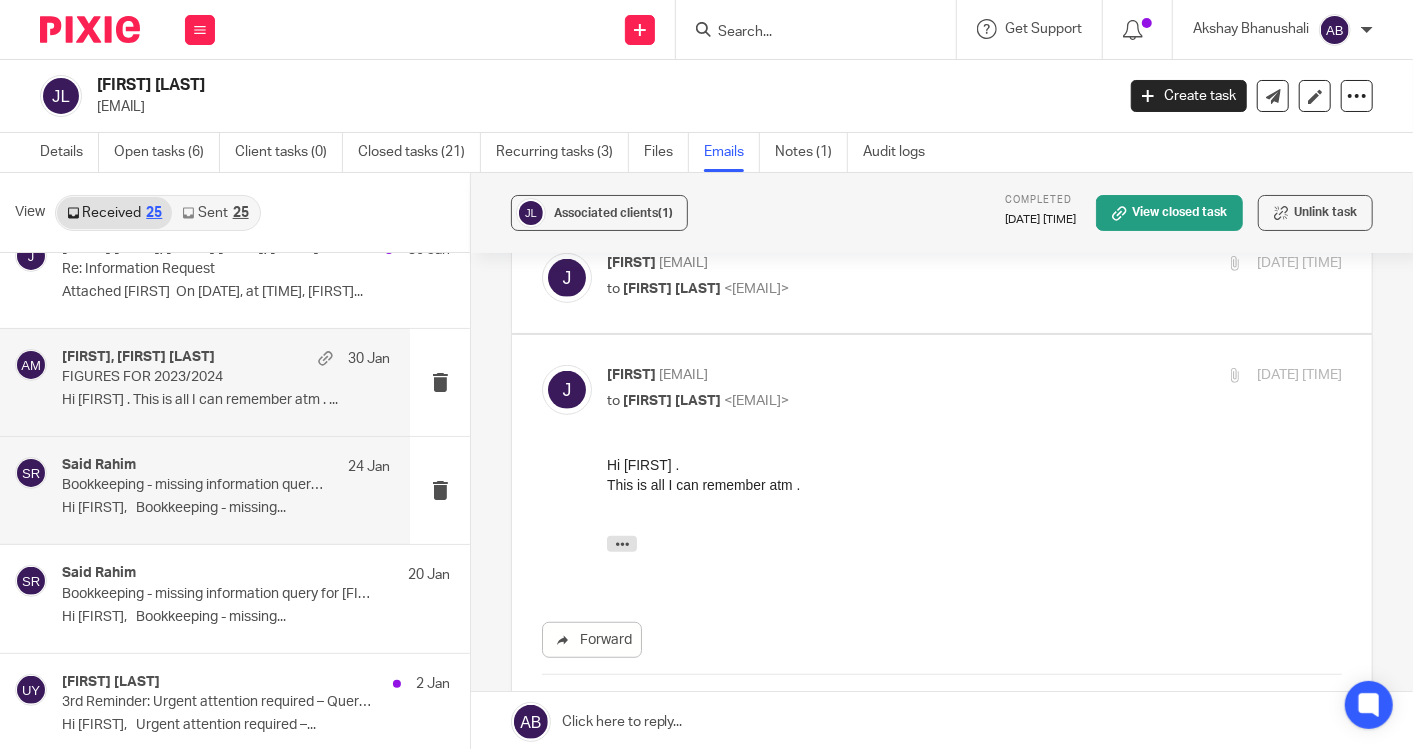click on "Hi Jason,     Bookkeeping - missing..." at bounding box center [226, 508] 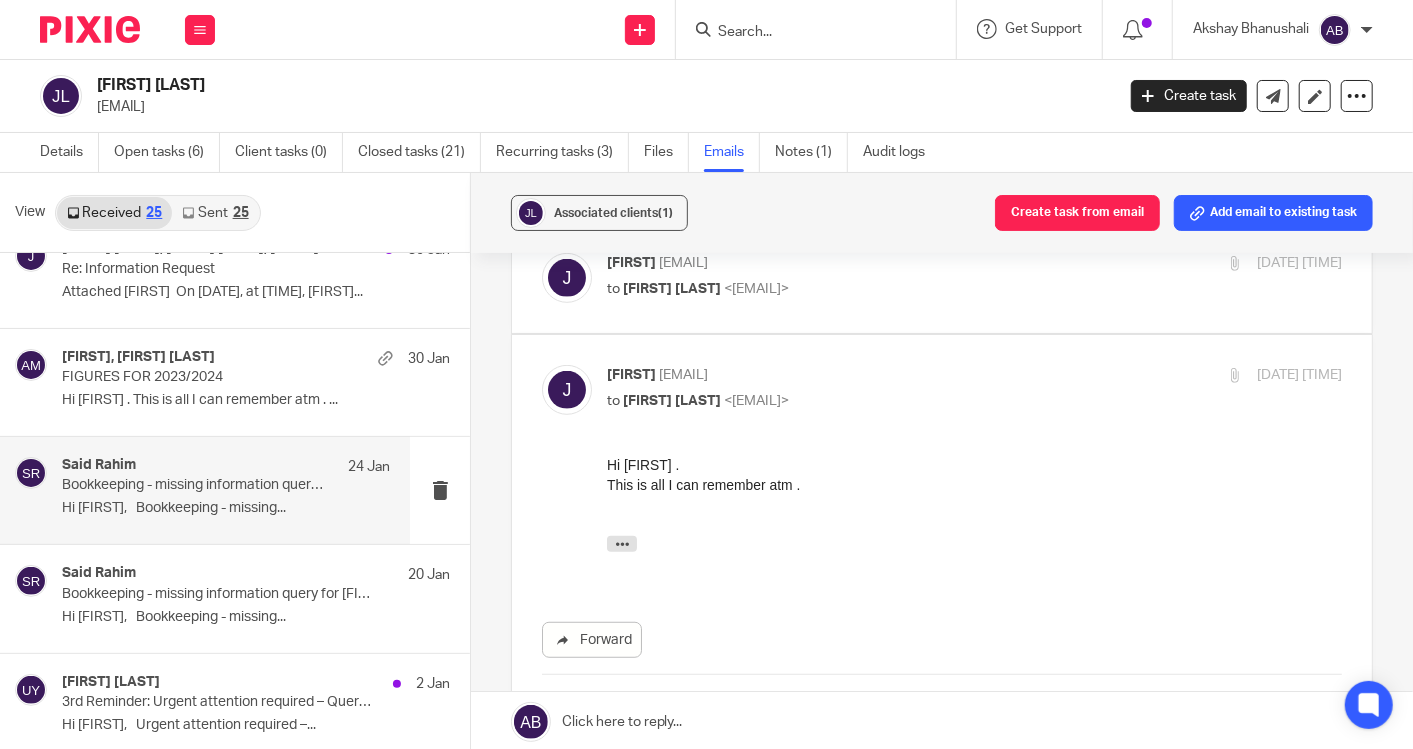 scroll, scrollTop: 0, scrollLeft: 0, axis: both 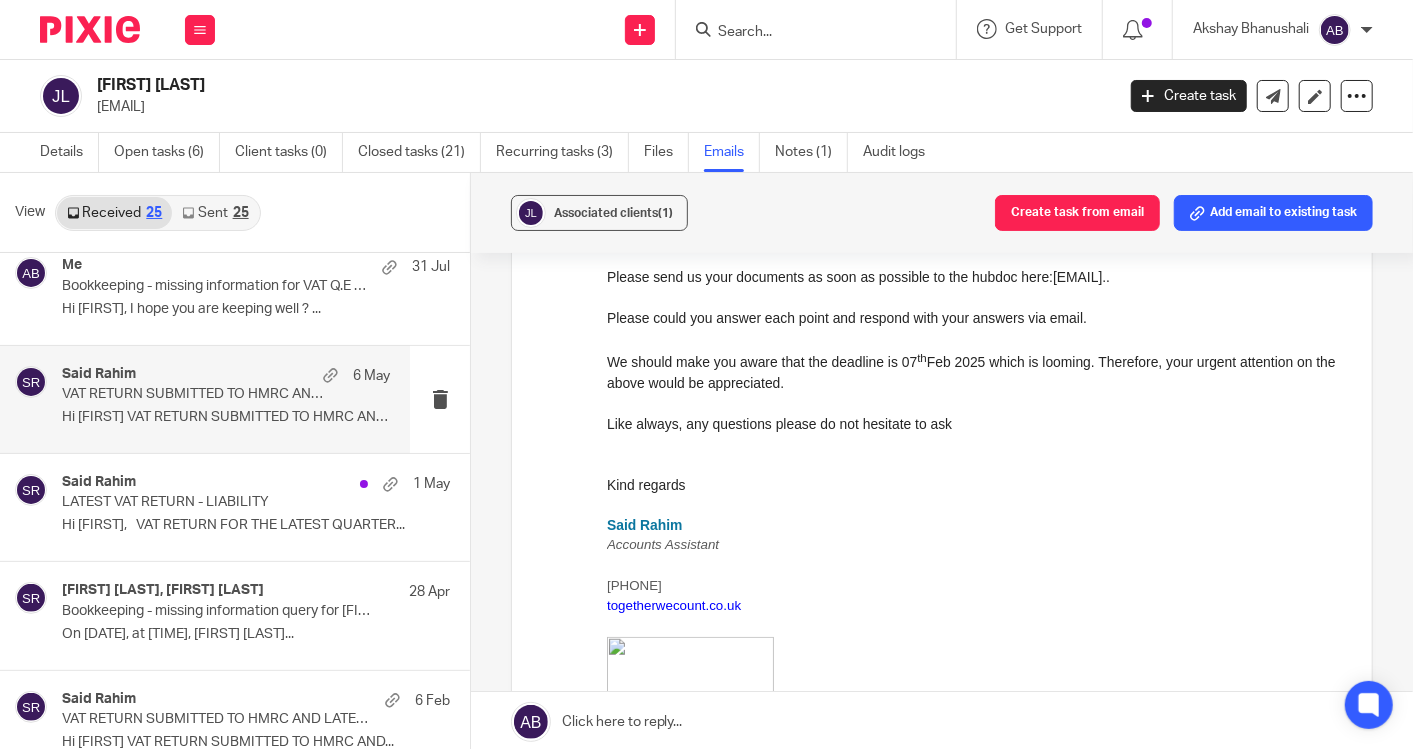 click on "VAT RETURN SUBMITTED TO HMRC AND LATEST MANAGEMENT ACCOUNTS" at bounding box center [193, 394] 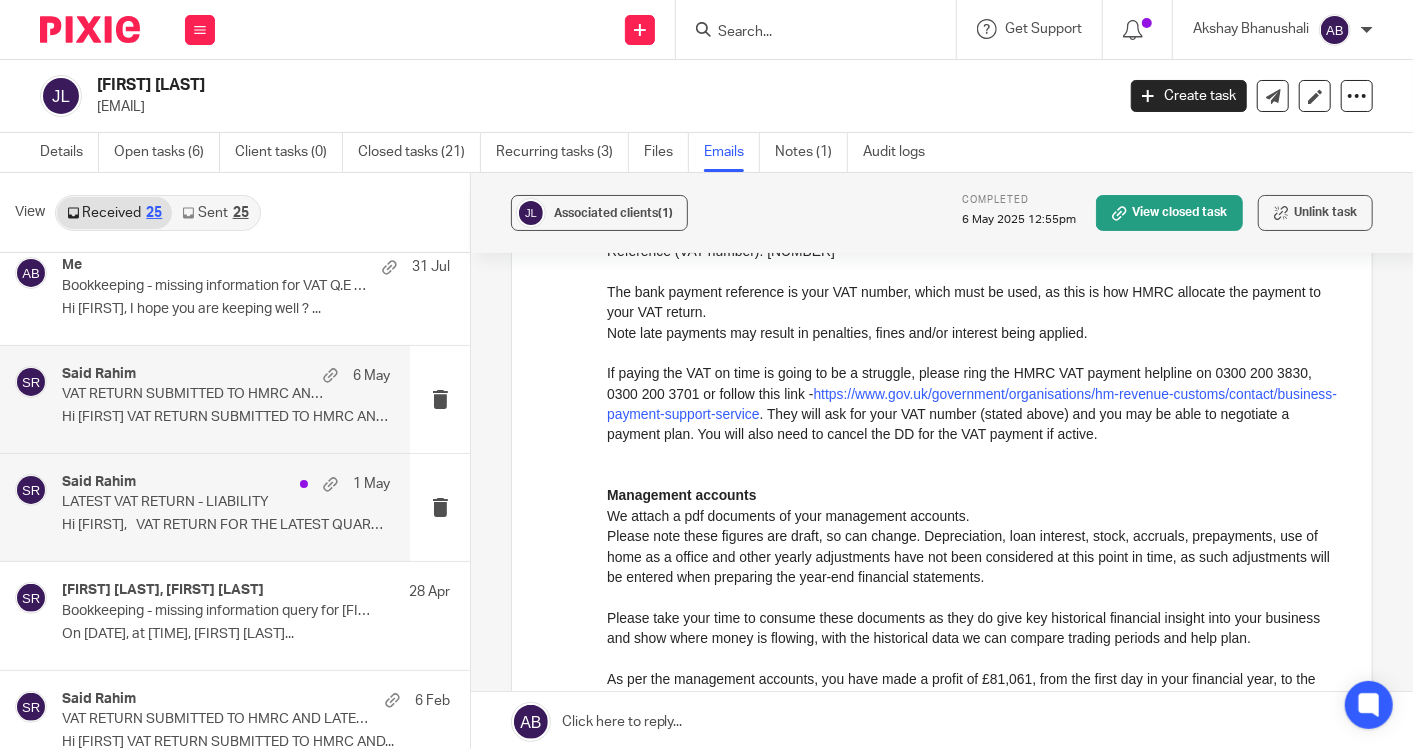 scroll, scrollTop: 0, scrollLeft: 0, axis: both 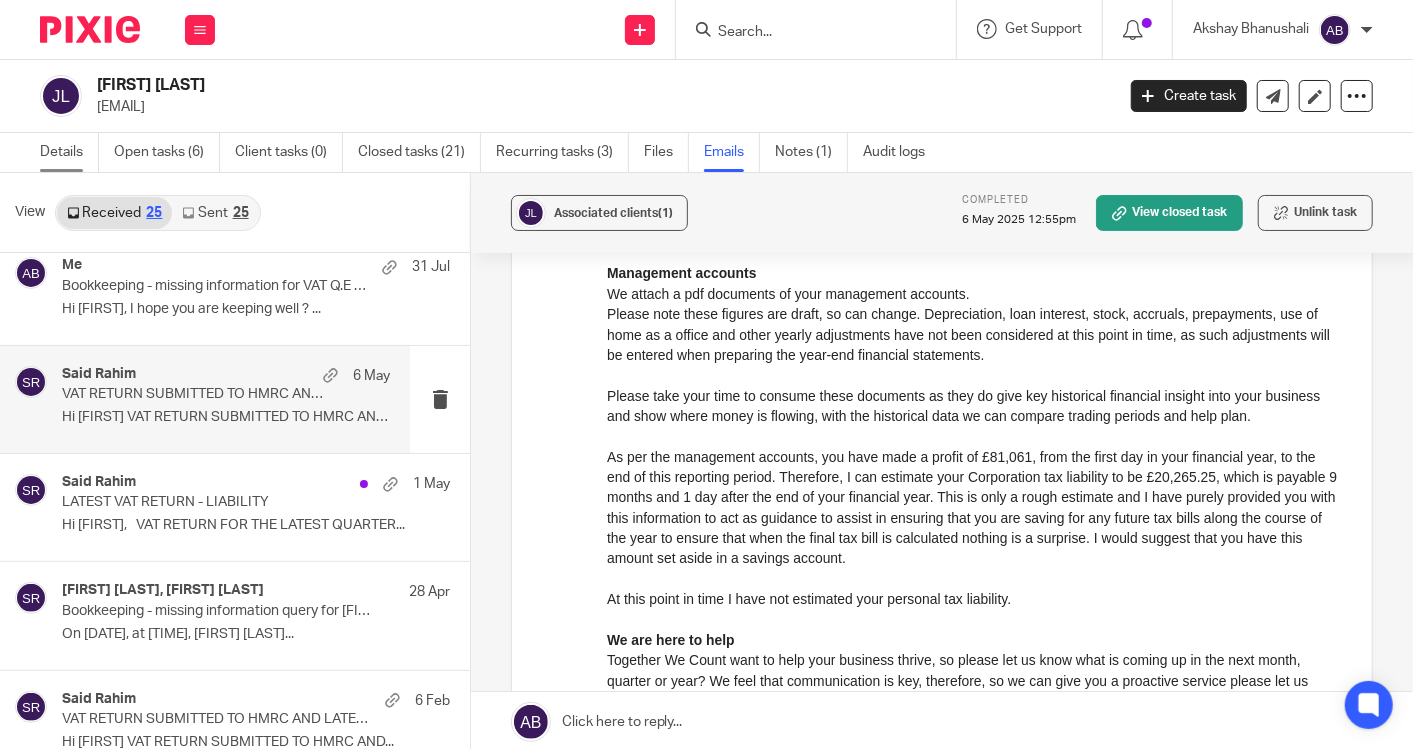click on "Details" at bounding box center (69, 152) 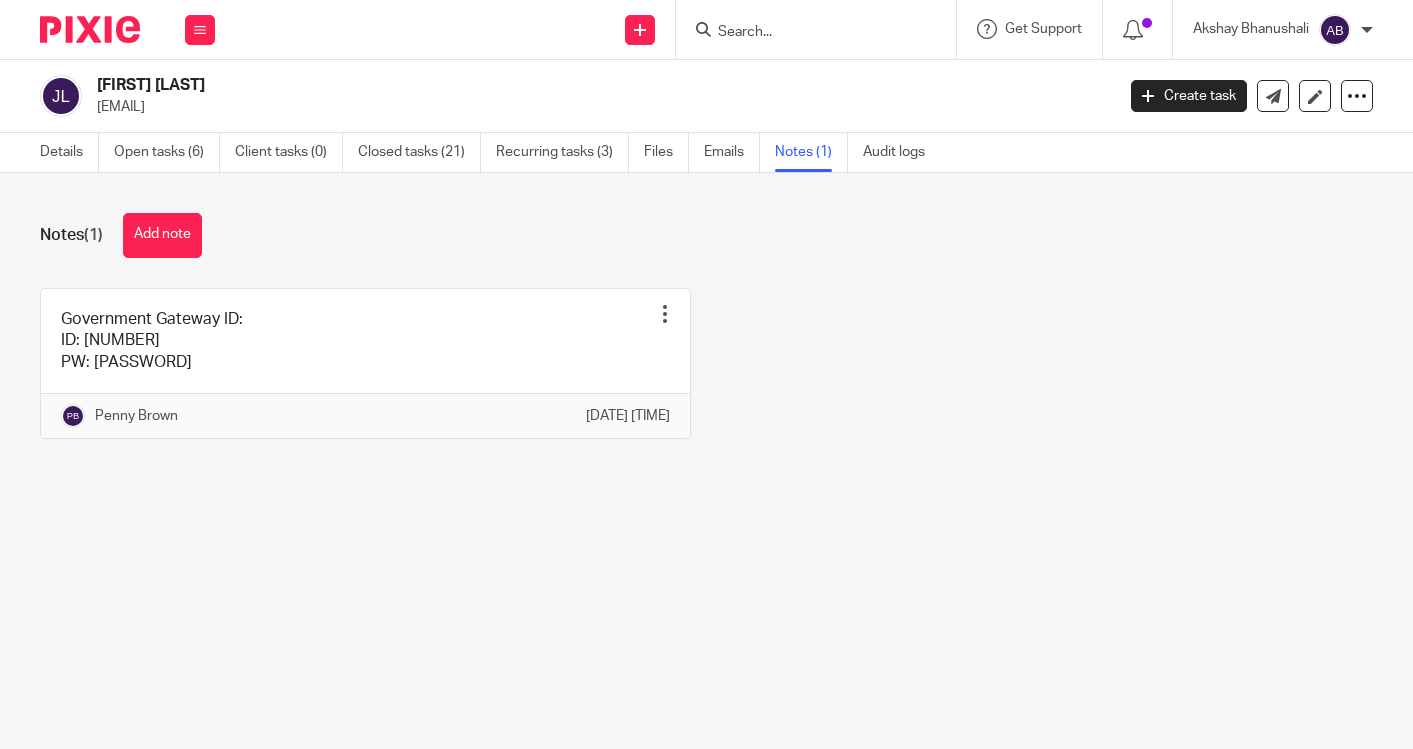 scroll, scrollTop: 0, scrollLeft: 0, axis: both 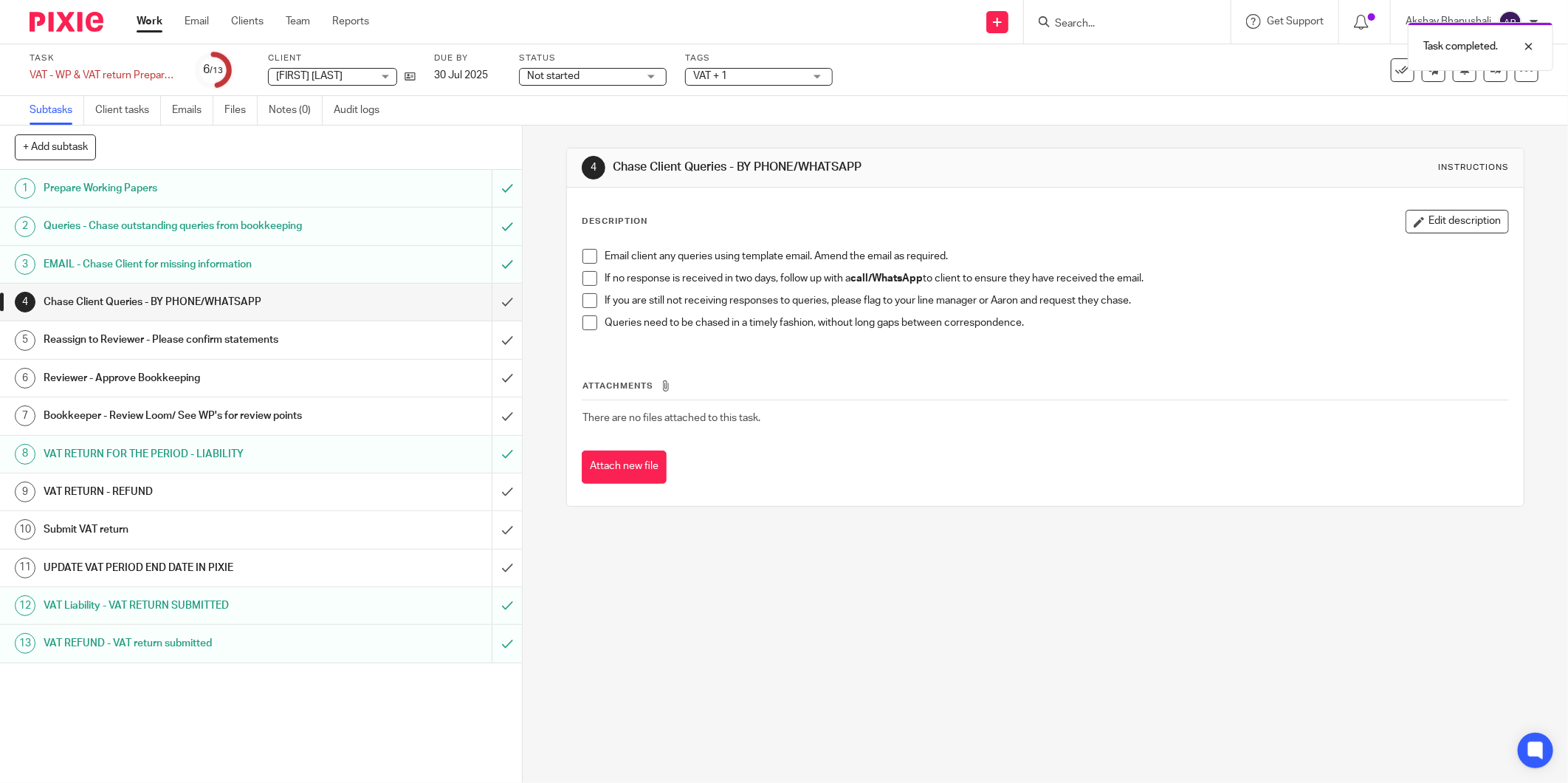click on "10
Submit VAT return" at bounding box center [246, 530] 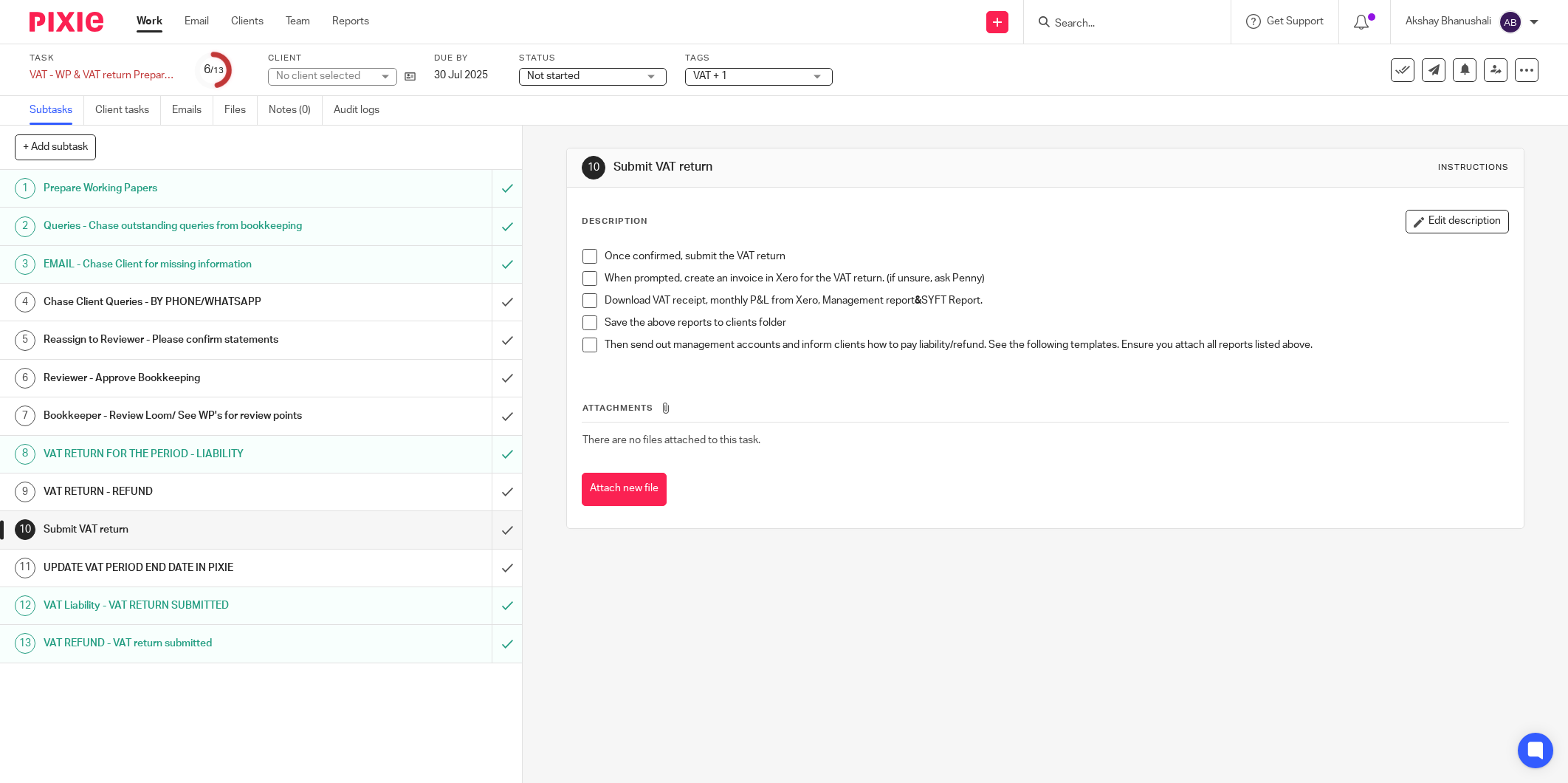 scroll, scrollTop: 0, scrollLeft: 0, axis: both 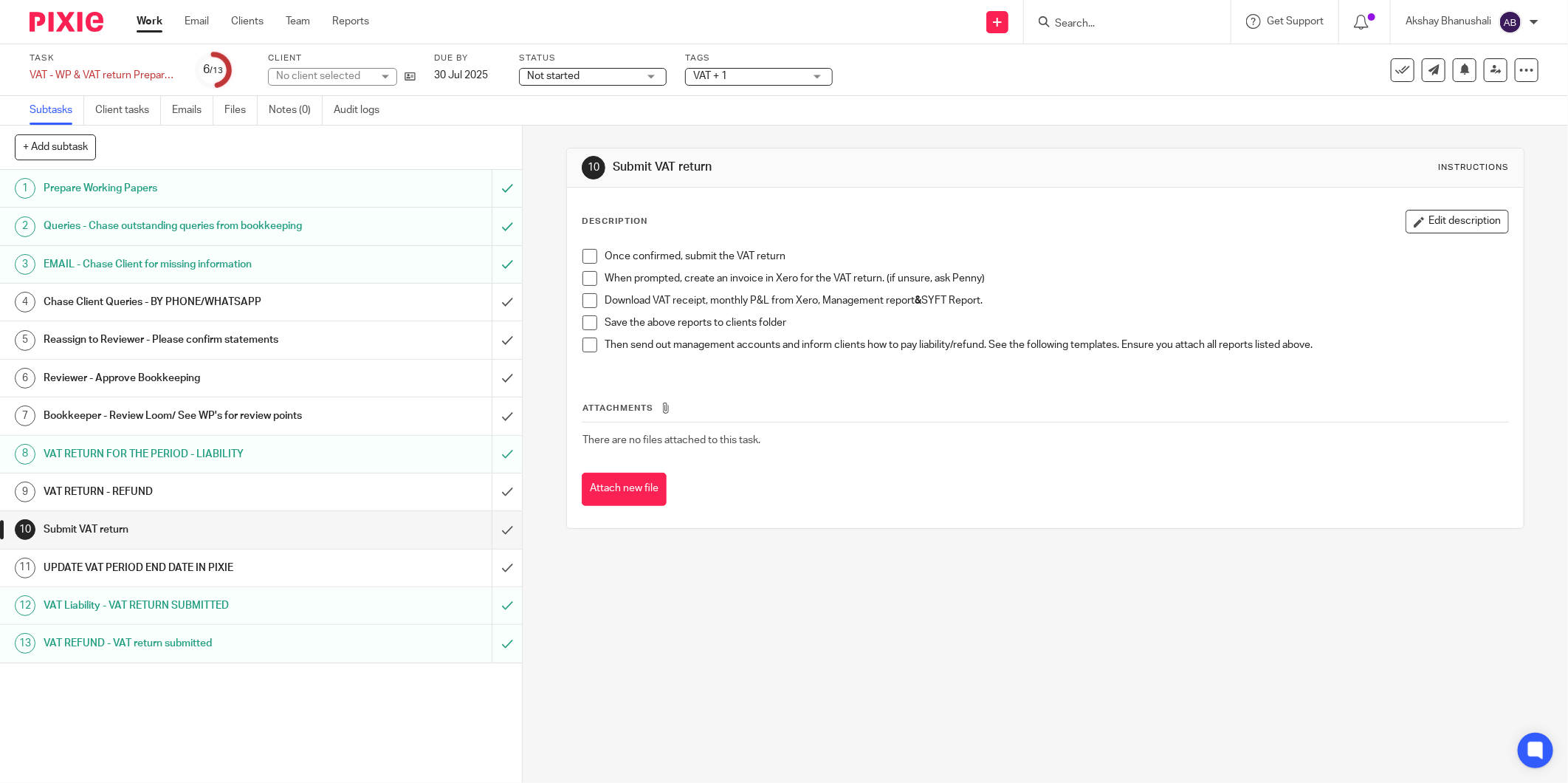 click at bounding box center (590, 256) 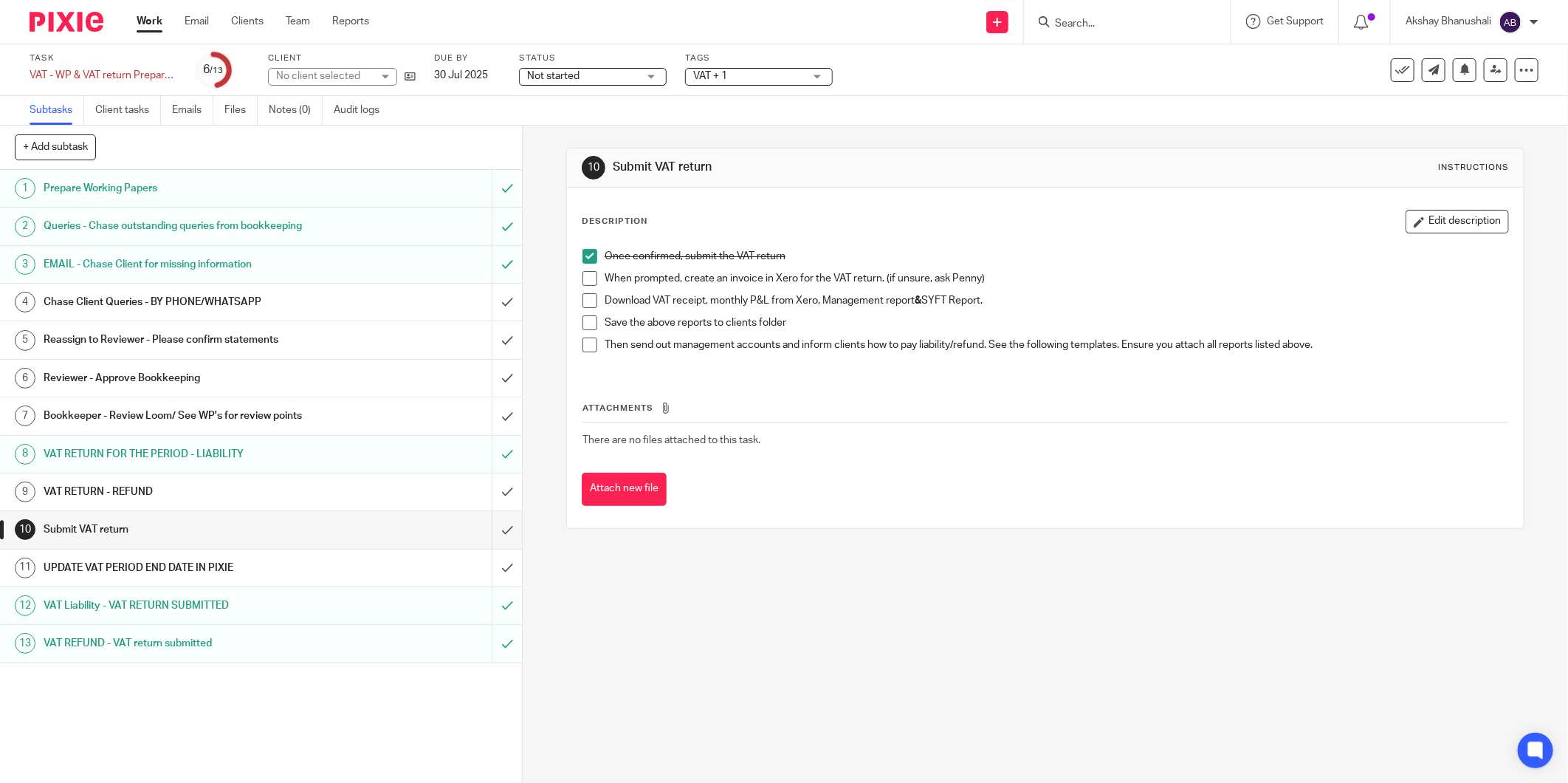 click at bounding box center [590, 278] 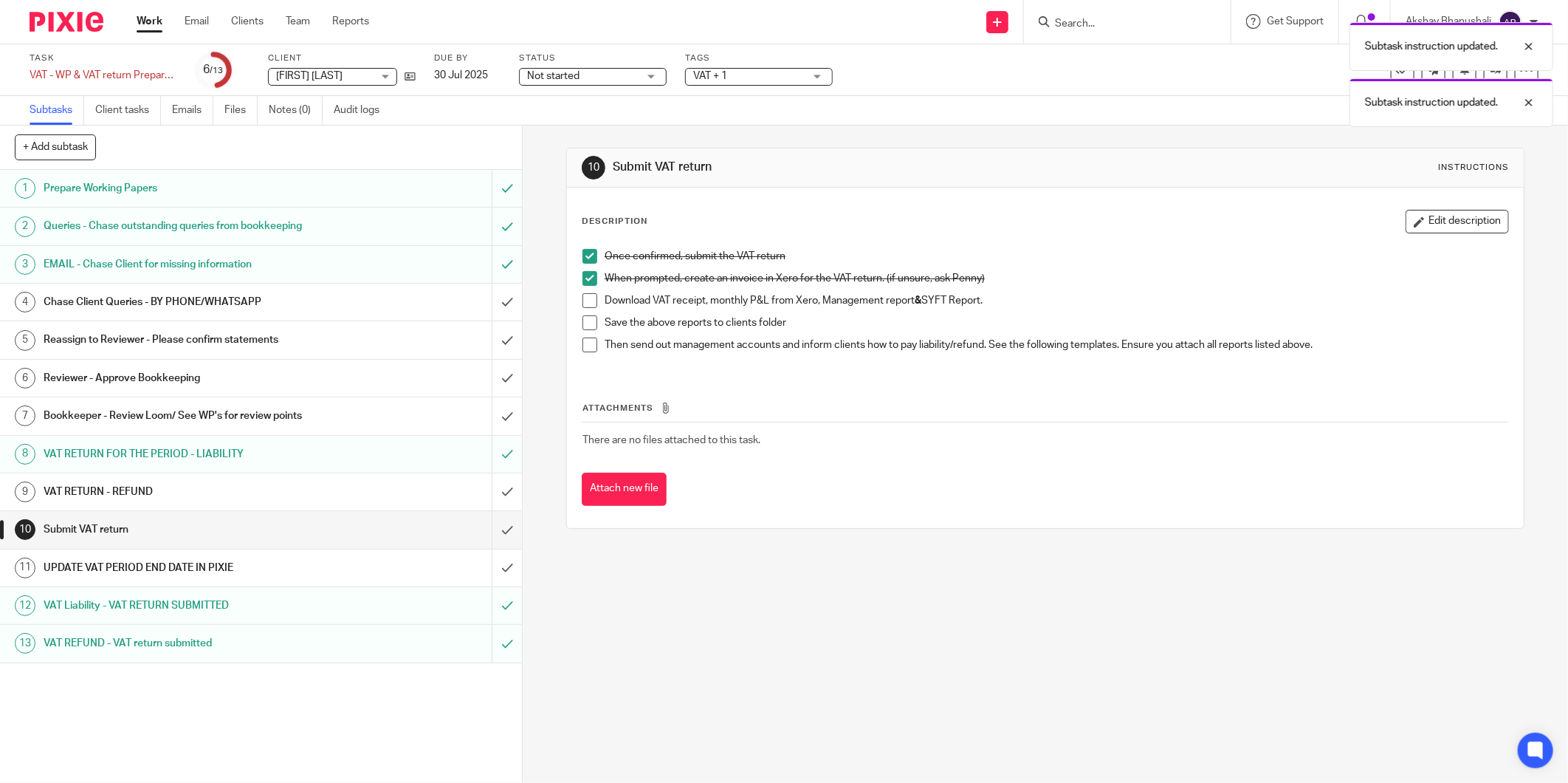 click at bounding box center (590, 301) 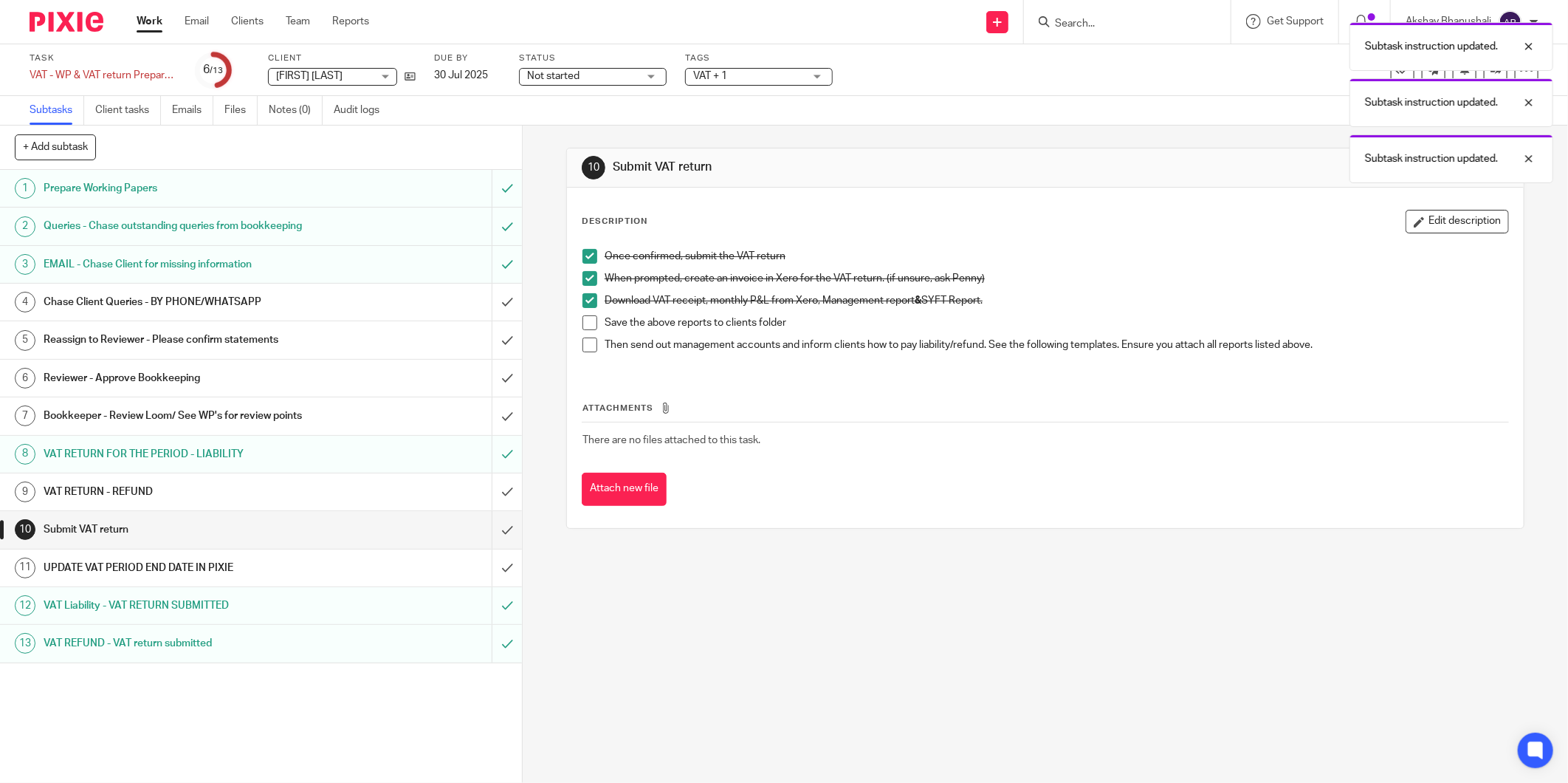 click at bounding box center (590, 323) 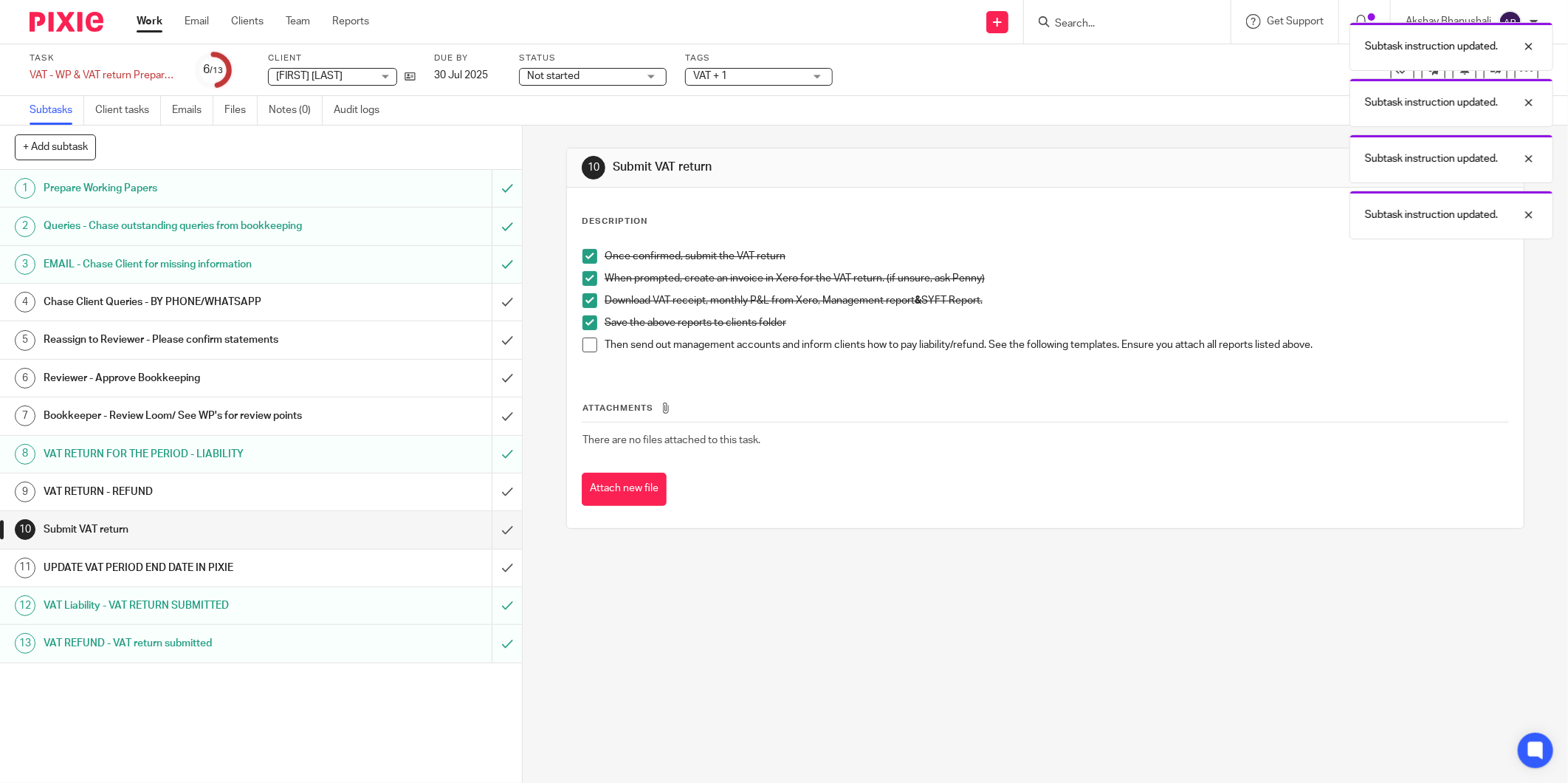 click at bounding box center [590, 345] 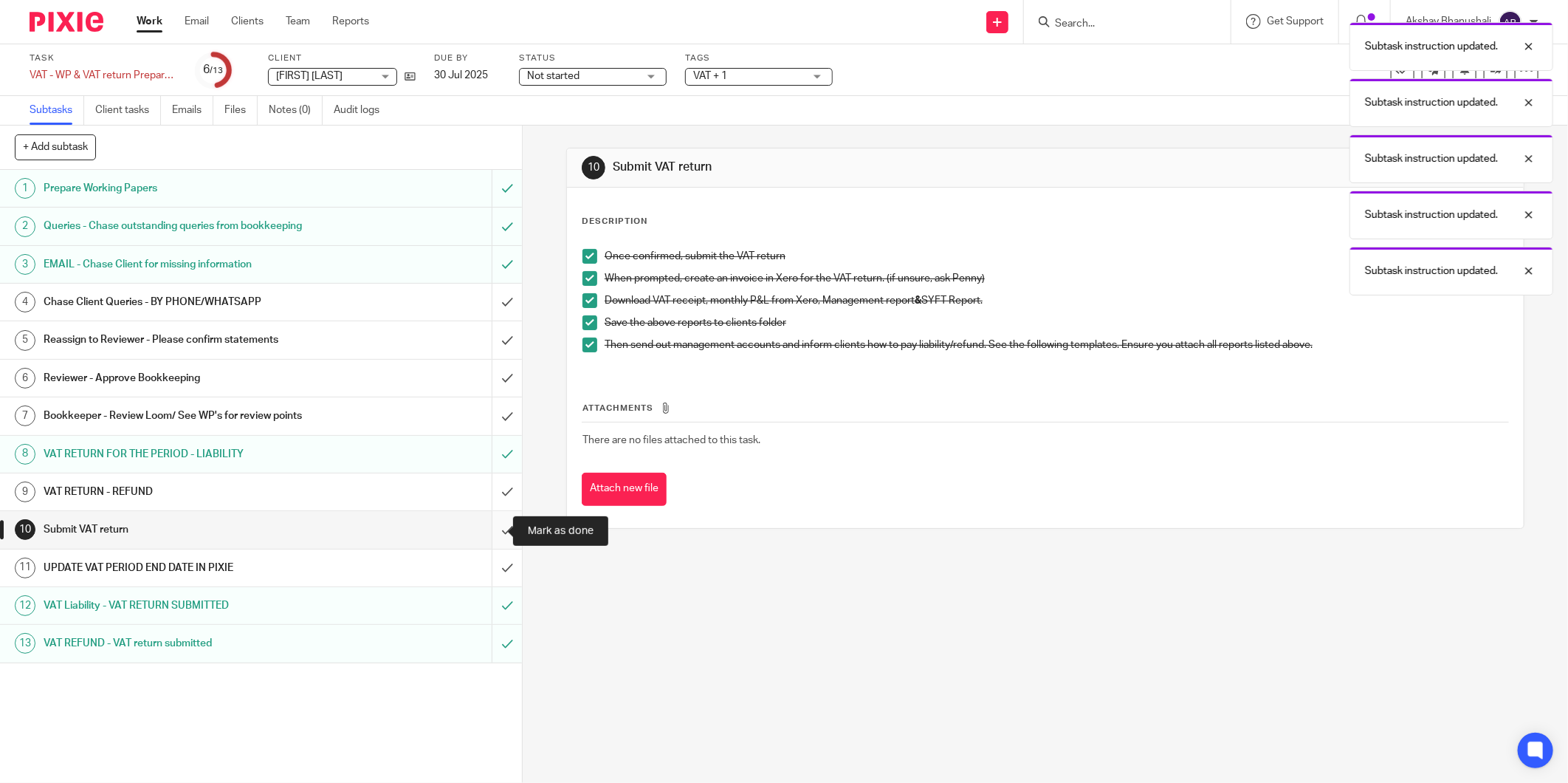 click at bounding box center (261, 530) 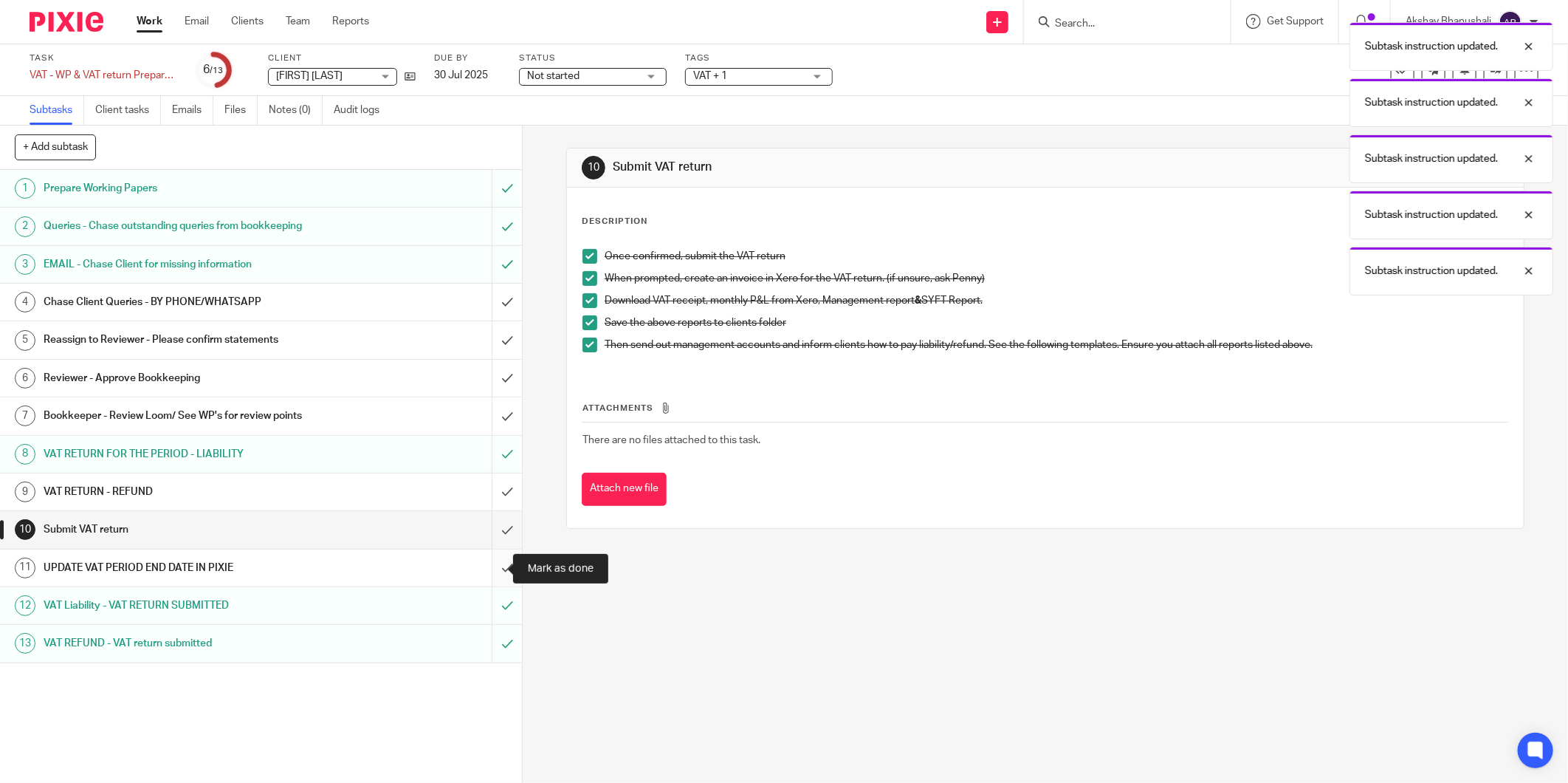 click at bounding box center [261, 568] 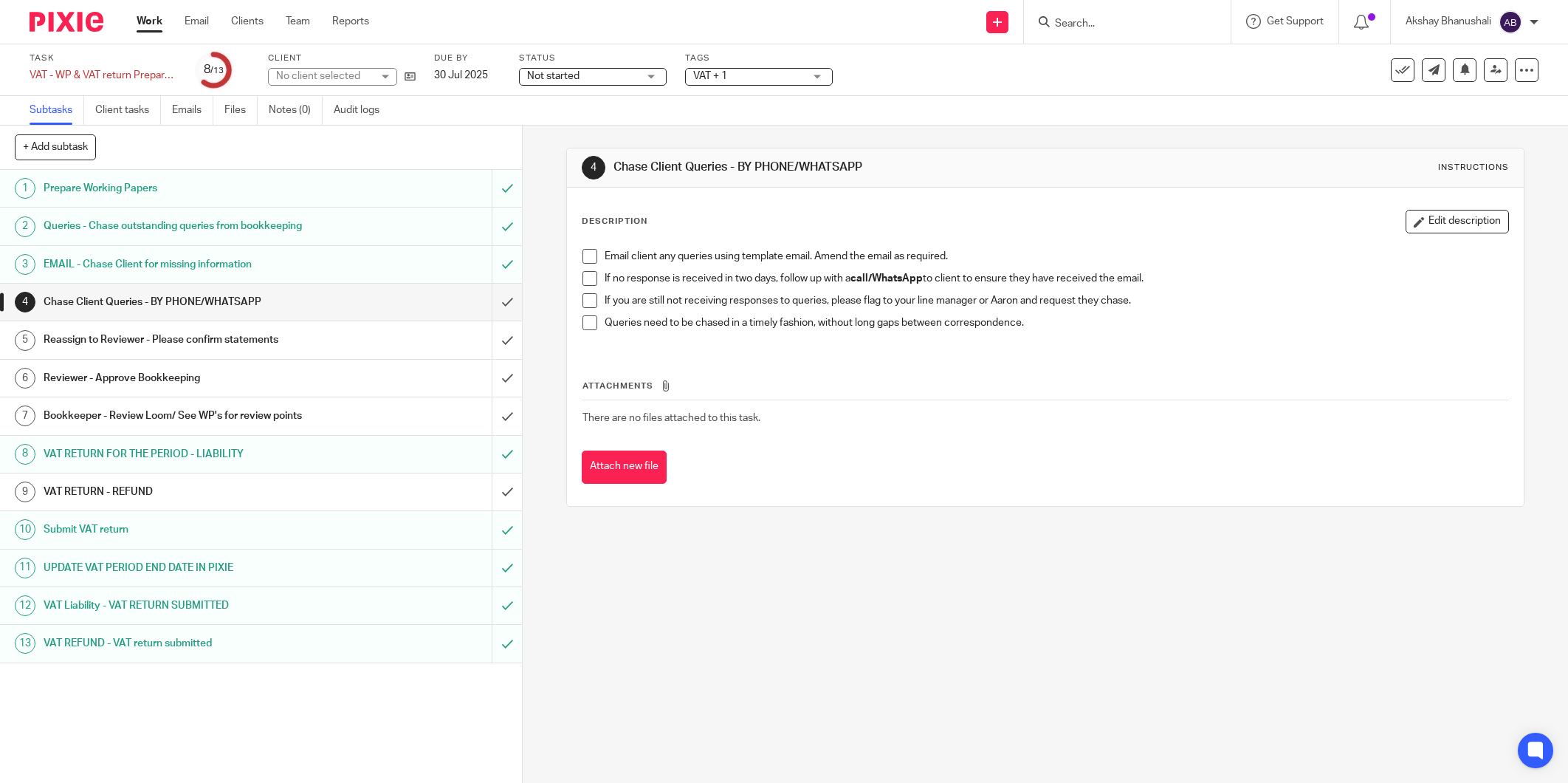 scroll, scrollTop: 0, scrollLeft: 0, axis: both 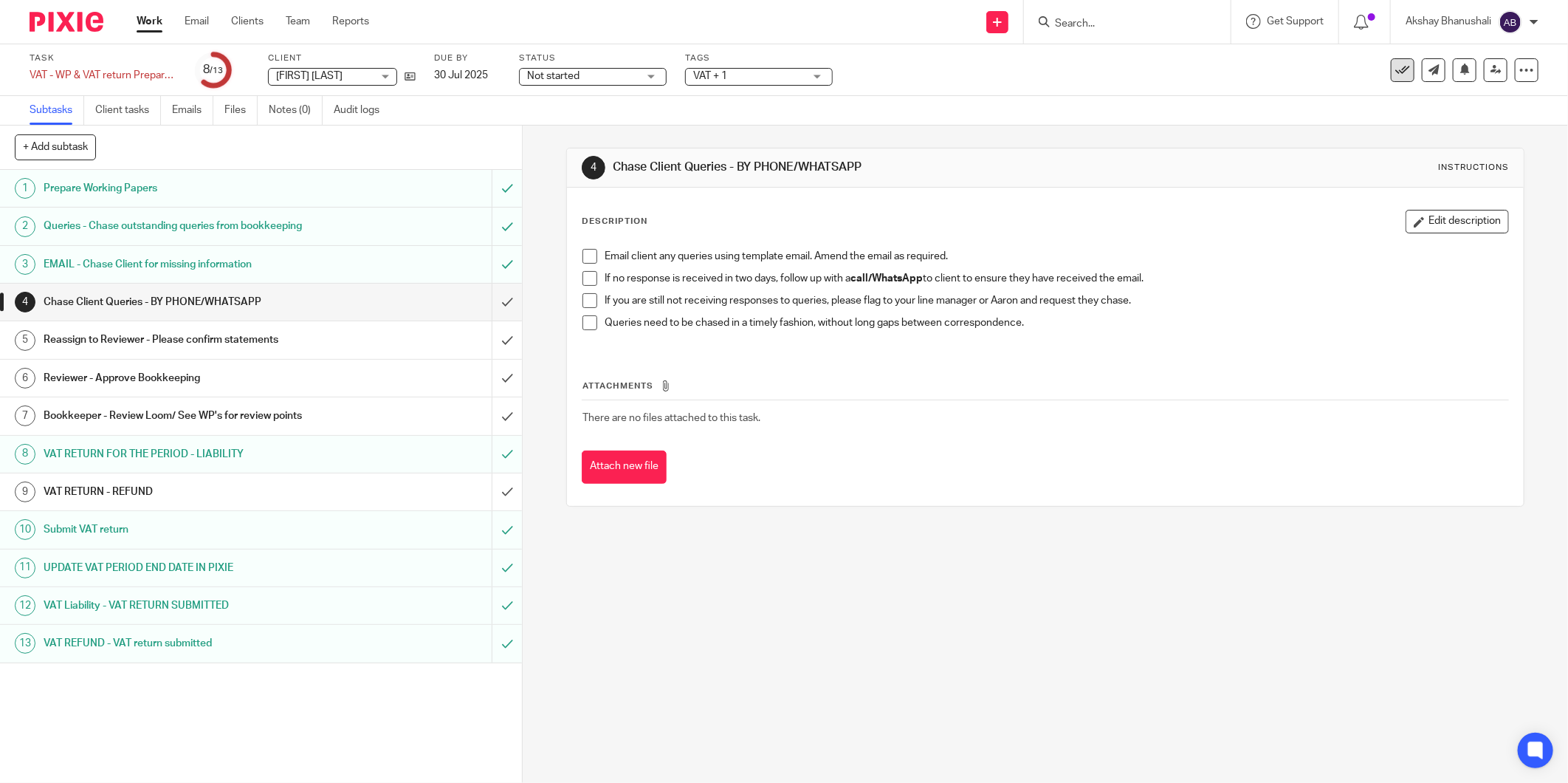 click at bounding box center [1403, 70] 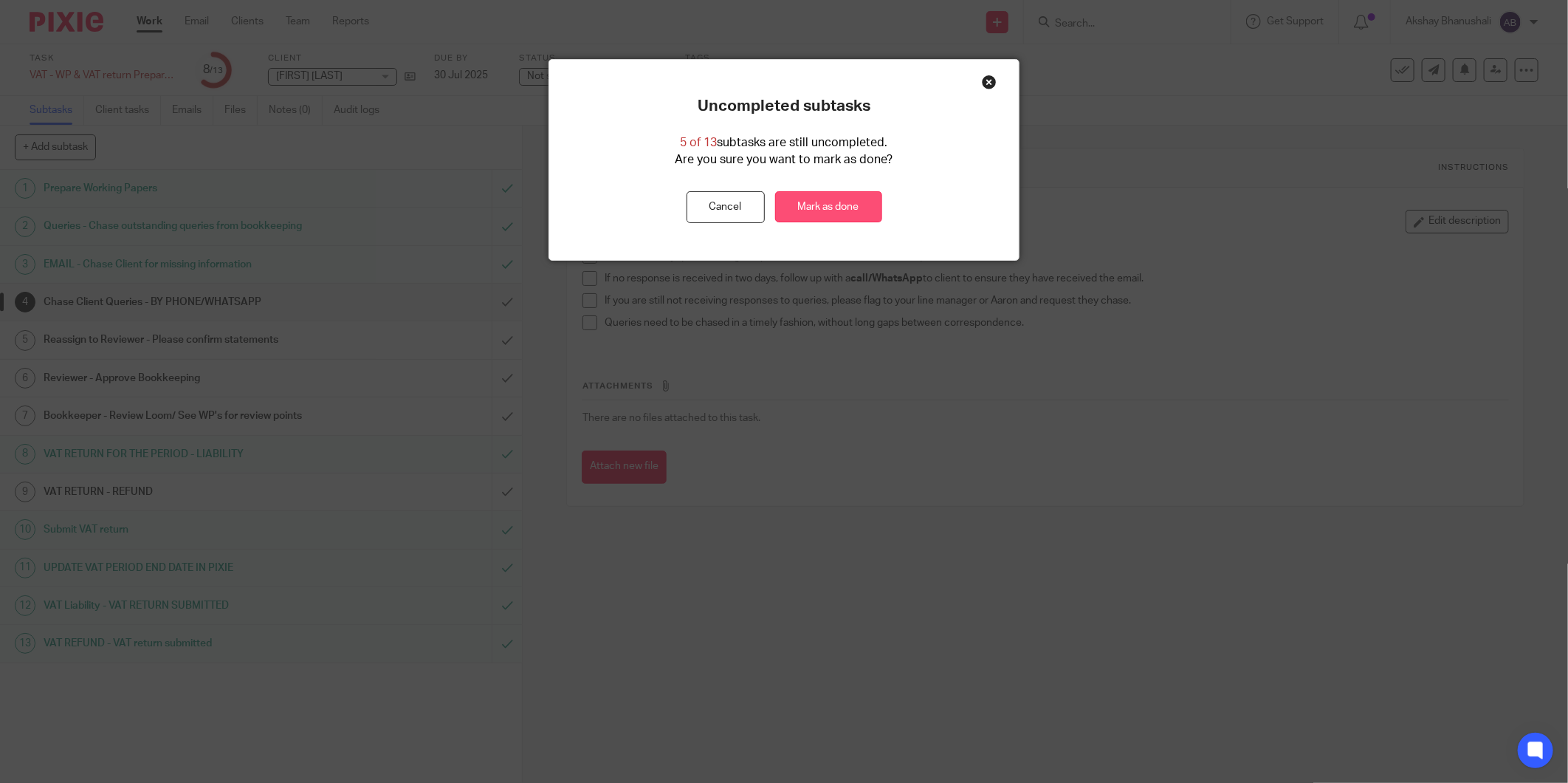 click on "Mark as done" at bounding box center [828, 207] 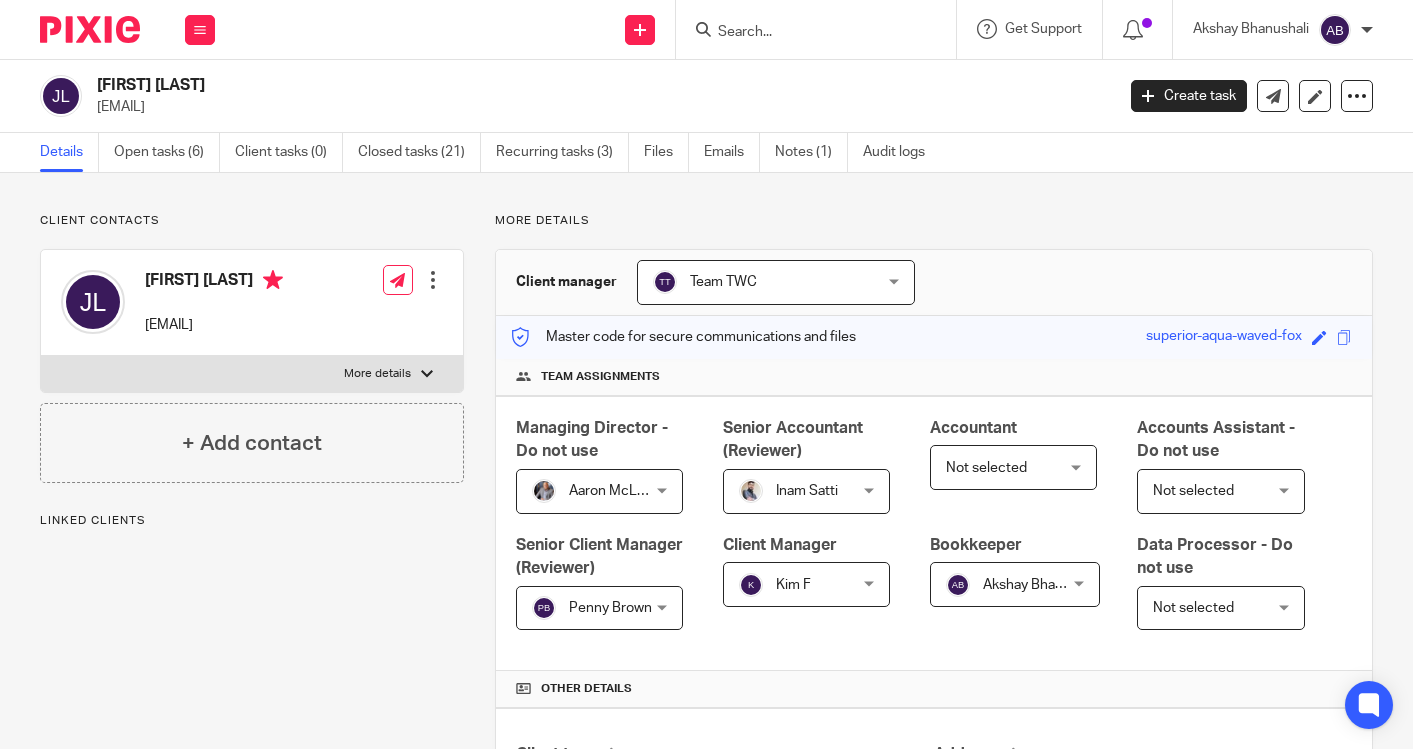 scroll, scrollTop: 0, scrollLeft: 0, axis: both 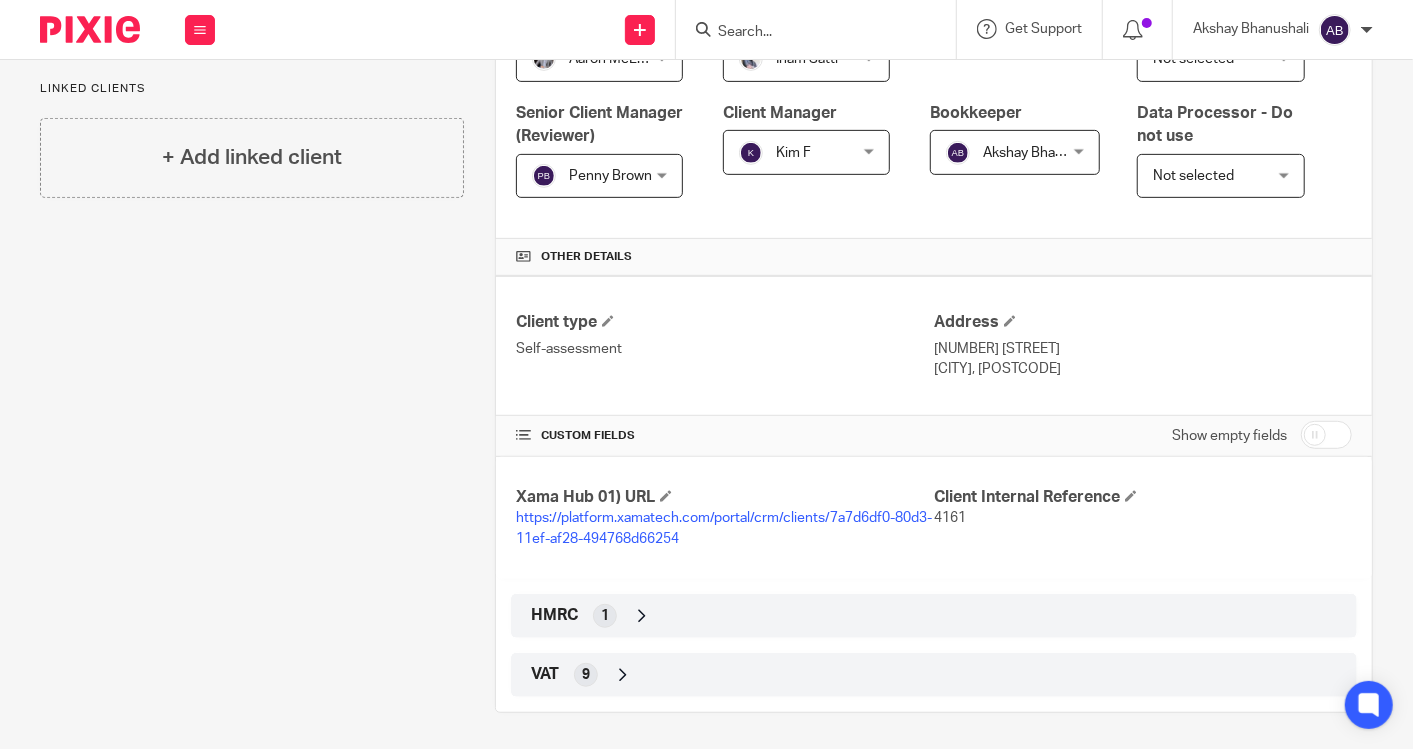 click on "VAT   9" at bounding box center (934, 675) 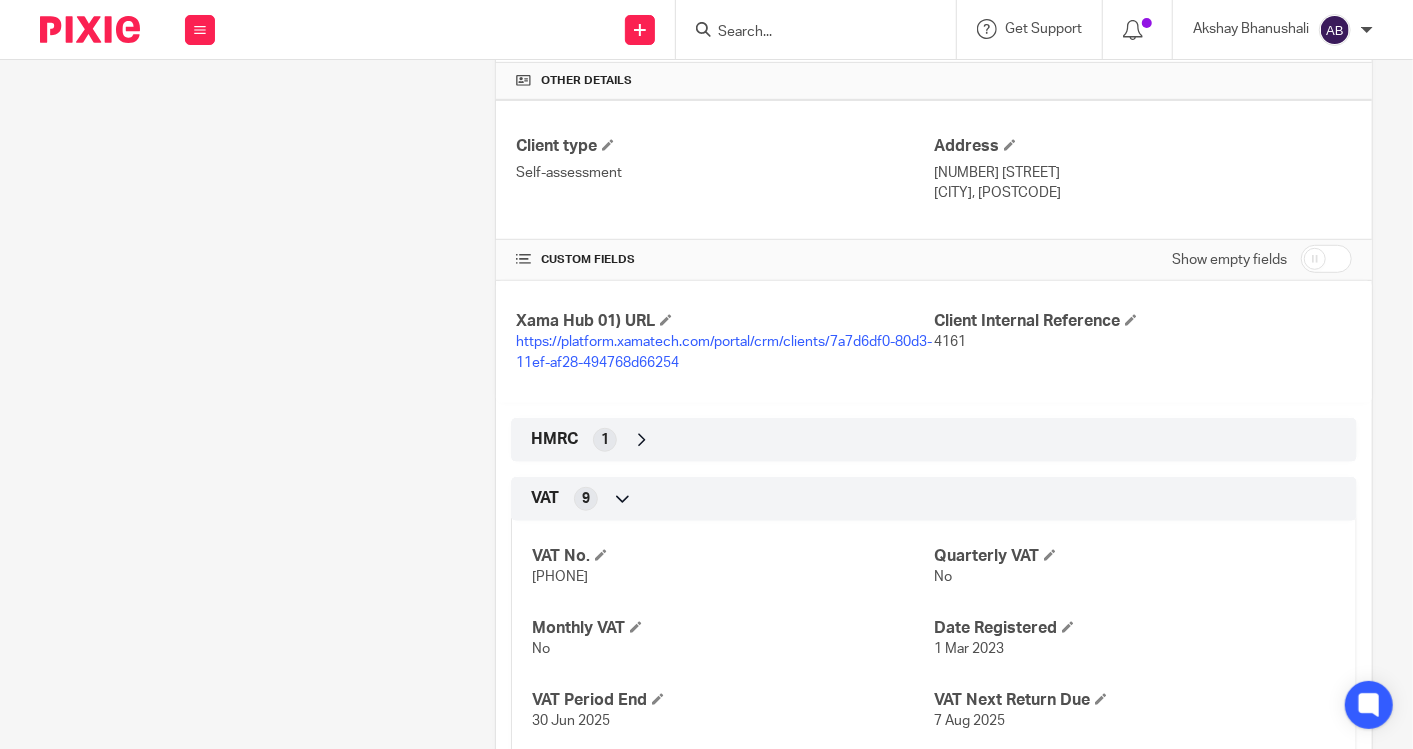 scroll, scrollTop: 812, scrollLeft: 0, axis: vertical 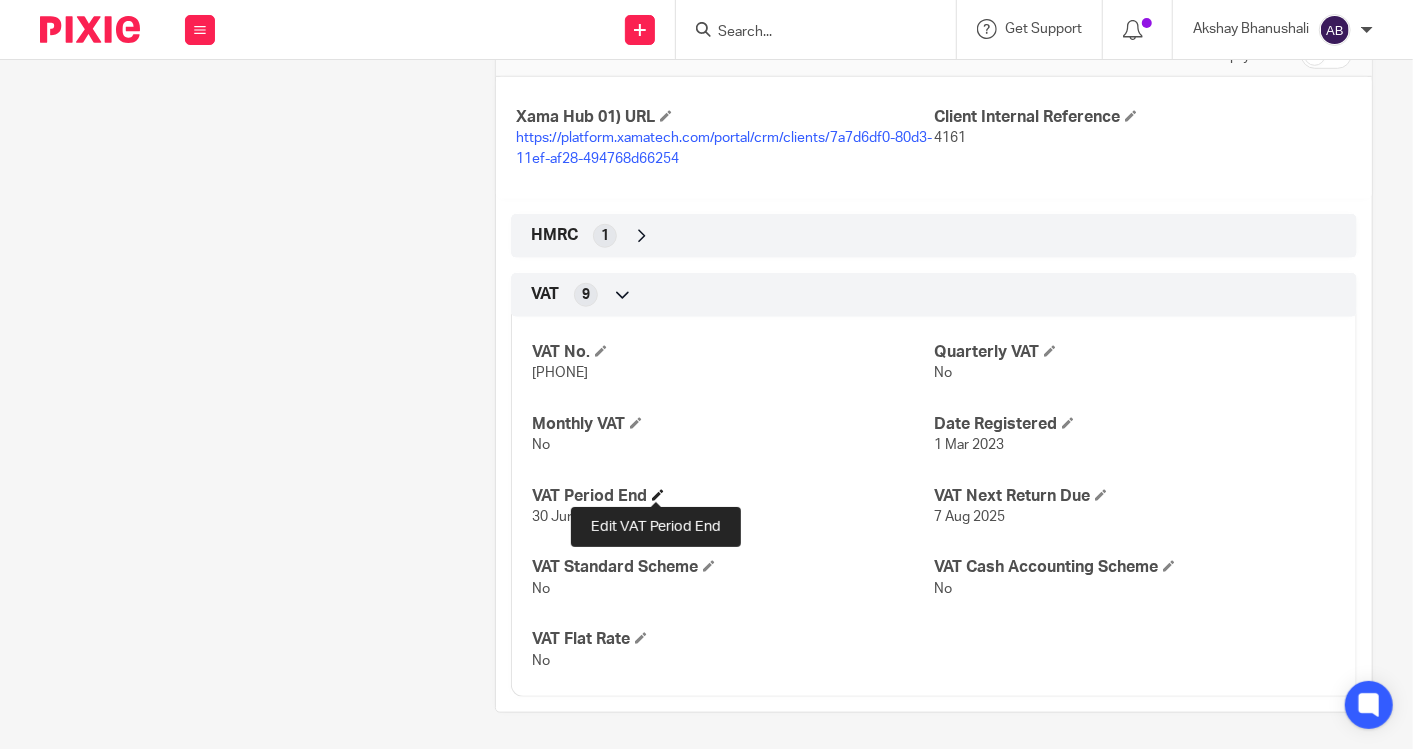 click at bounding box center (658, 495) 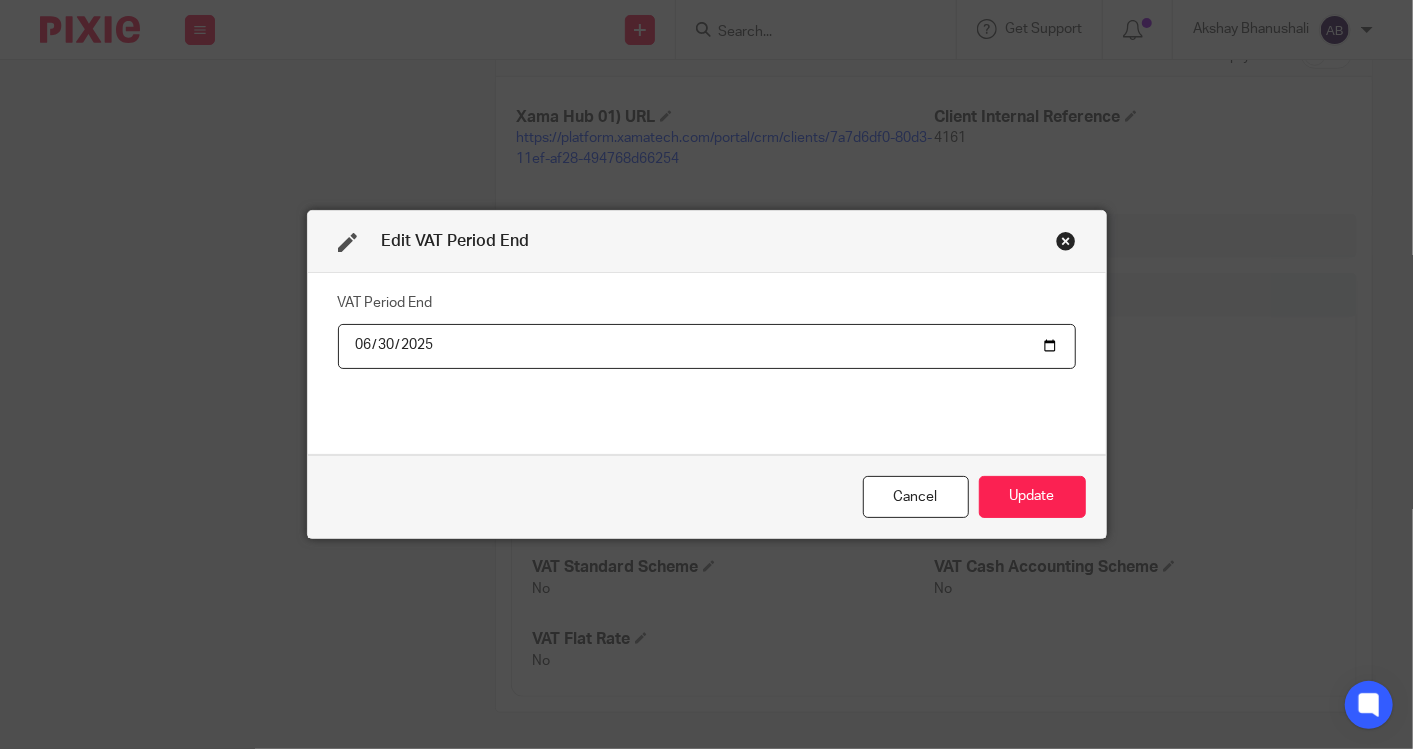click on "2025-06-30" at bounding box center (707, 346) 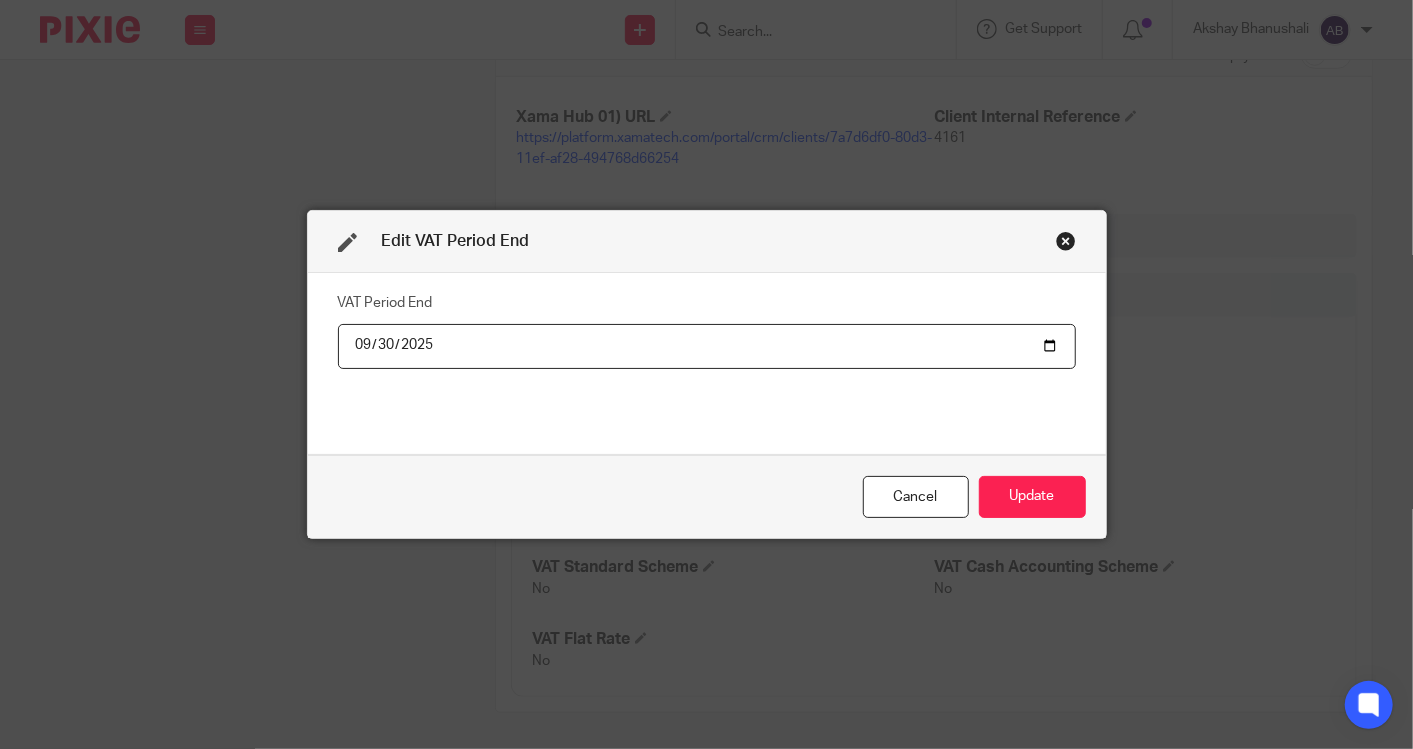 type on "2025-09-30" 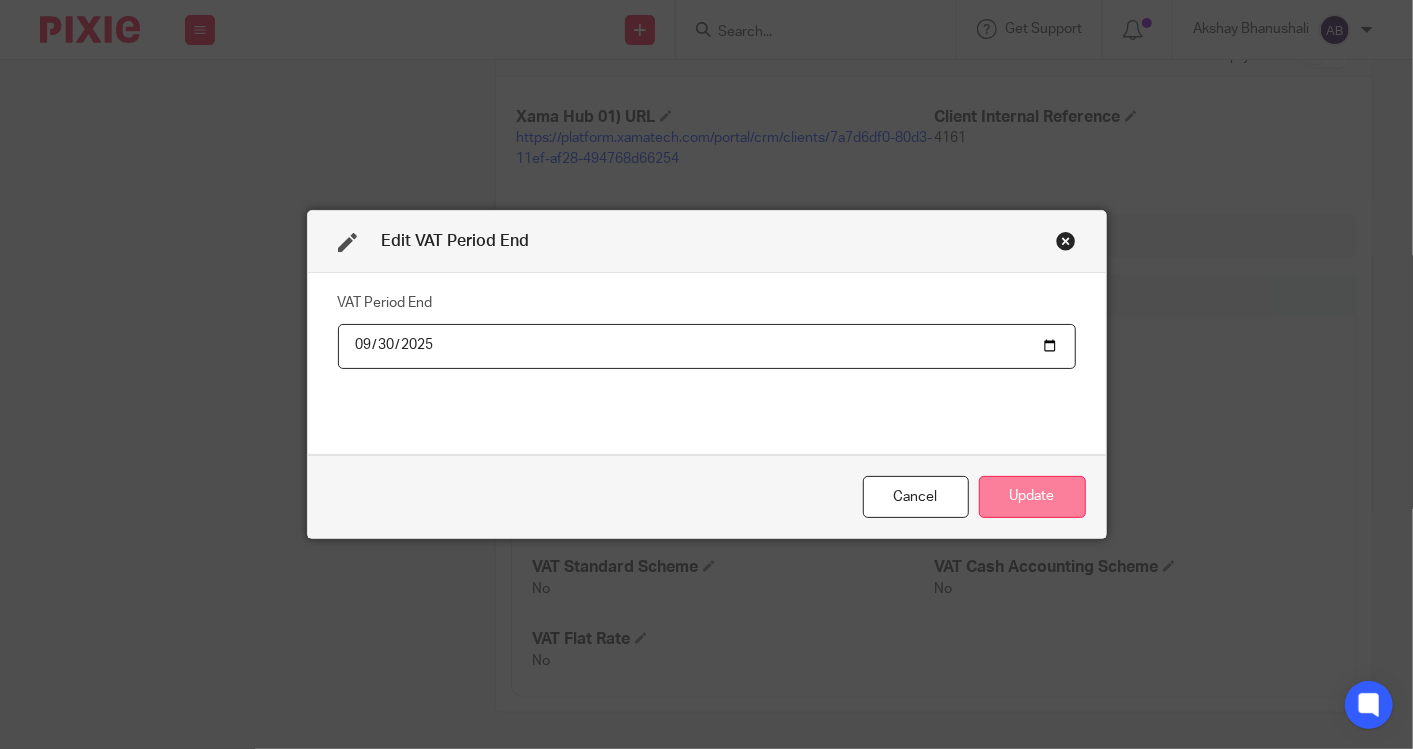 click on "Update" at bounding box center [1032, 497] 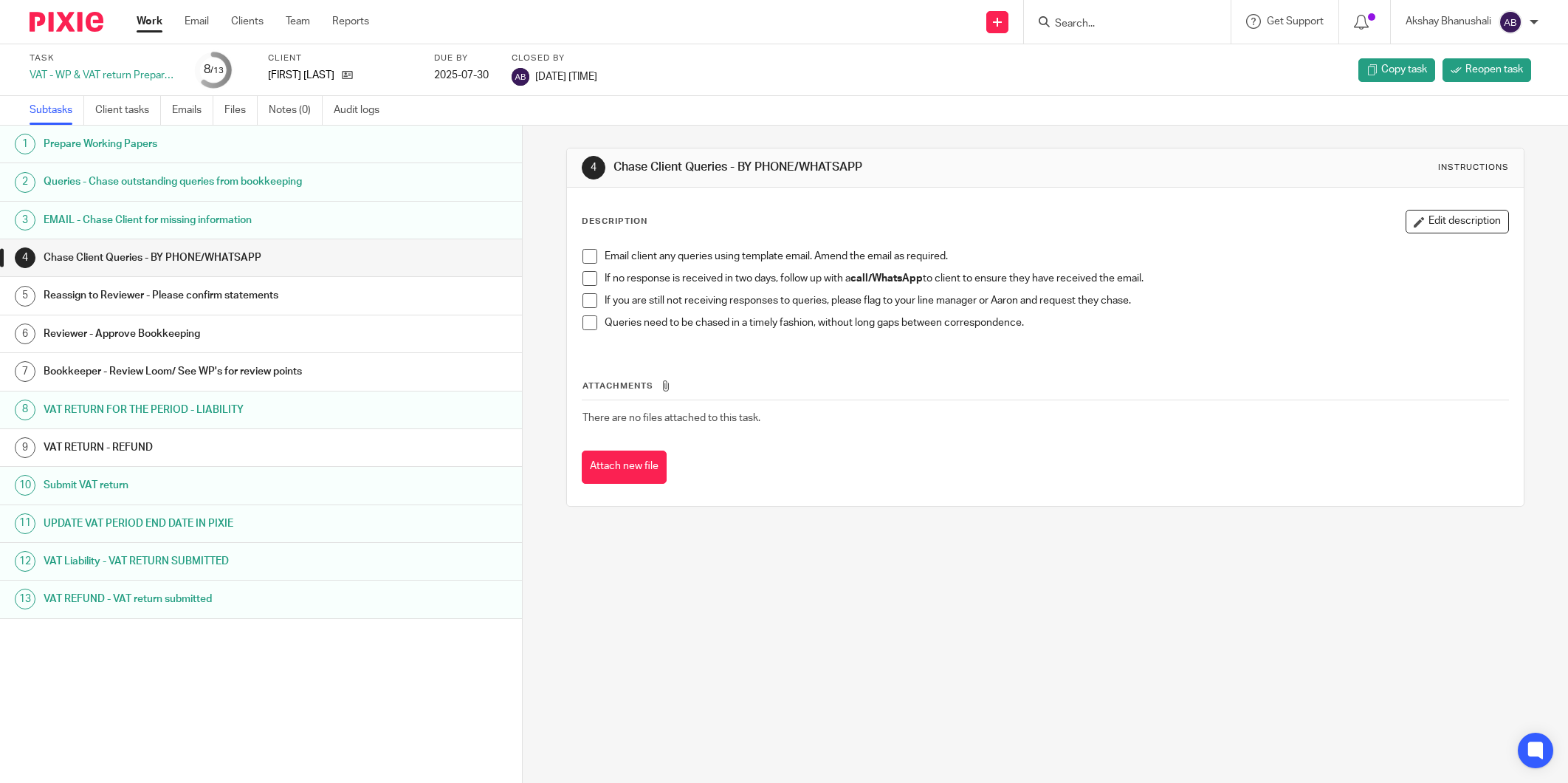 scroll, scrollTop: 0, scrollLeft: 0, axis: both 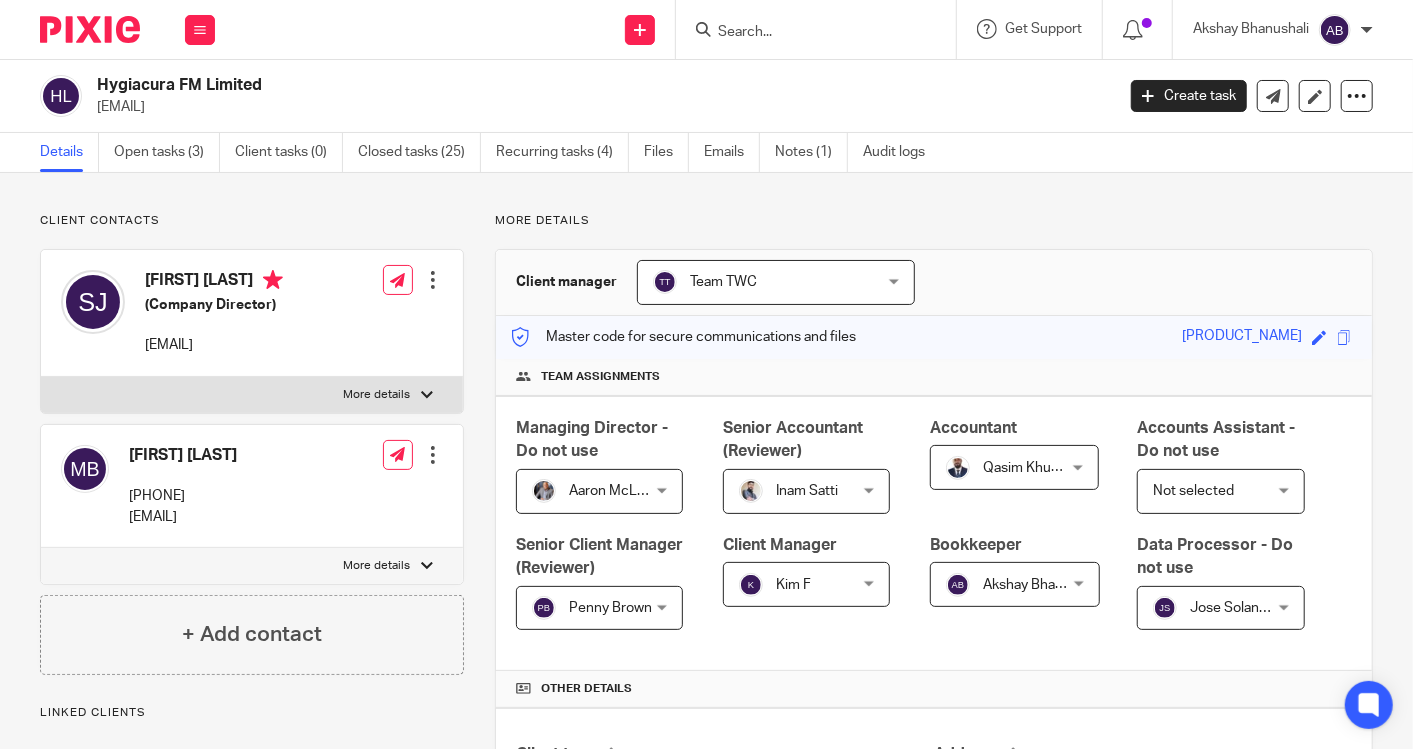 click on "Client contacts
[FIRST] [LAST]
[PHONE]
[EMAIL]
Edit contact
Create client from contact
Export data
Make primary
CC in auto emails" at bounding box center [706, 873] 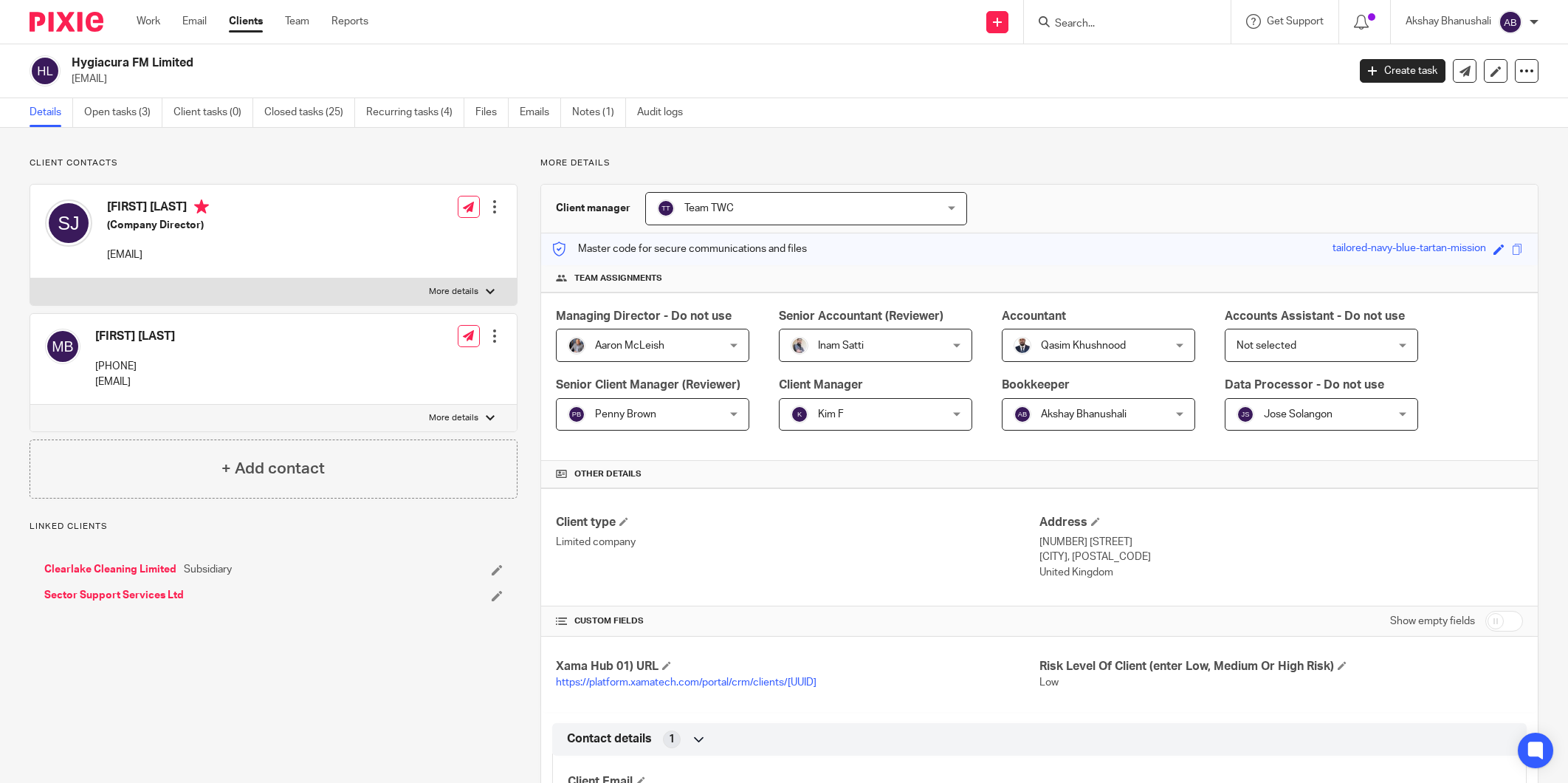 scroll, scrollTop: 0, scrollLeft: 0, axis: both 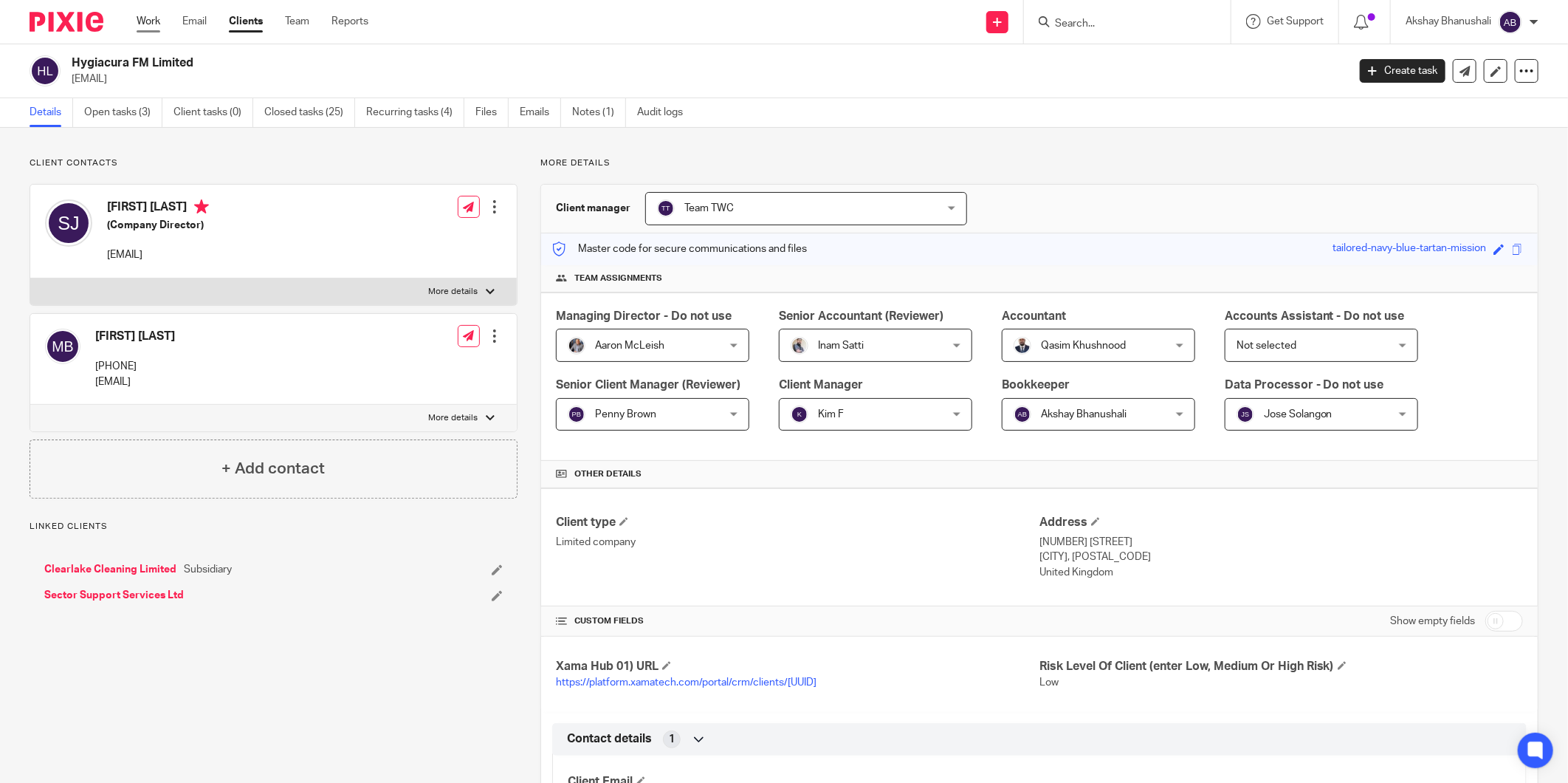 click on "Work" at bounding box center (148, 21) 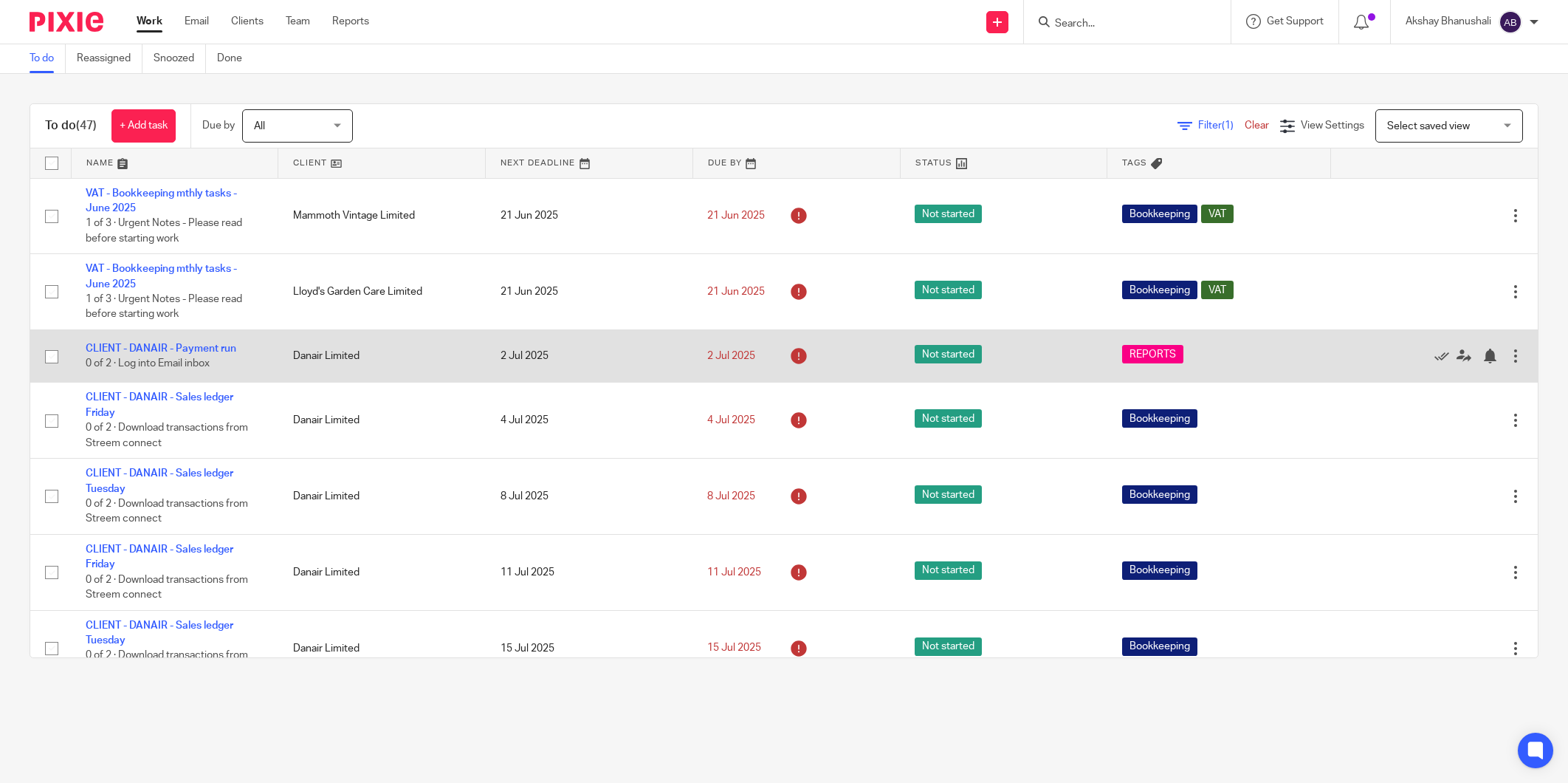scroll, scrollTop: 0, scrollLeft: 0, axis: both 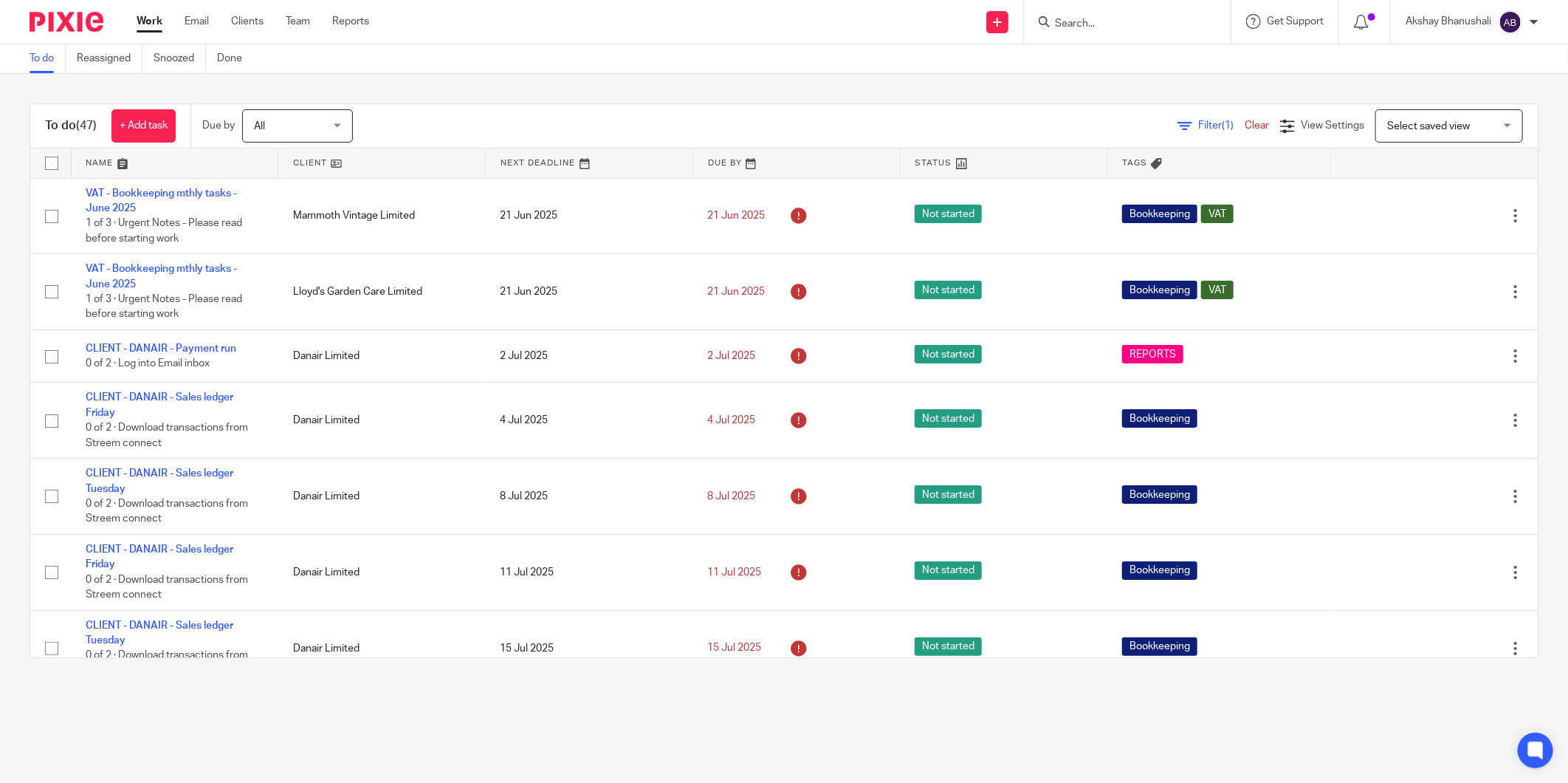 click on "To do
(47)
+ Add task
Due by
All
All
Today
Tomorrow
This week
Next week
This month
Next month
All
all     Filter
(1) Clear     View Settings   View Settings     (1) Filters   Clear   Save     Manage saved views
Select saved view
Select saved view
Select saved view
Name     Client     Next Deadline     Due By     Status   Tags
No client selected
No client selected
00 Investments Ltd
86 Bars Ltd
[FIRST] [LAST]
[FIRST] [LAST]
[FIRST] [LAST]
[FIRST] [LAST]" at bounding box center (784, 380) 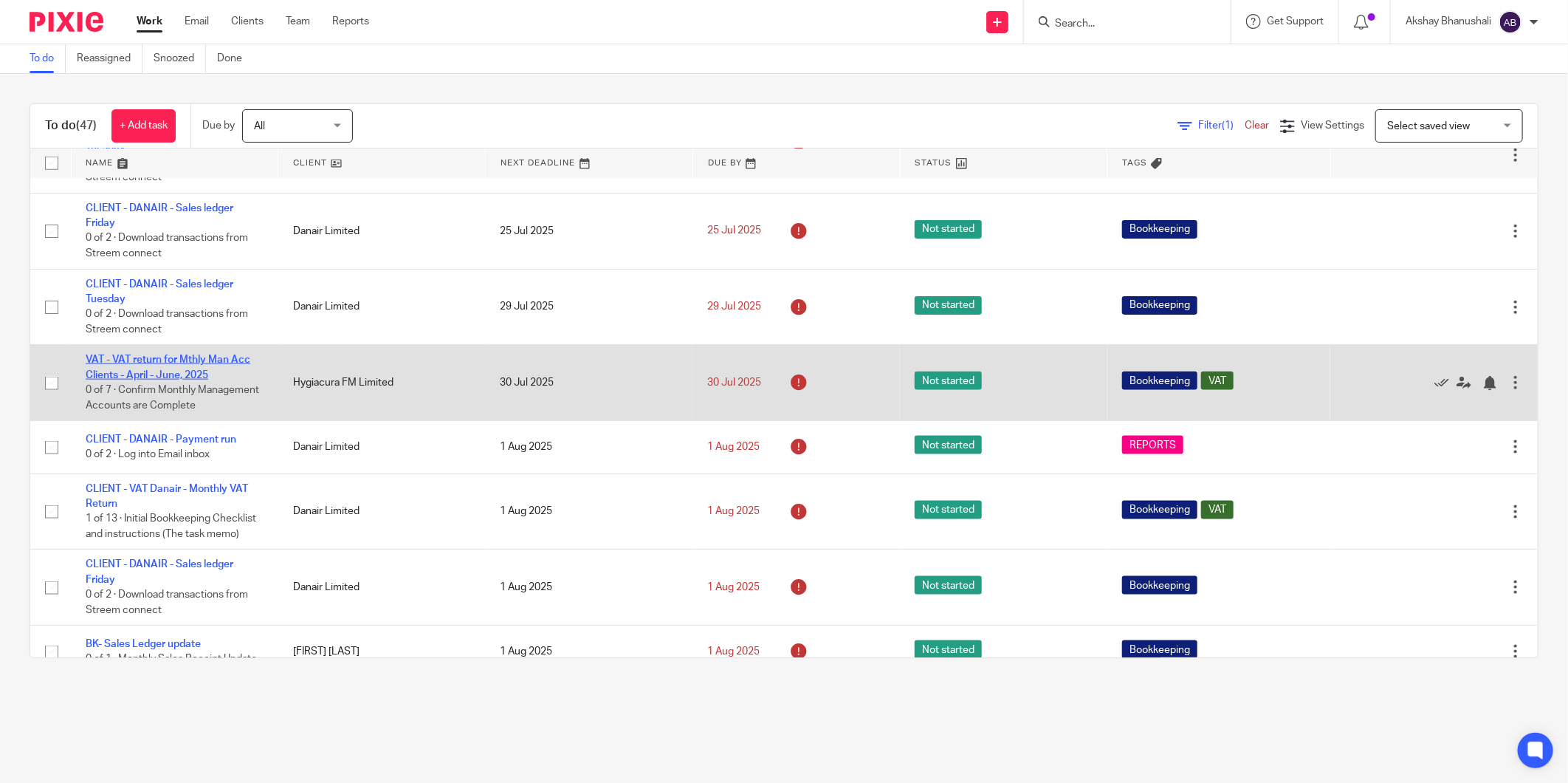 drag, startPoint x: 182, startPoint y: 386, endPoint x: 196, endPoint y: 371, distance: 20.518285 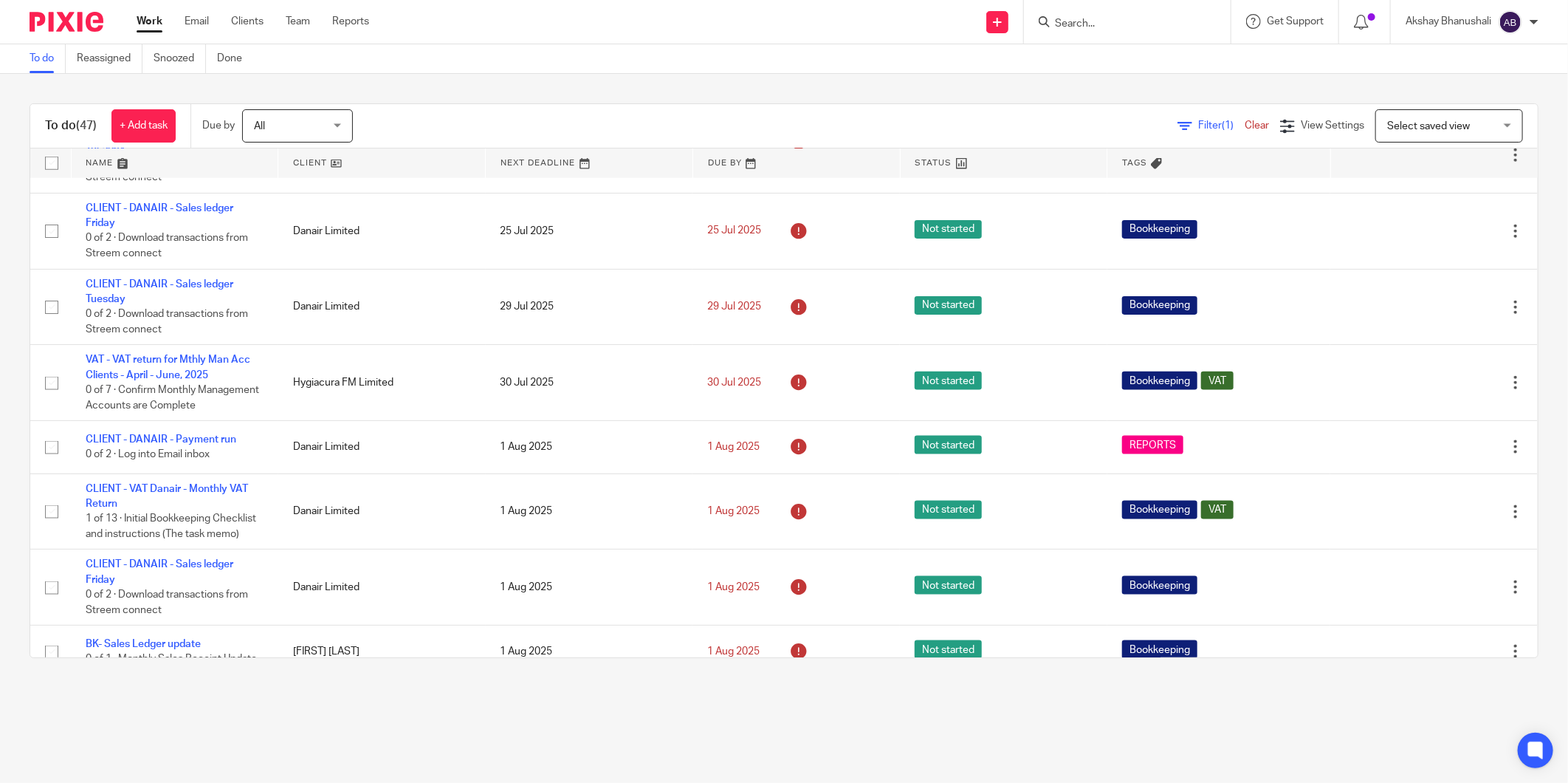 click on "Work" at bounding box center [149, 21] 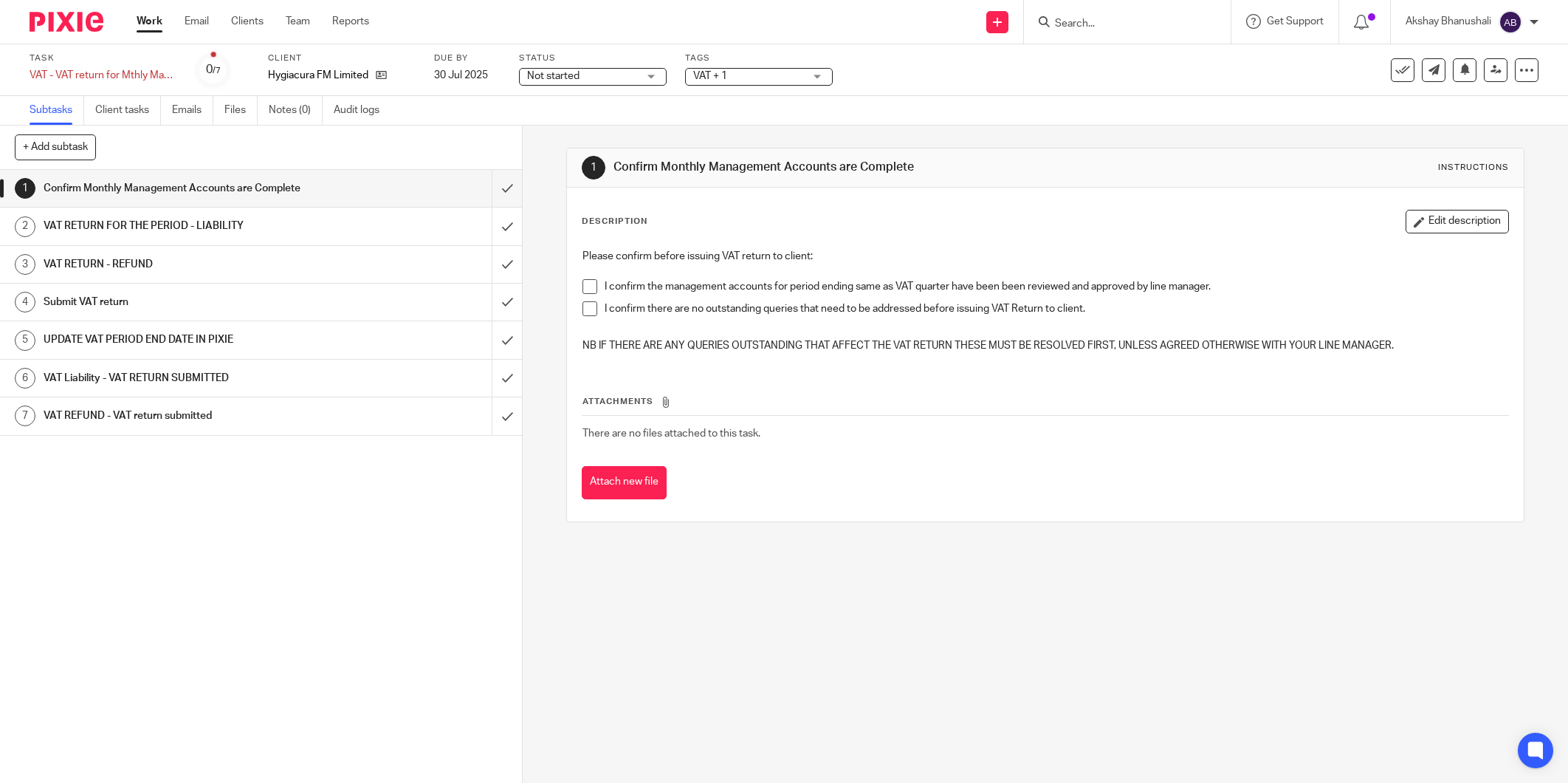 scroll, scrollTop: 0, scrollLeft: 0, axis: both 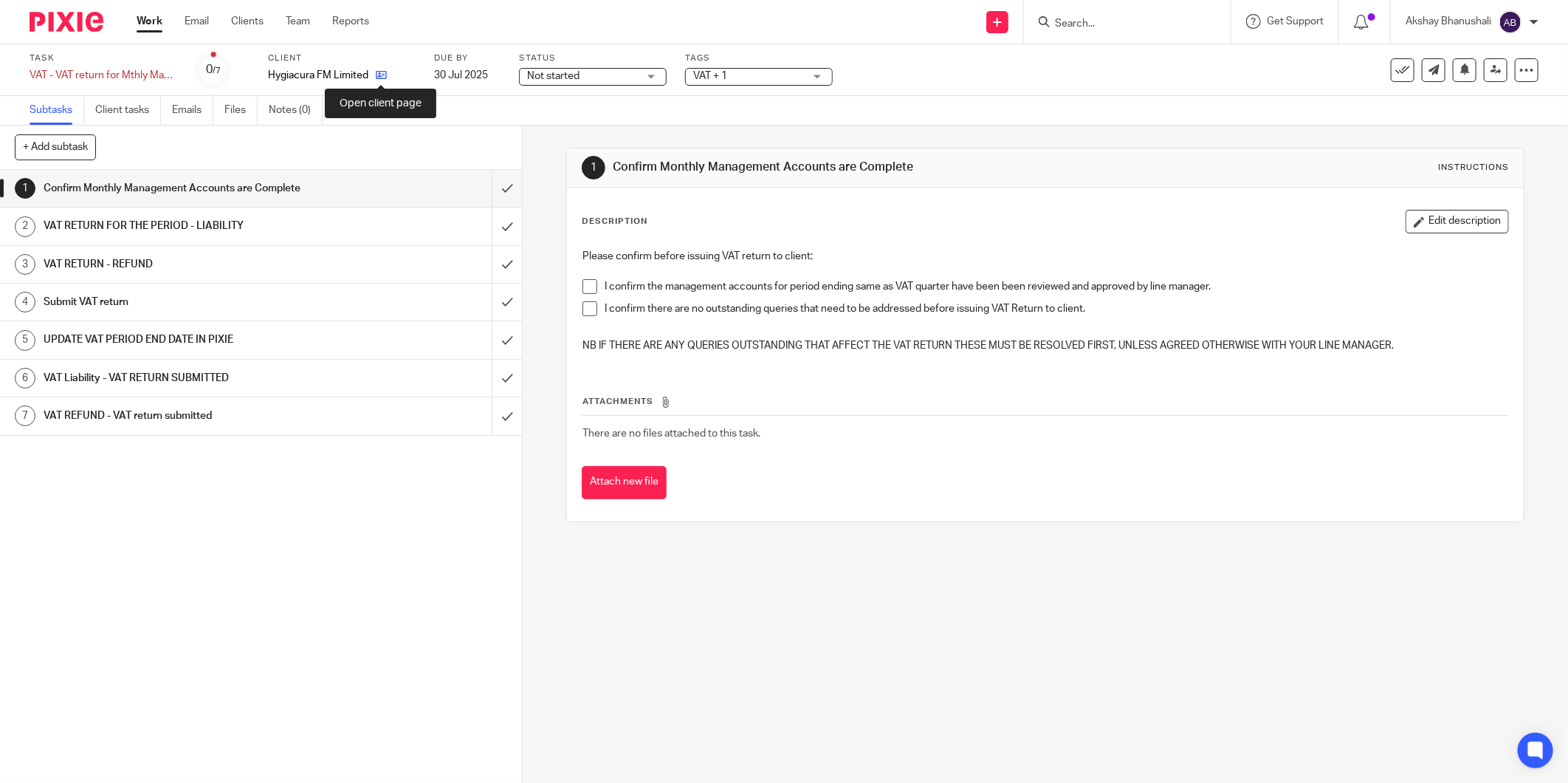 click at bounding box center [381, 75] 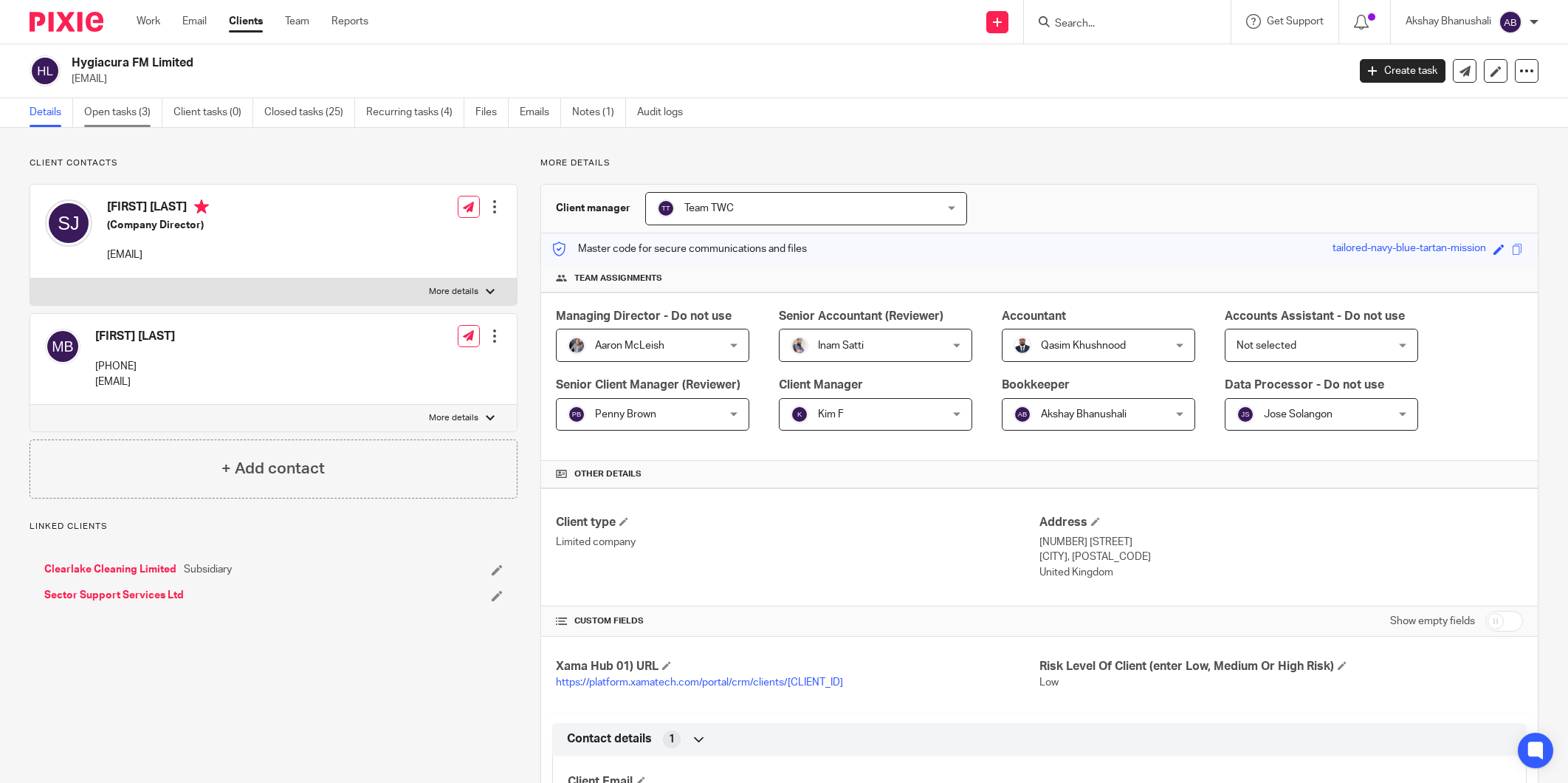 scroll, scrollTop: 0, scrollLeft: 0, axis: both 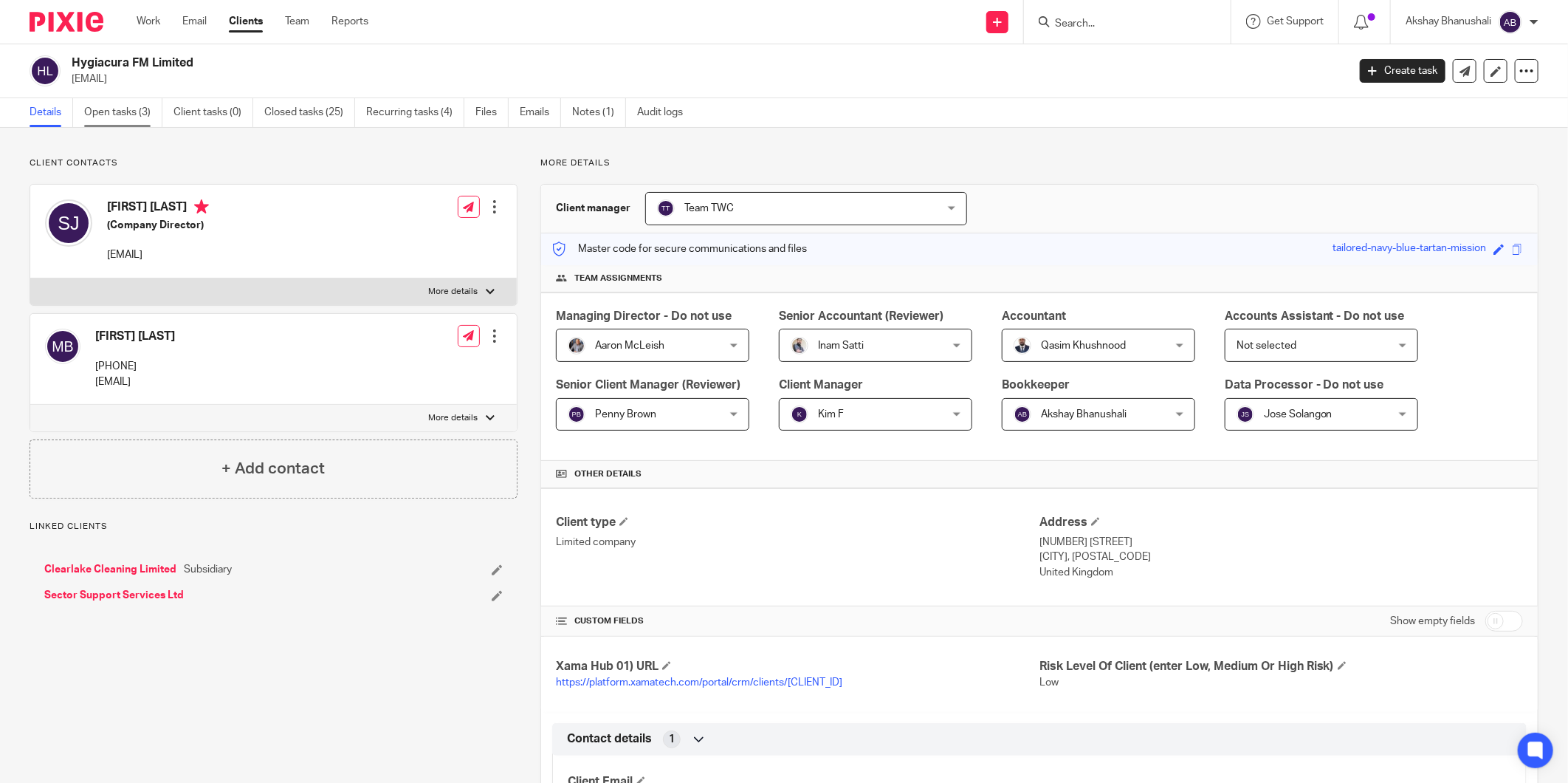 click on "Open tasks (3)" at bounding box center [123, 112] 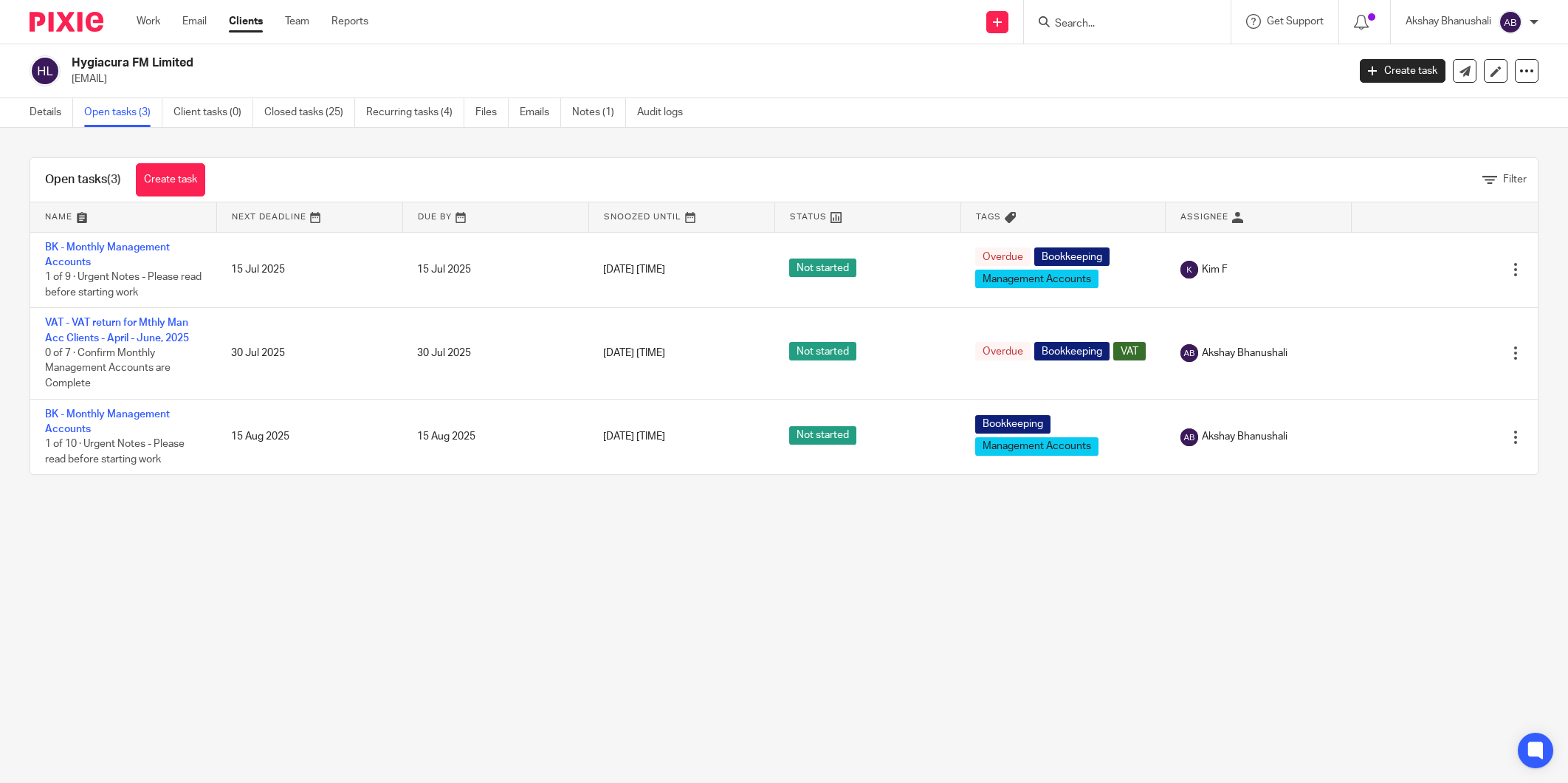 scroll, scrollTop: 0, scrollLeft: 0, axis: both 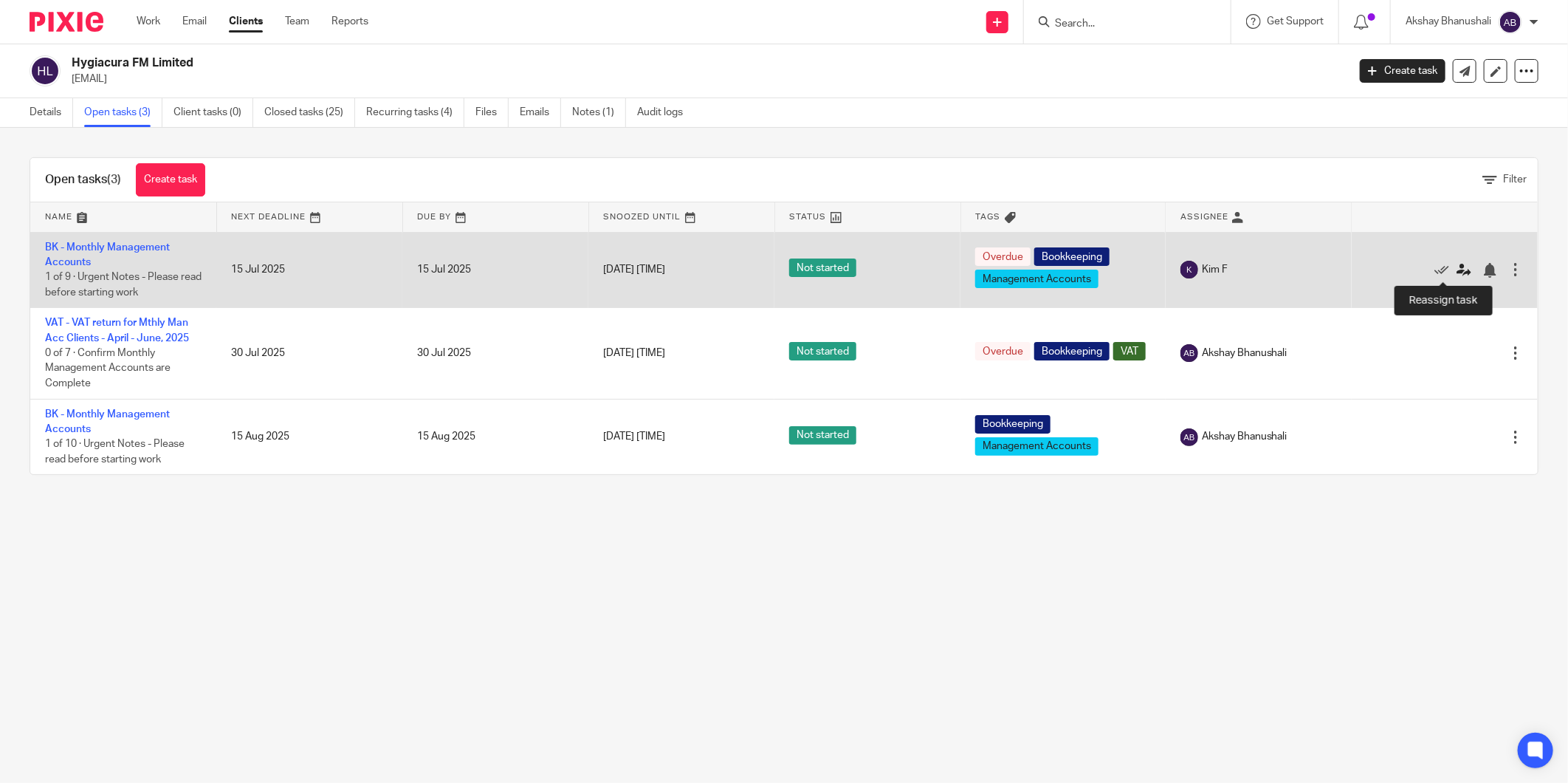 click at bounding box center (1464, 270) 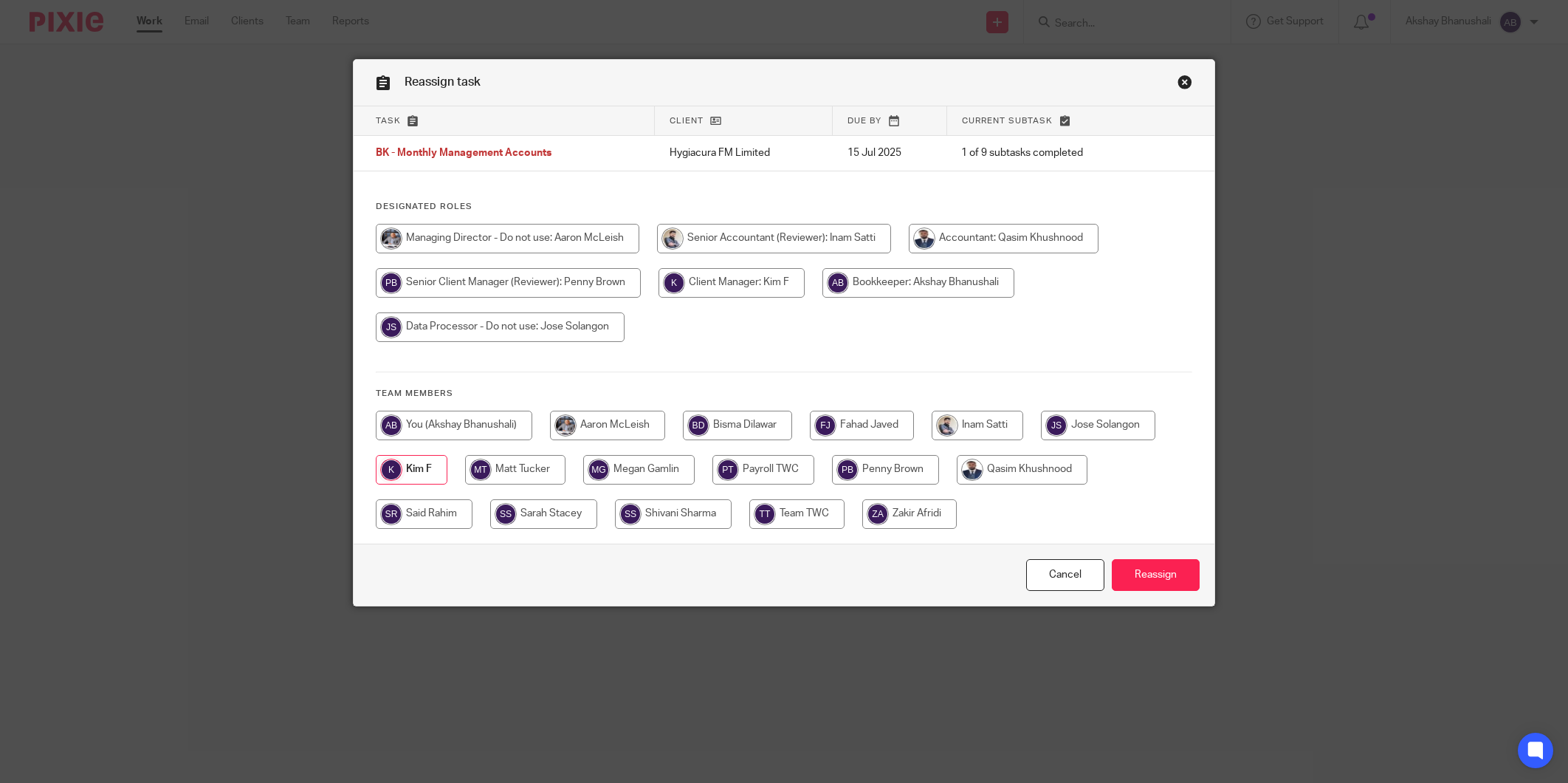 scroll, scrollTop: 0, scrollLeft: 0, axis: both 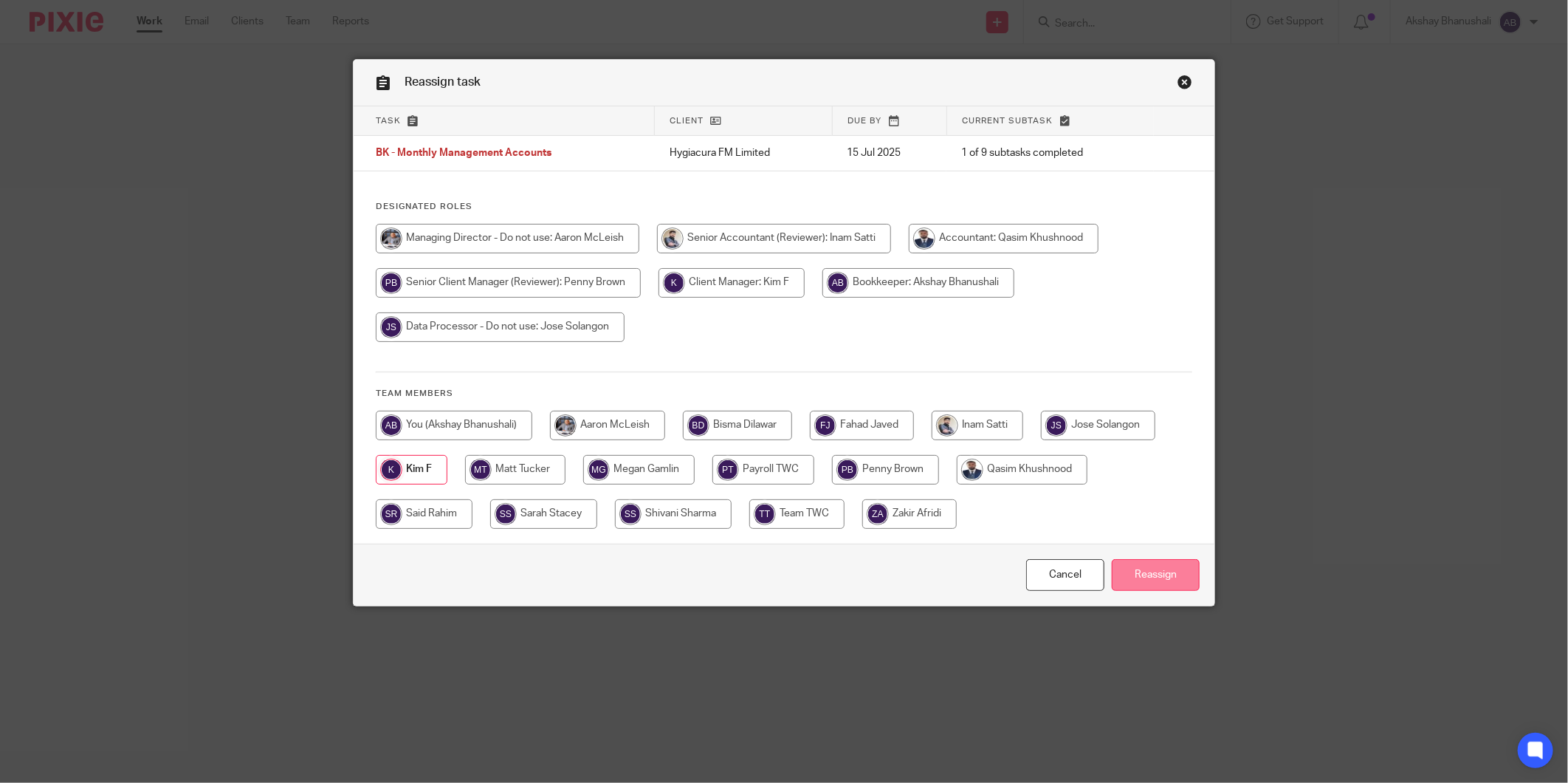 click on "Reassign" at bounding box center [1155, 575] 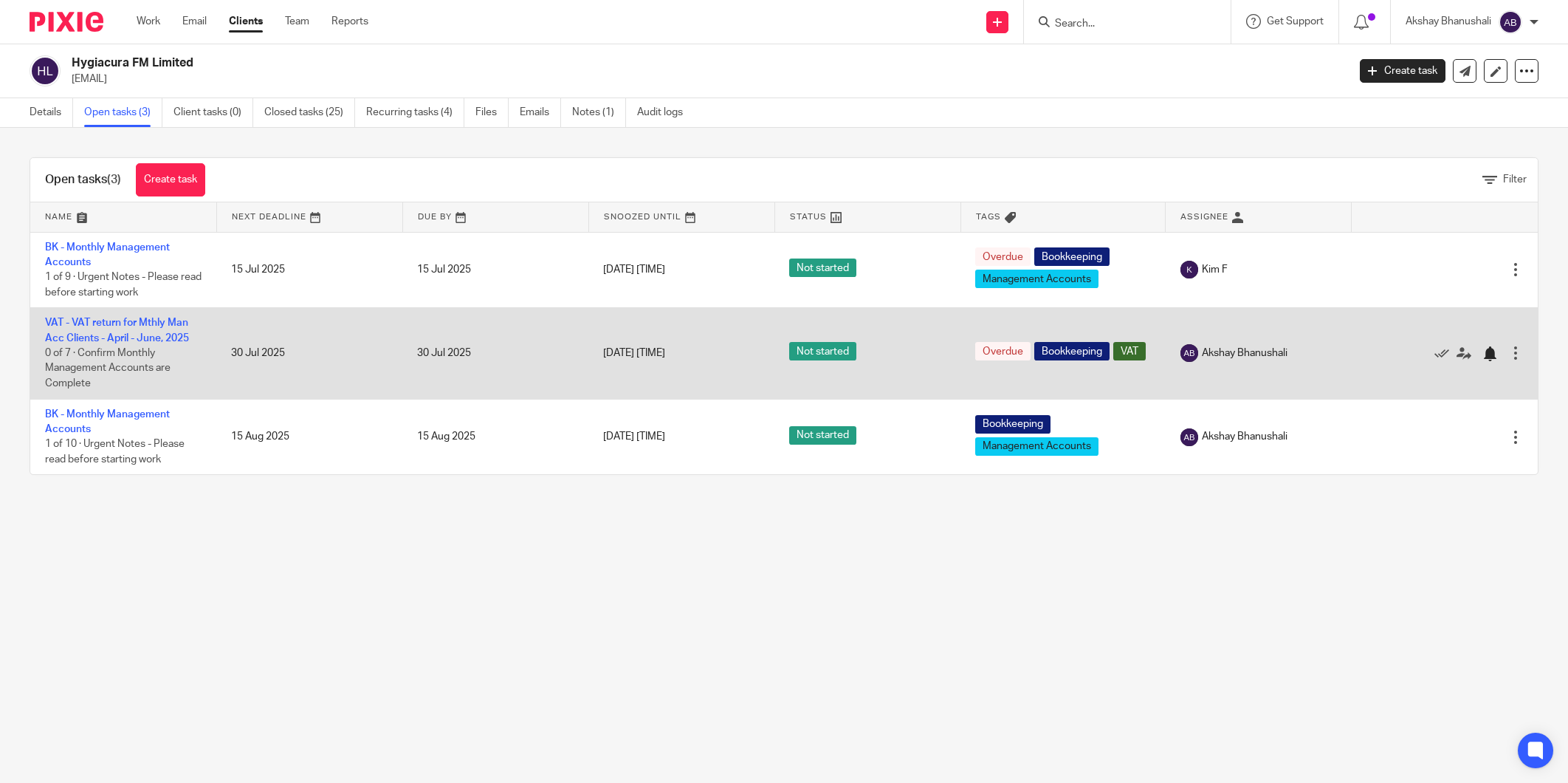scroll, scrollTop: 0, scrollLeft: 0, axis: both 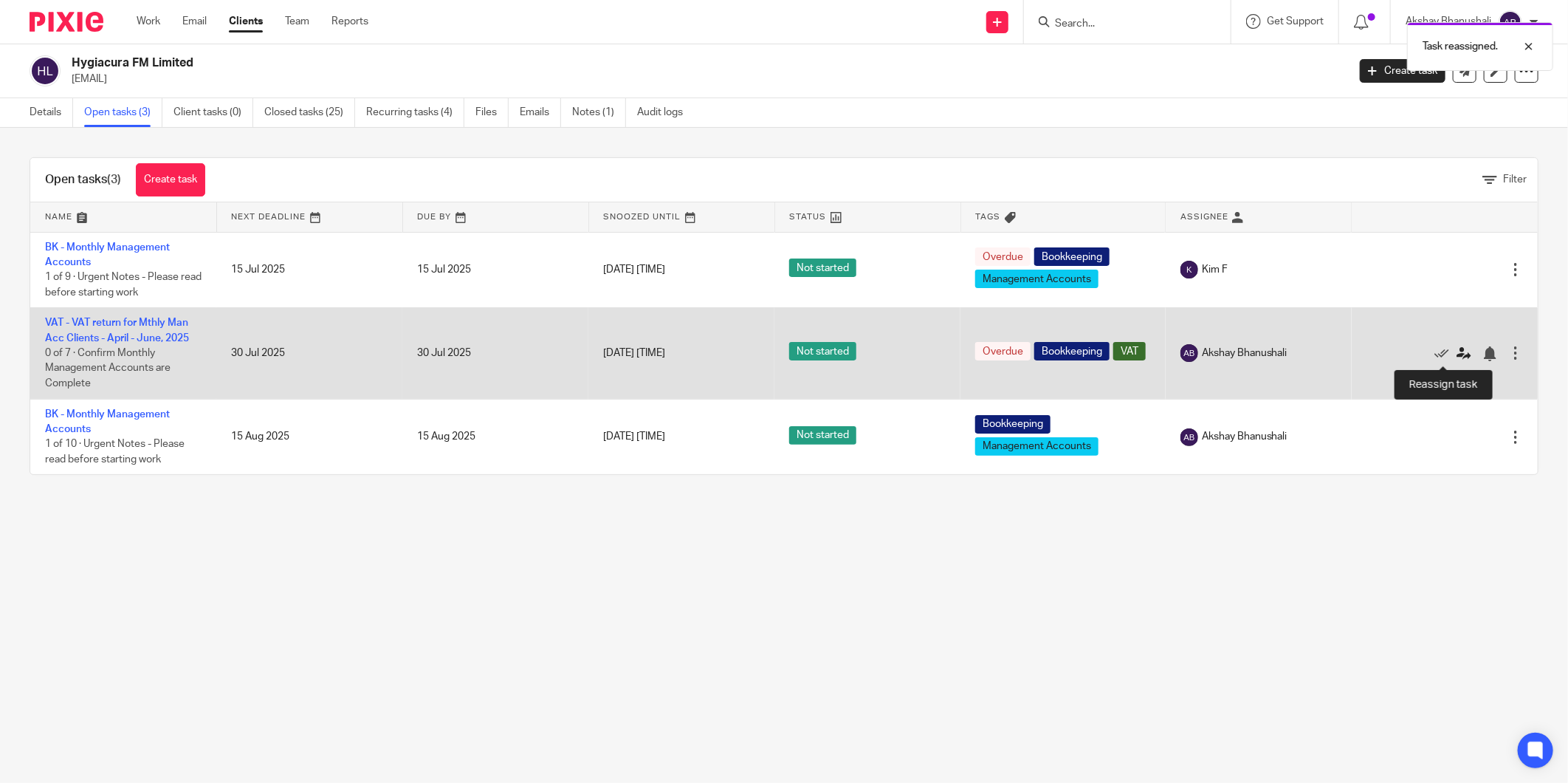 click at bounding box center [1464, 354] 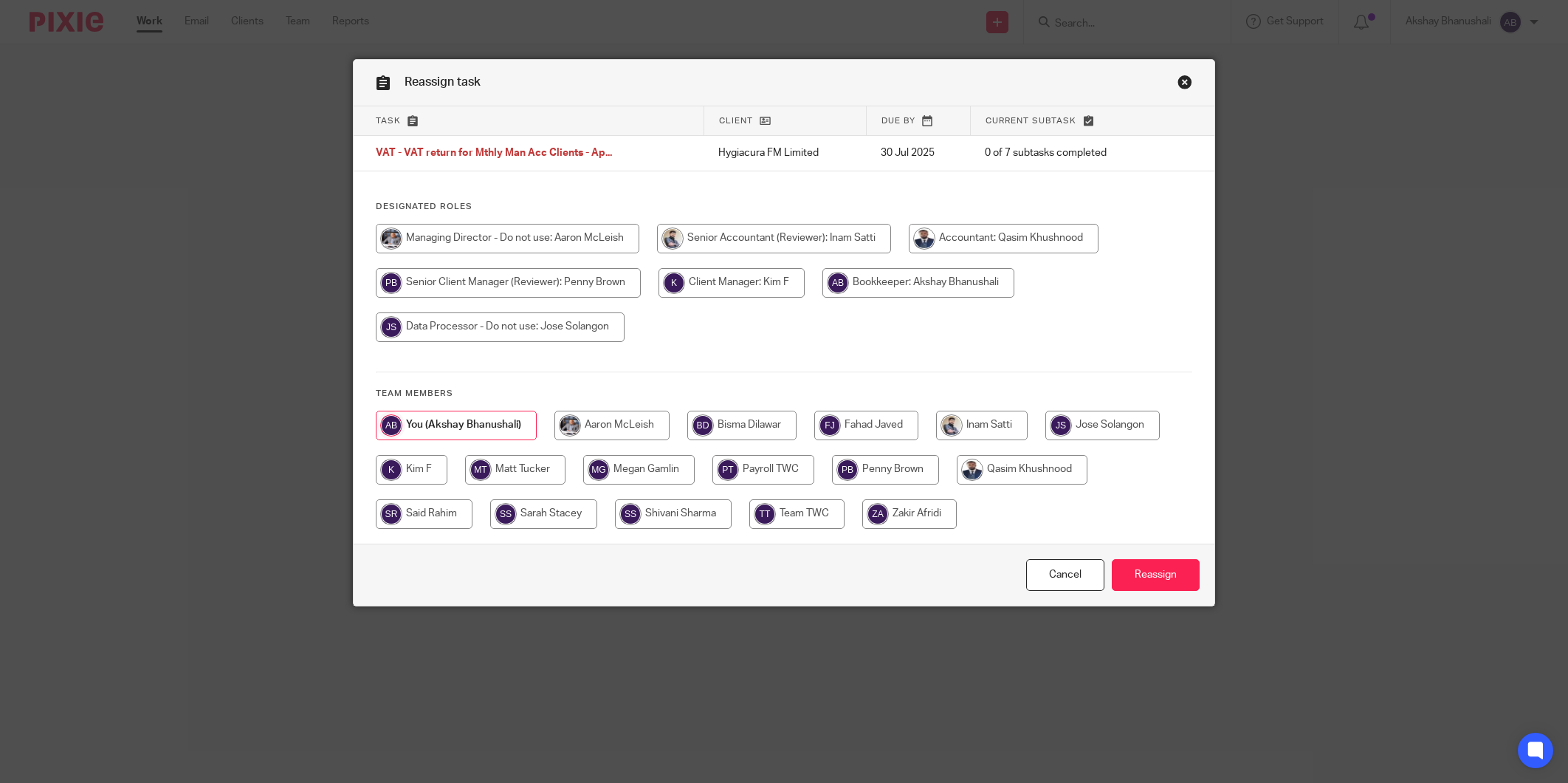 scroll, scrollTop: 0, scrollLeft: 0, axis: both 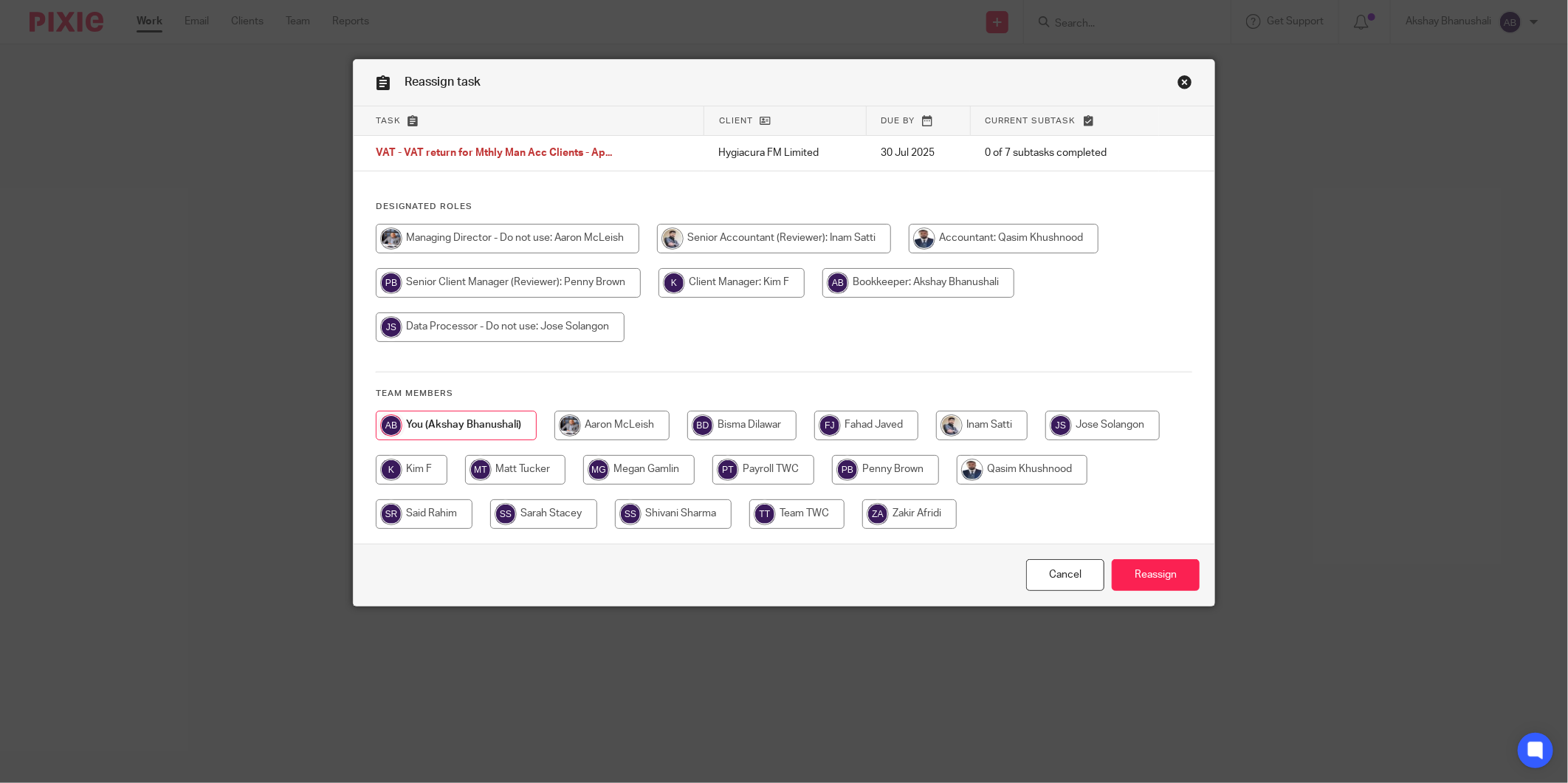 click at bounding box center (411, 470) 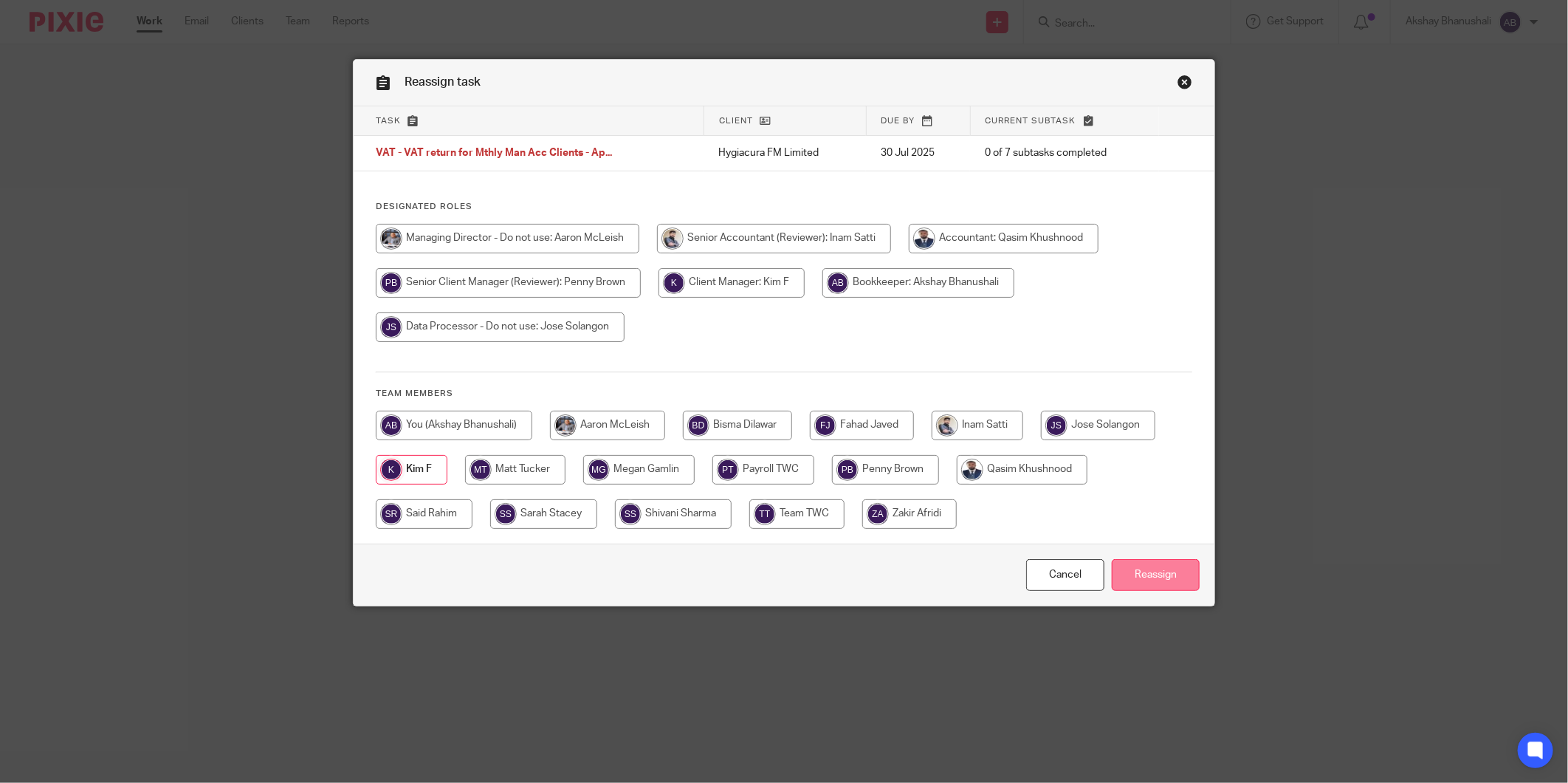 click on "Reassign" at bounding box center [1155, 575] 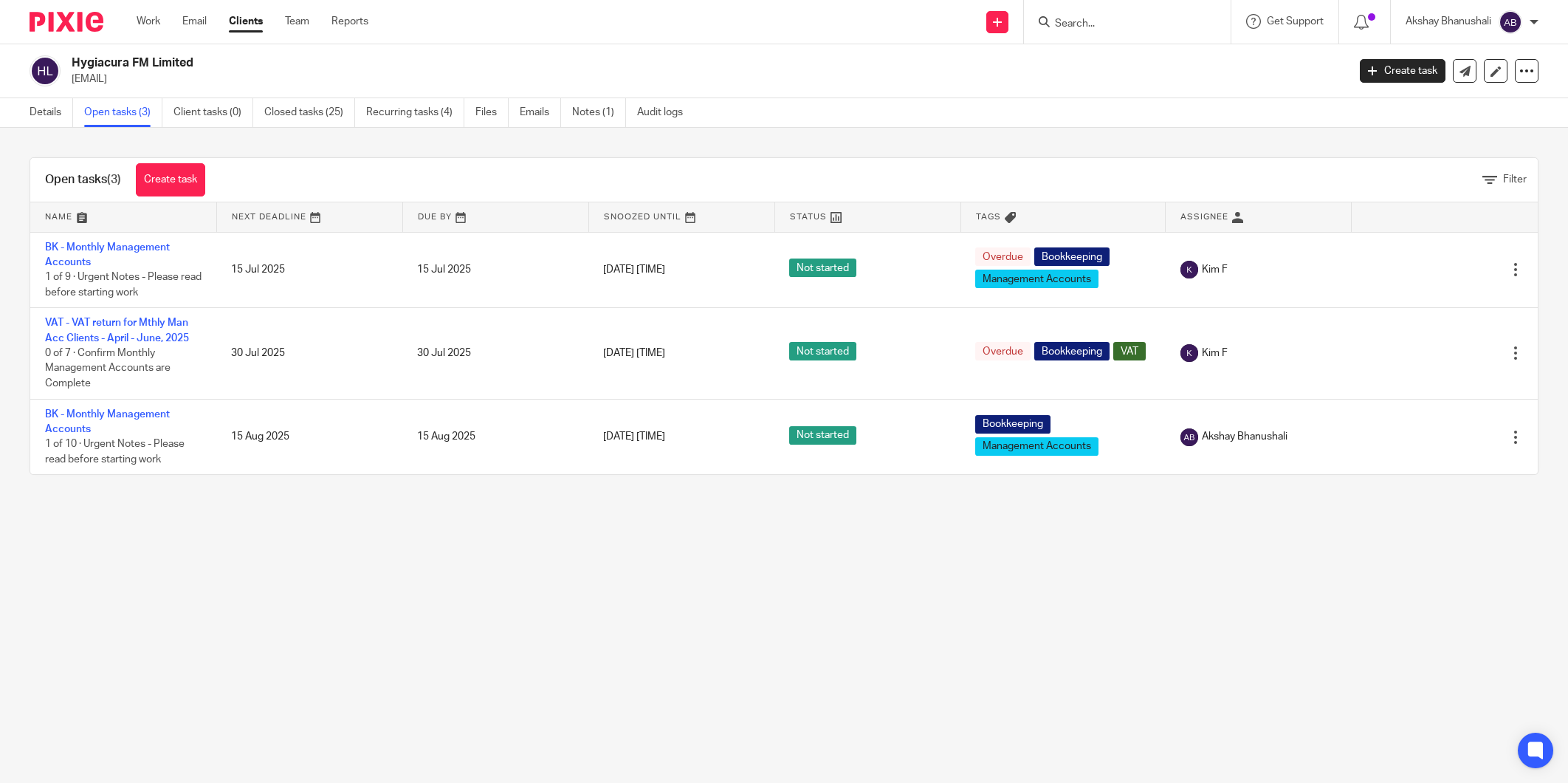 scroll, scrollTop: 0, scrollLeft: 0, axis: both 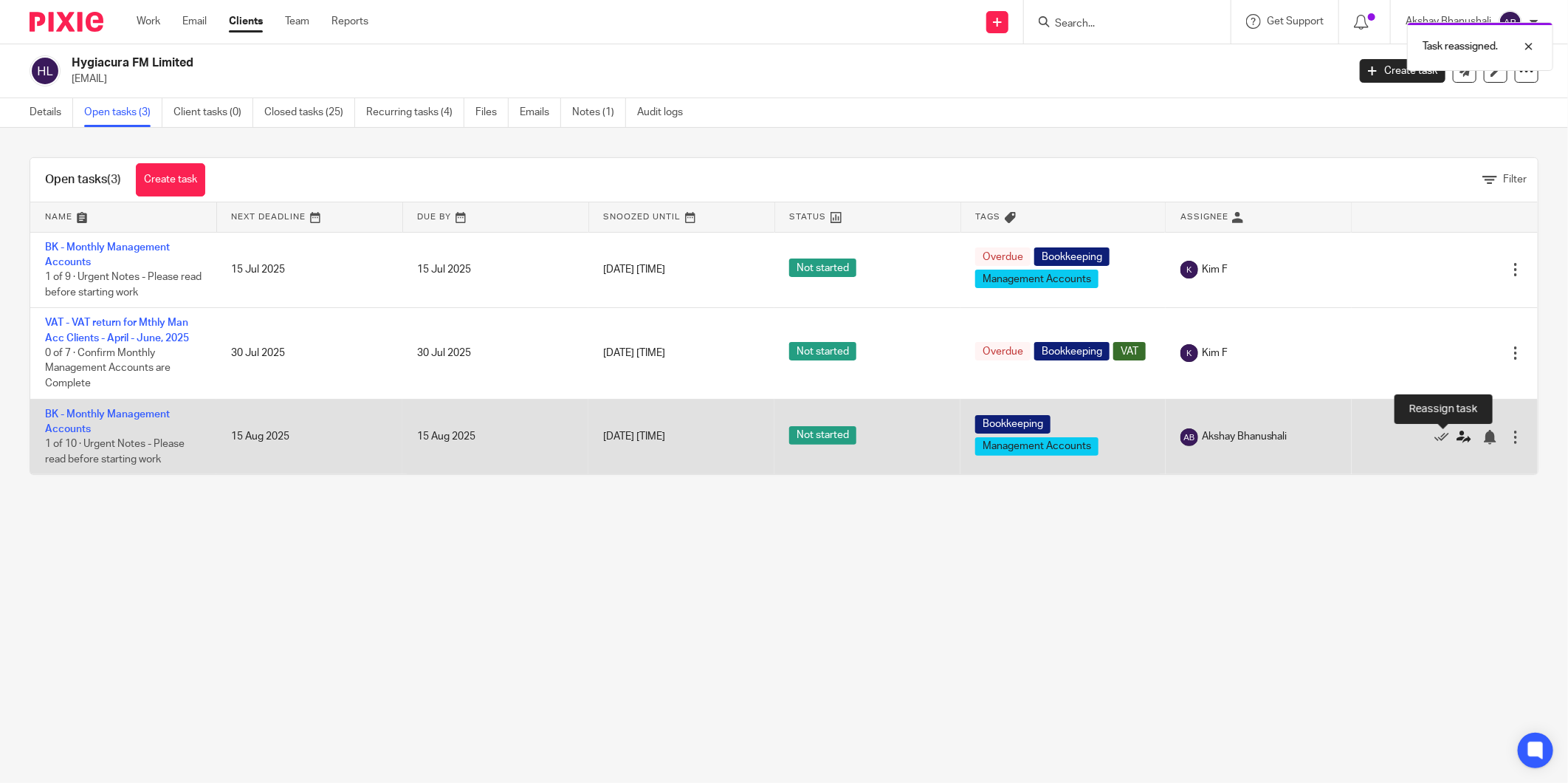 click at bounding box center (1464, 437) 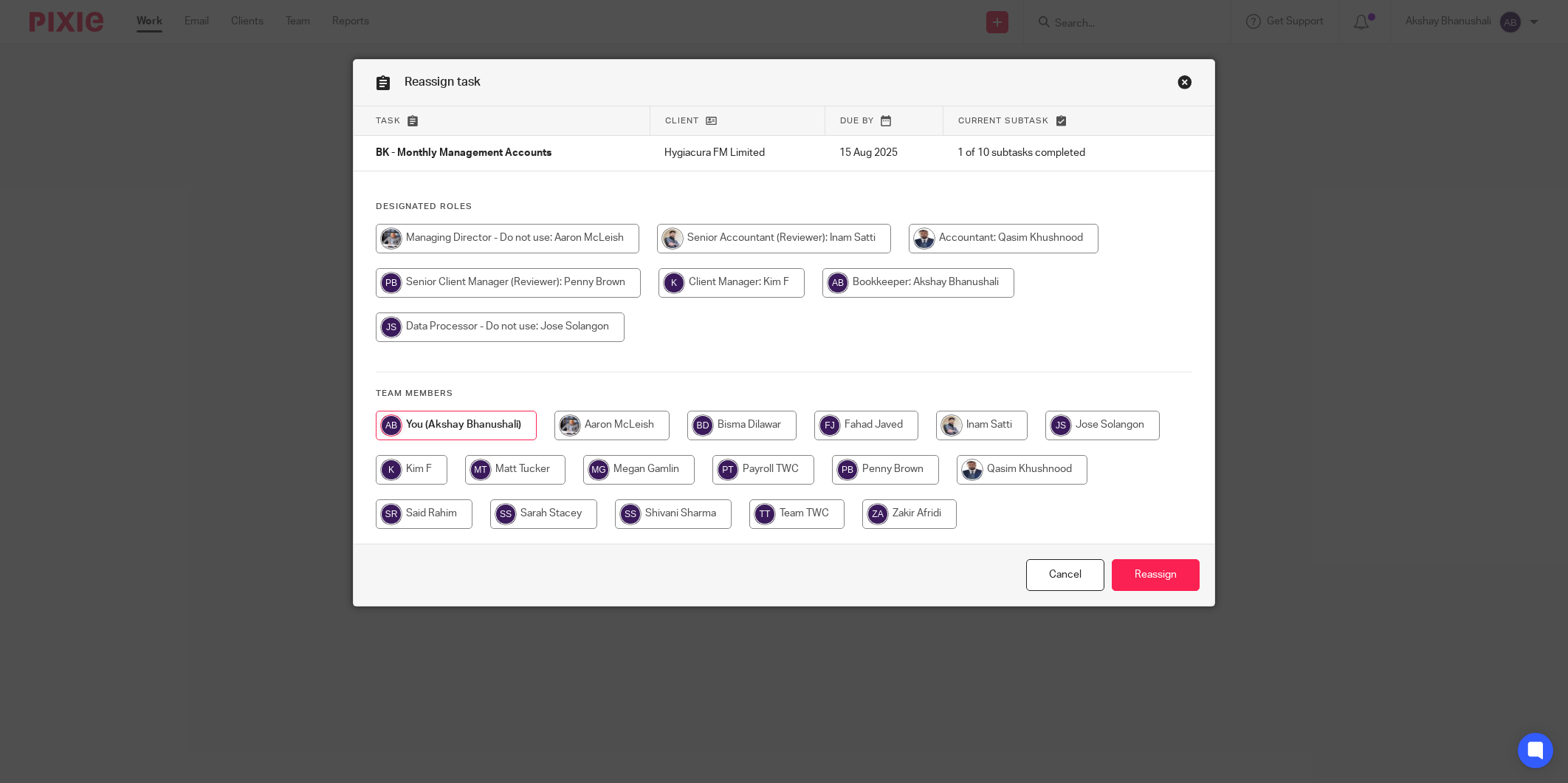 scroll, scrollTop: 0, scrollLeft: 0, axis: both 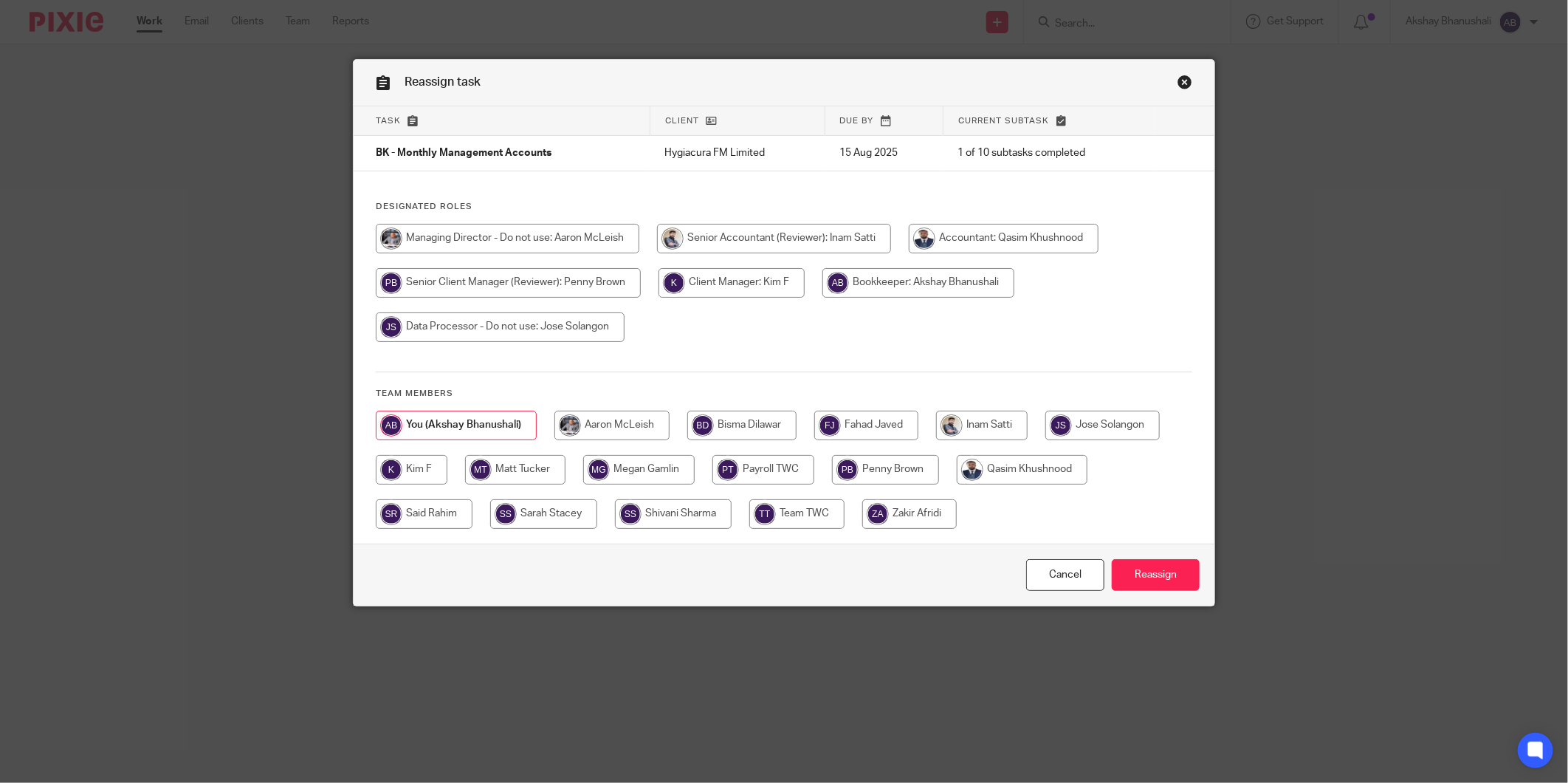 click at bounding box center [411, 470] 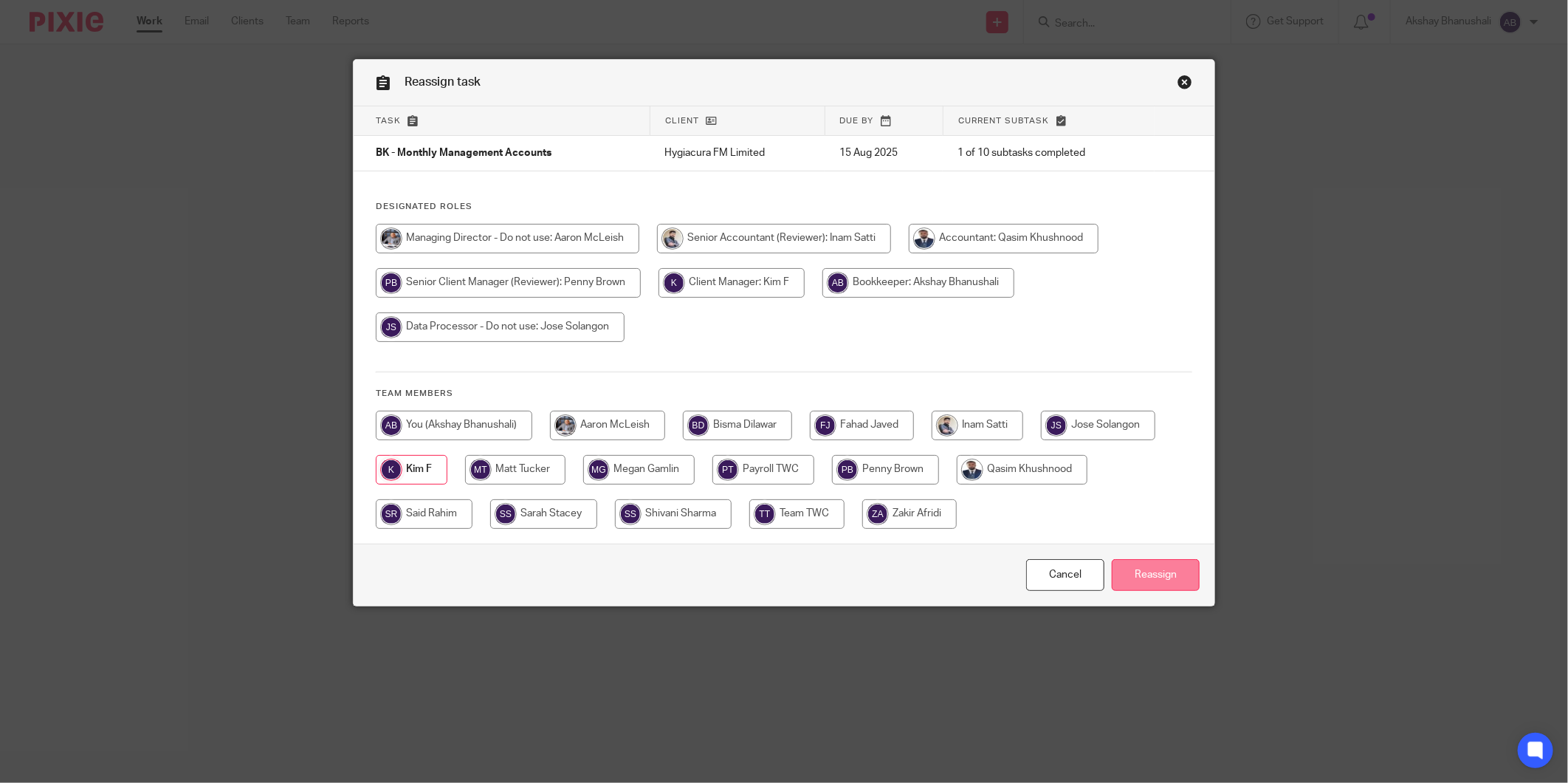 click on "Reassign" at bounding box center [1155, 575] 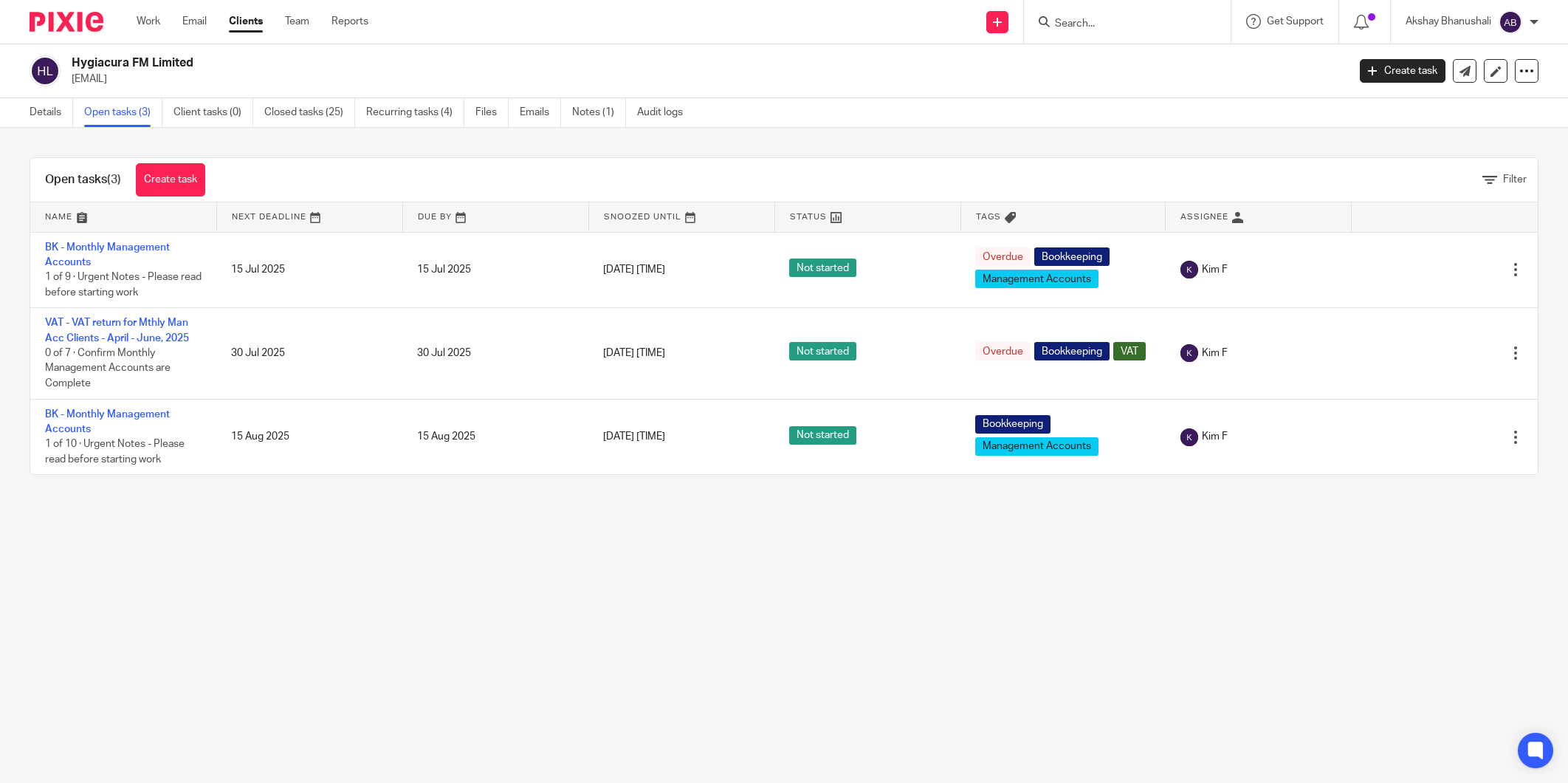 scroll, scrollTop: 0, scrollLeft: 0, axis: both 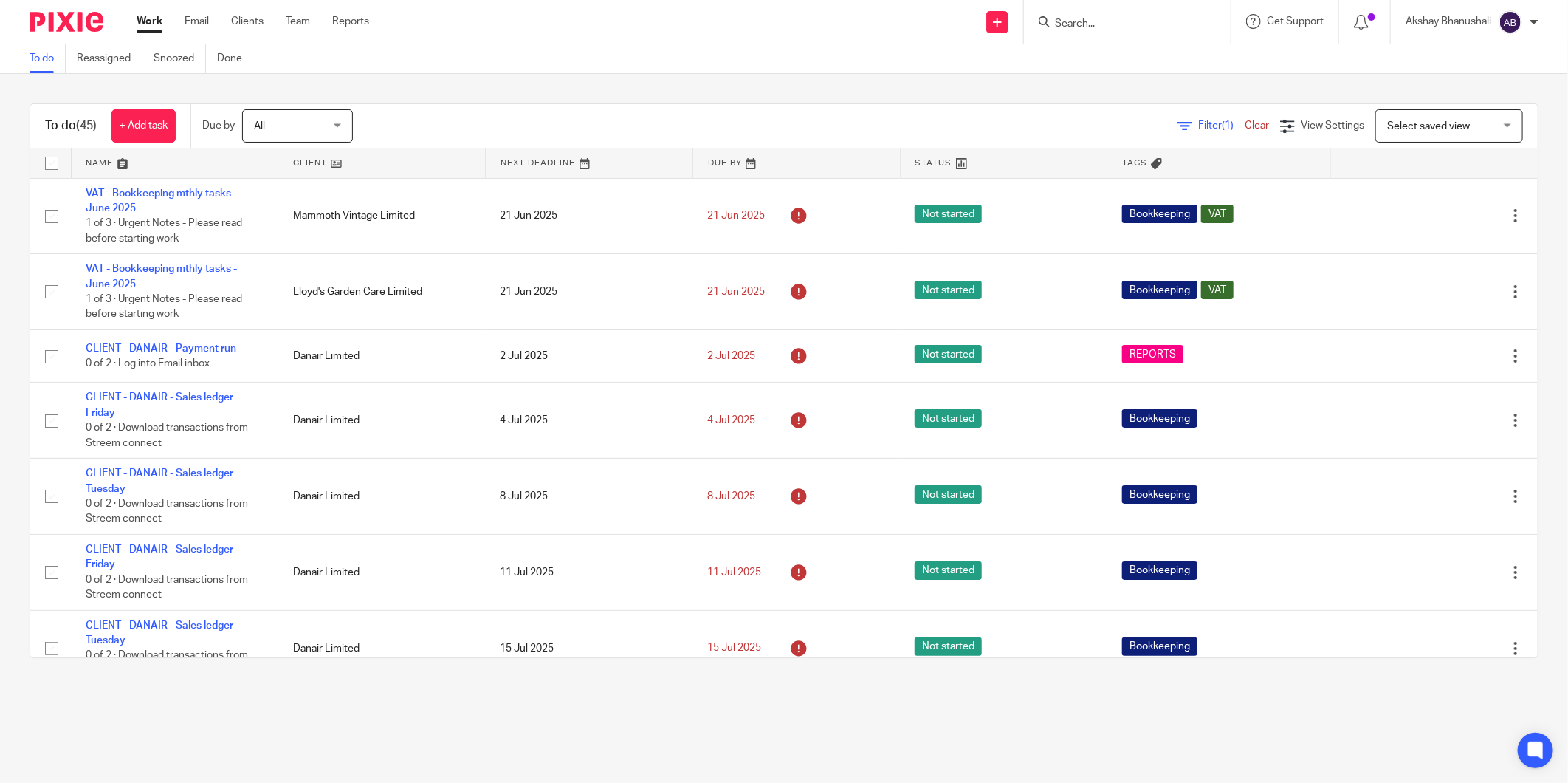 click on "Work" at bounding box center (149, 21) 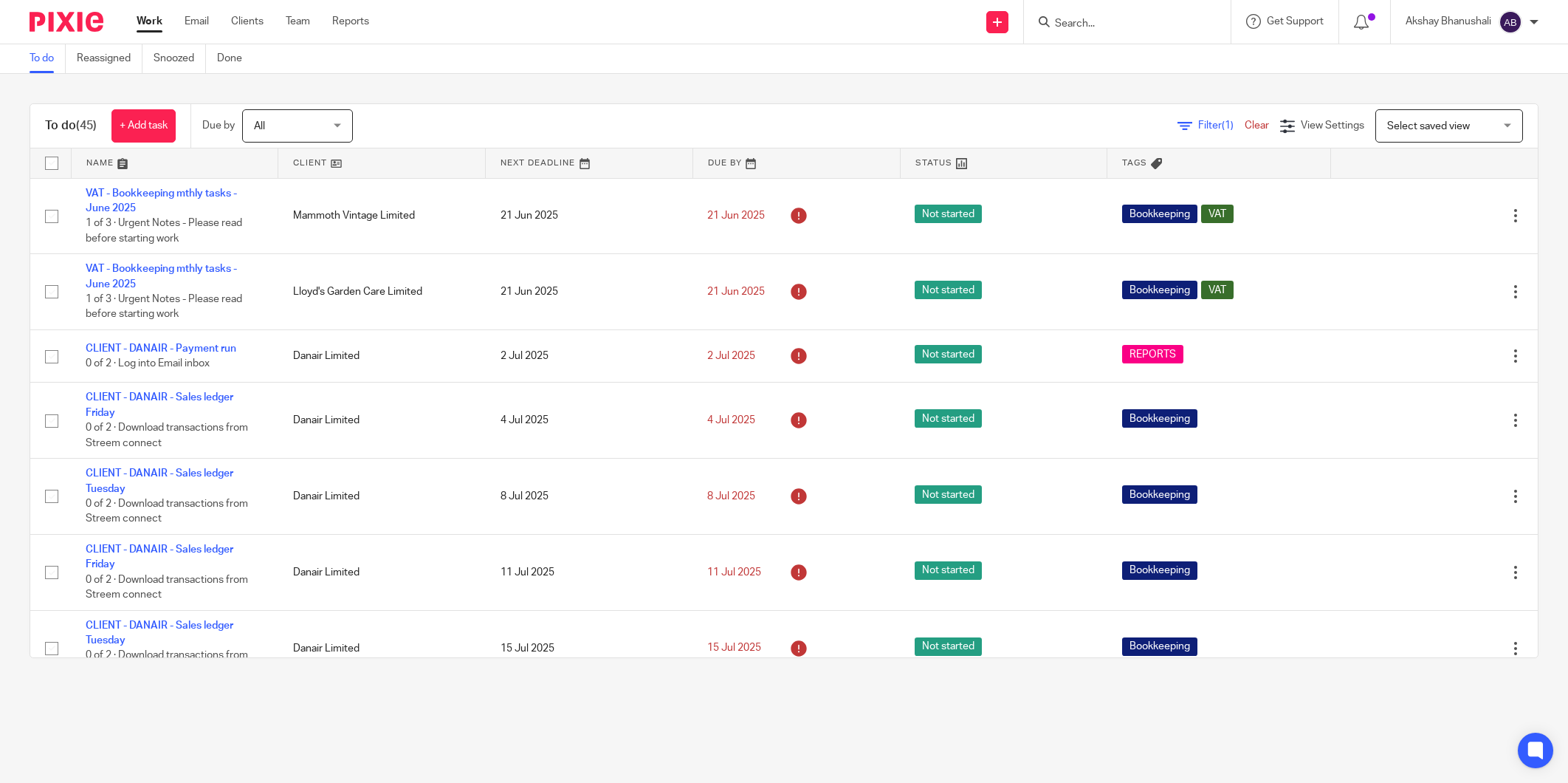 scroll, scrollTop: 0, scrollLeft: 0, axis: both 